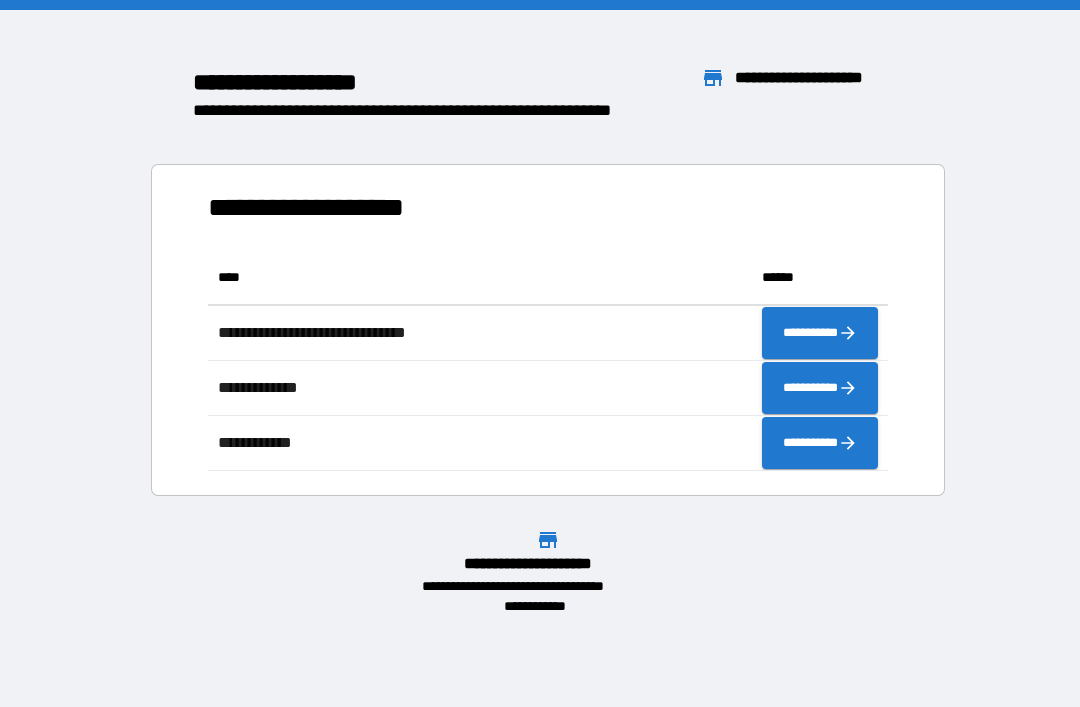 scroll, scrollTop: 0, scrollLeft: 0, axis: both 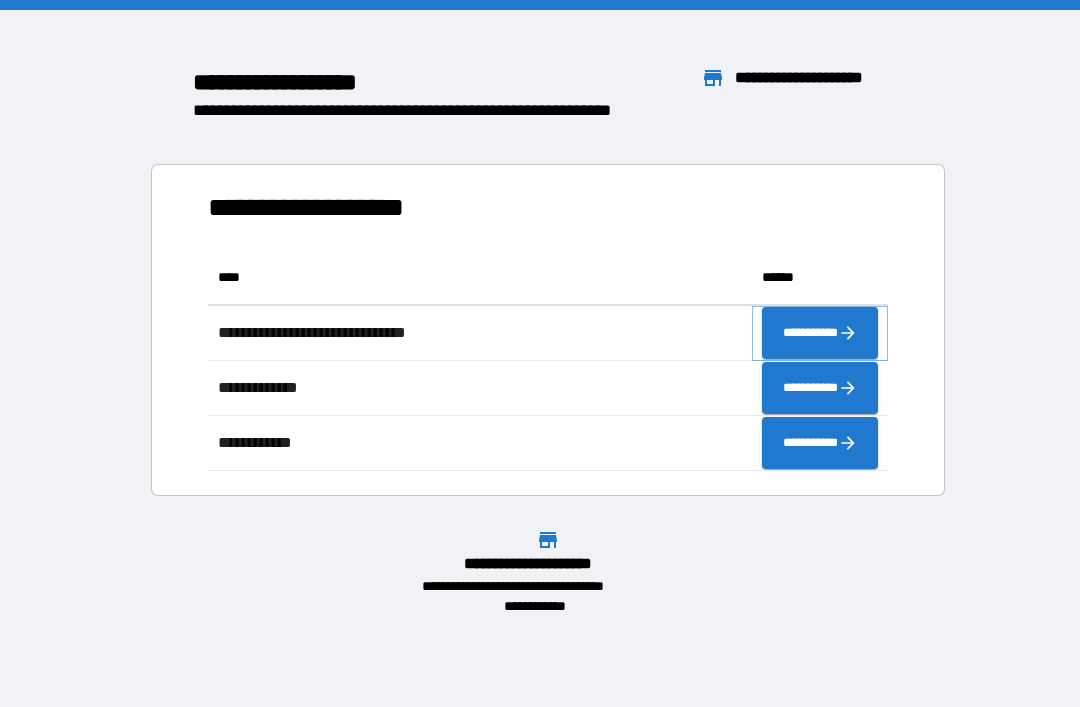 click on "**********" at bounding box center [820, 333] 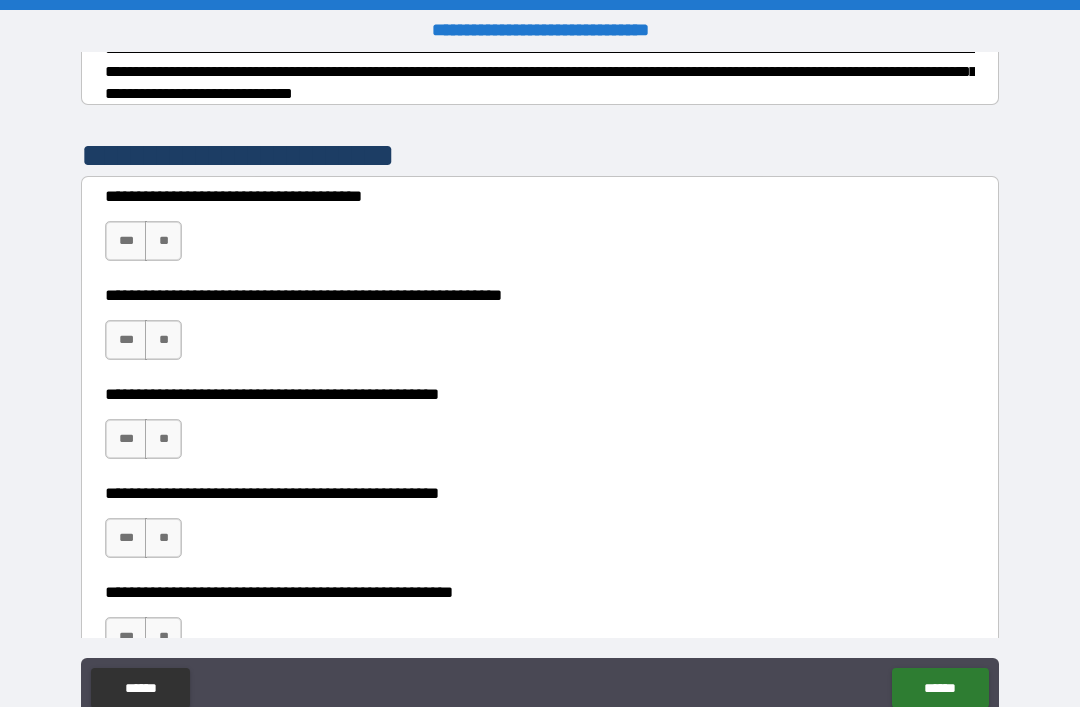 scroll, scrollTop: 343, scrollLeft: 0, axis: vertical 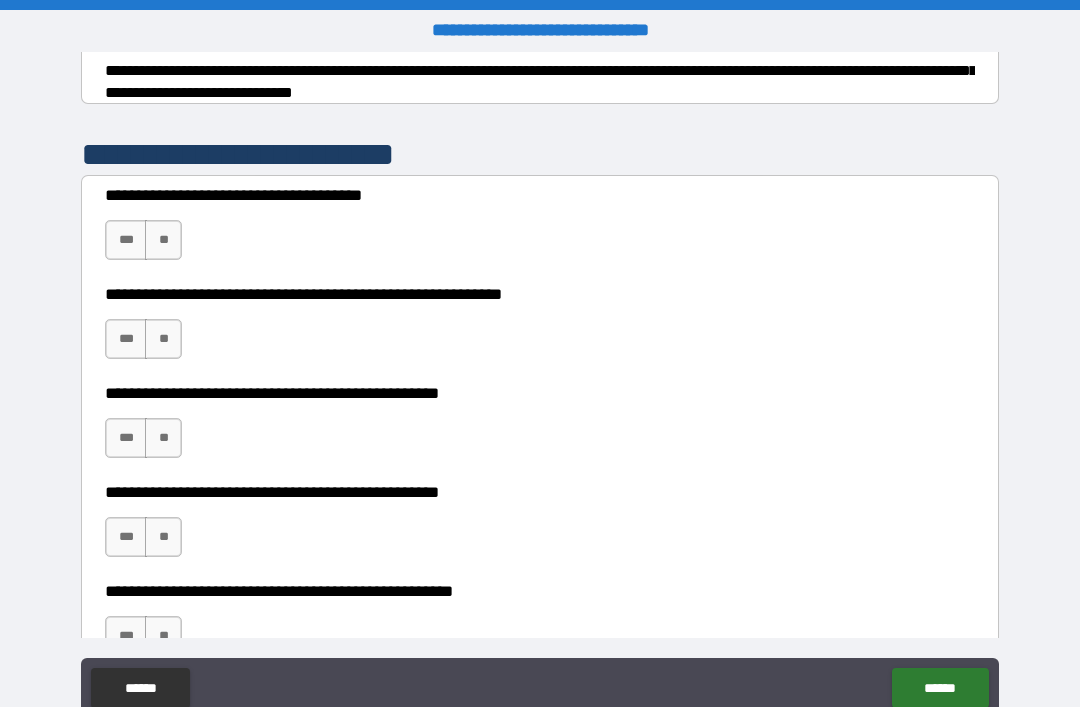 click on "***" at bounding box center [126, 240] 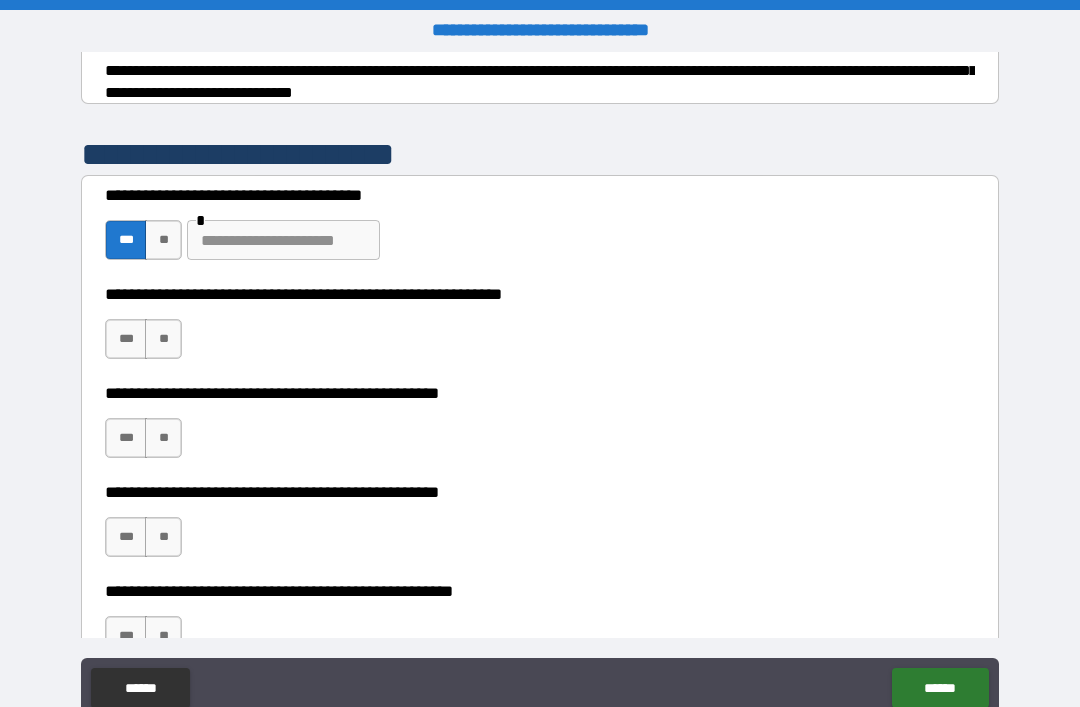 click at bounding box center [283, 240] 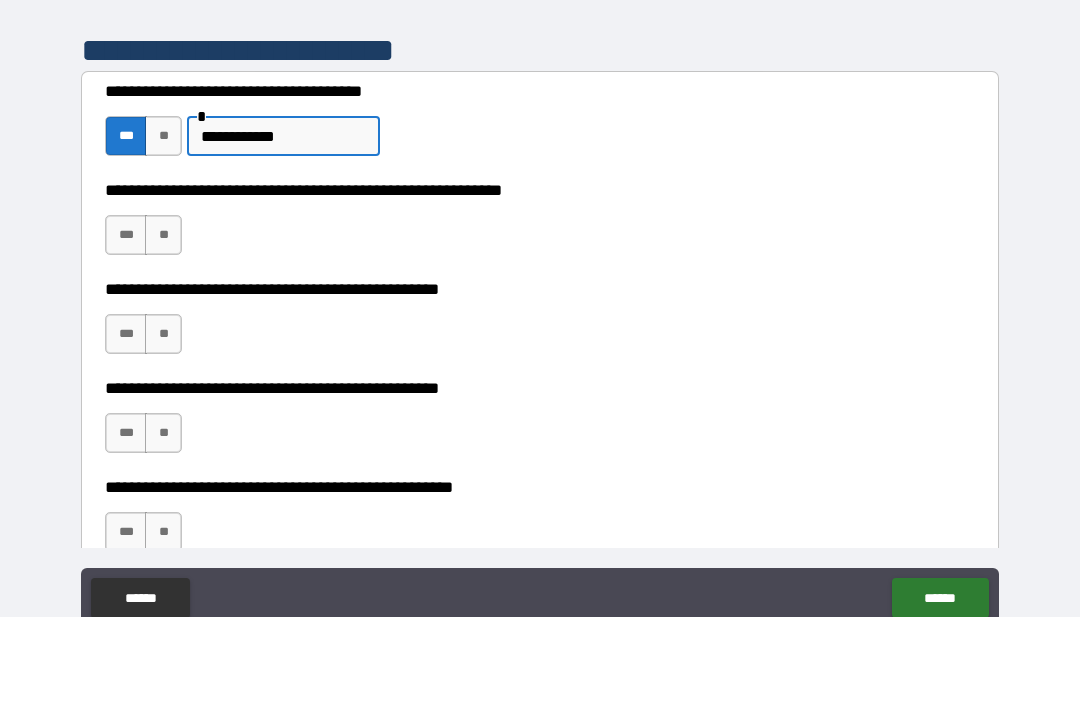 scroll, scrollTop: 361, scrollLeft: 0, axis: vertical 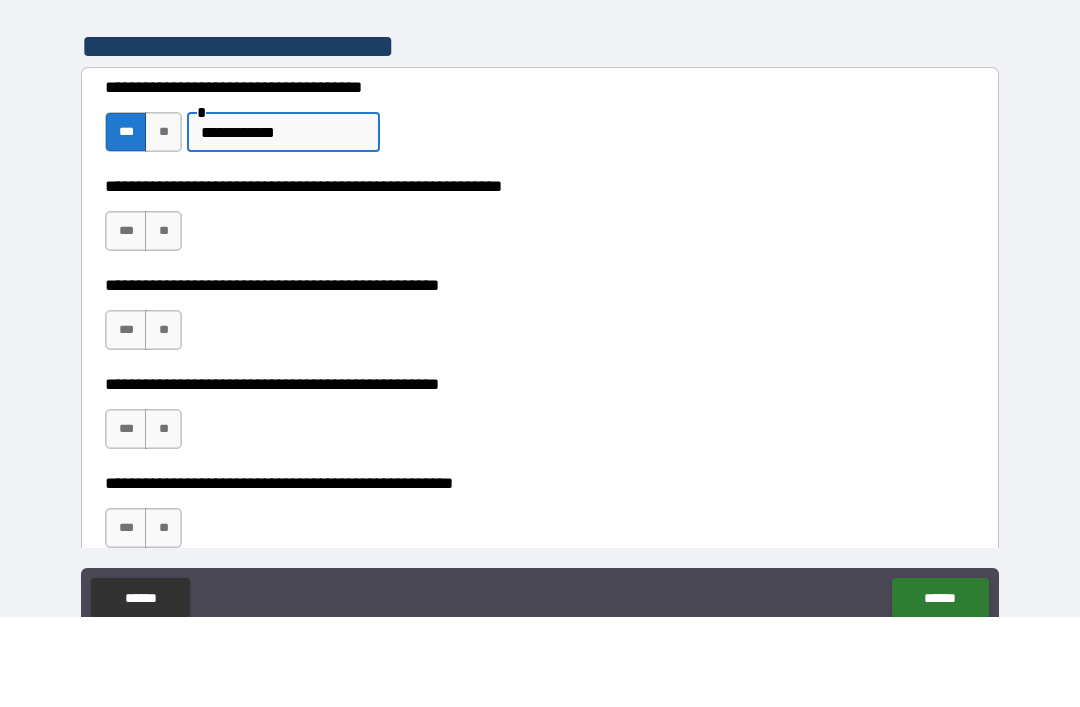 type on "**********" 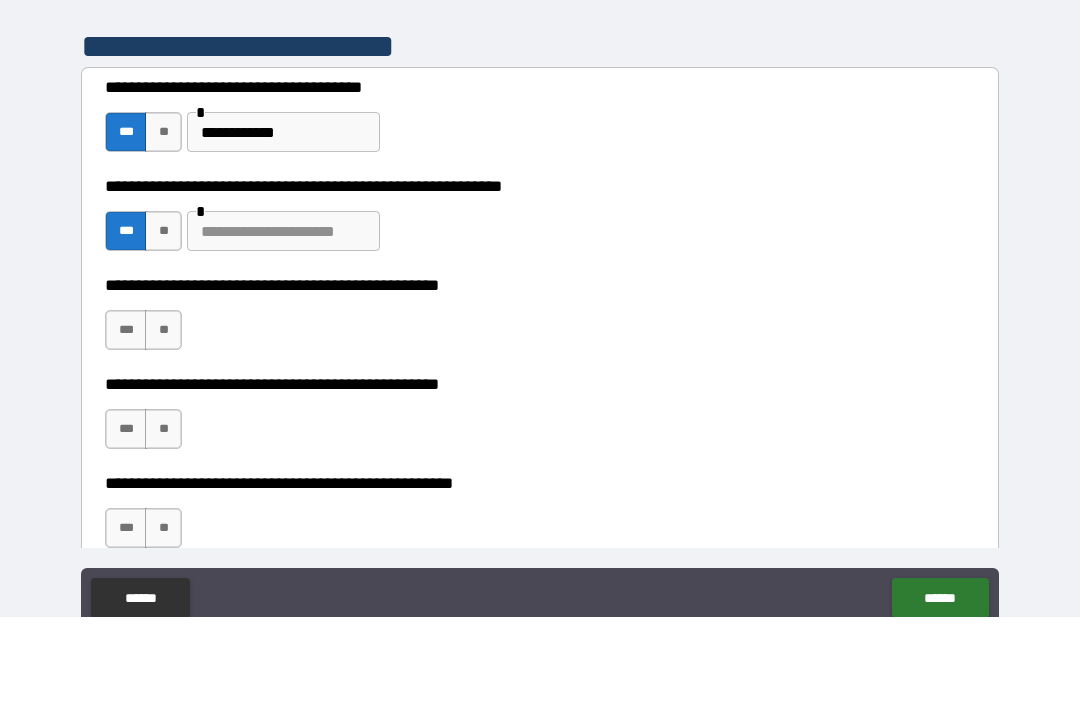 scroll, scrollTop: 64, scrollLeft: 0, axis: vertical 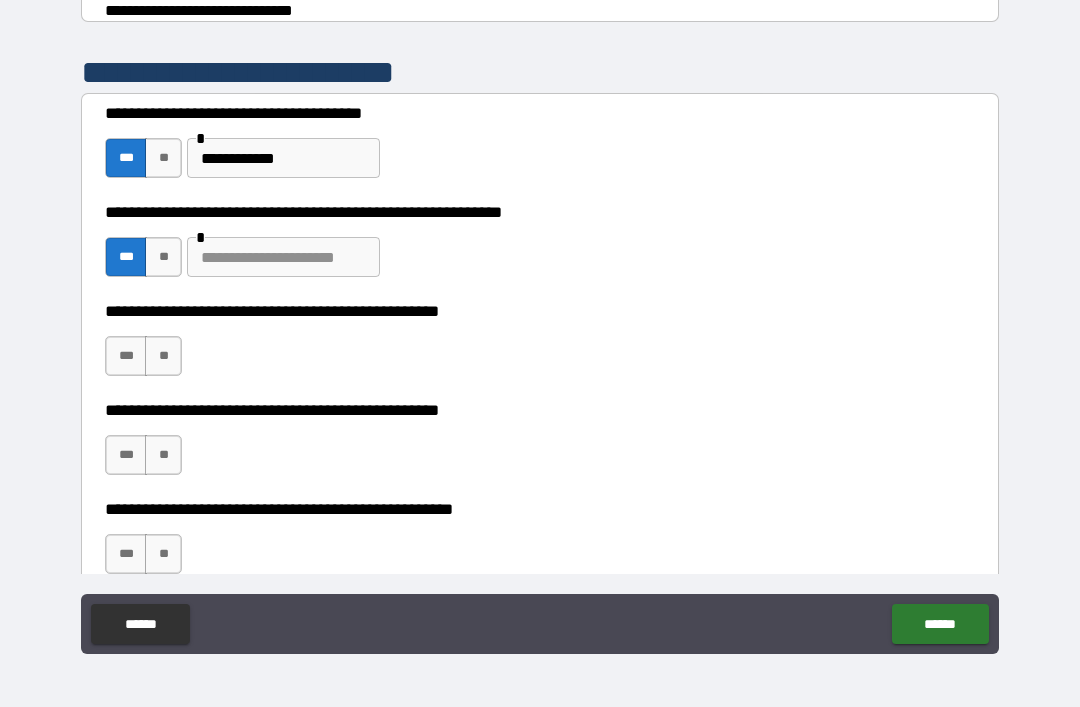 click at bounding box center [283, 257] 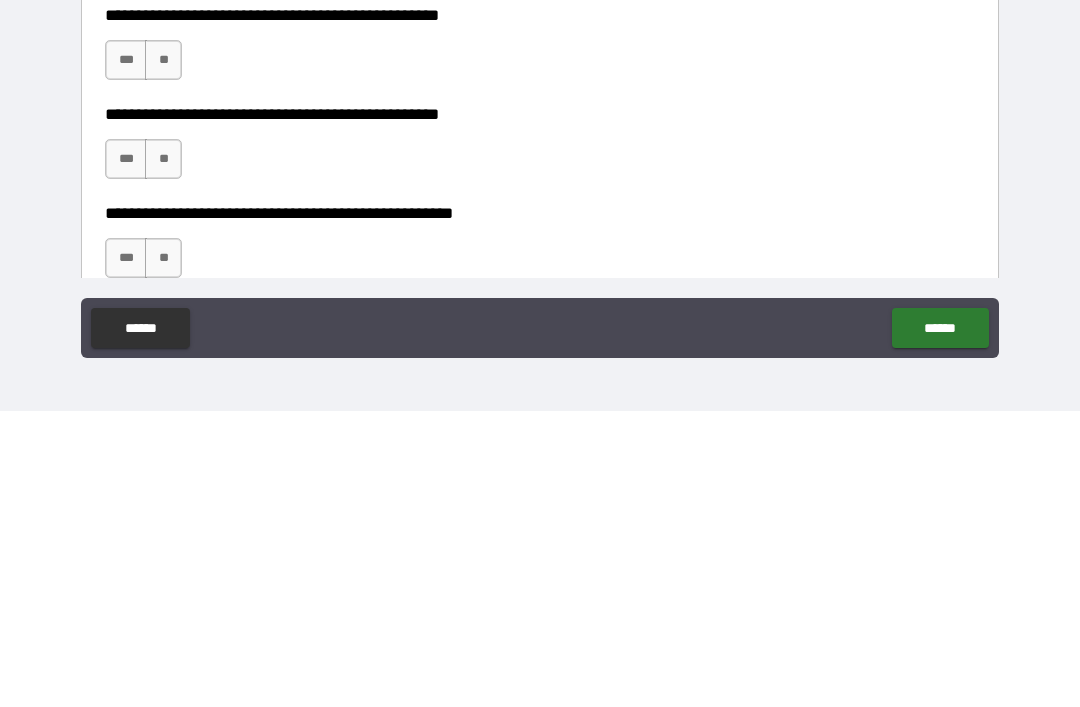 type on "**********" 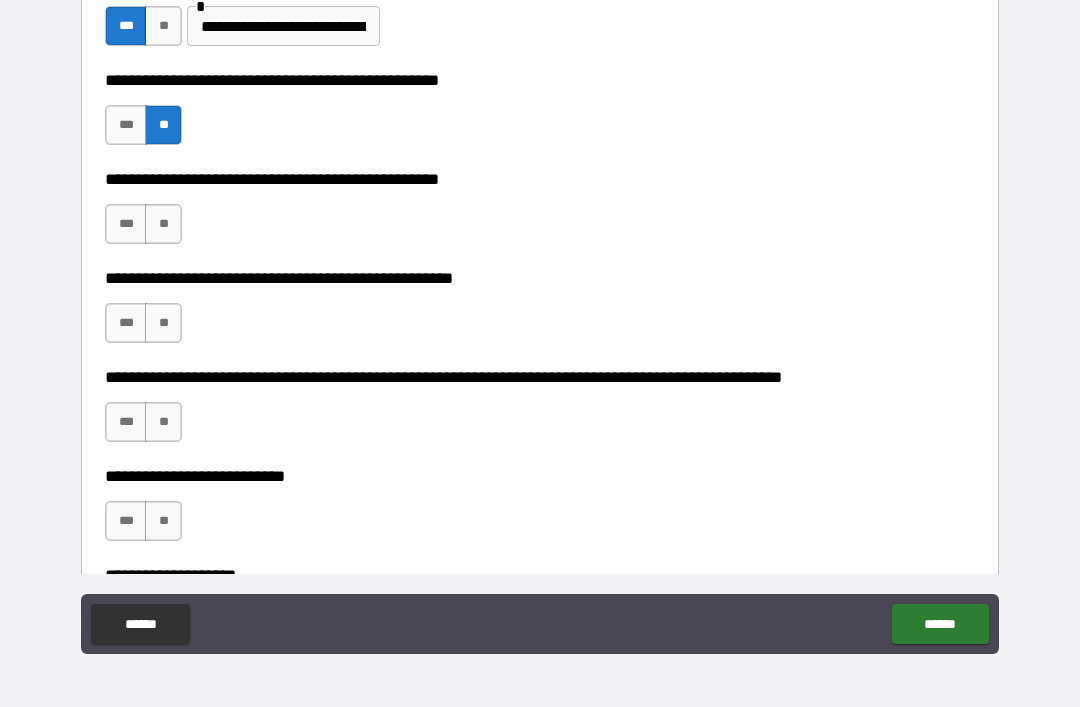 scroll, scrollTop: 593, scrollLeft: 0, axis: vertical 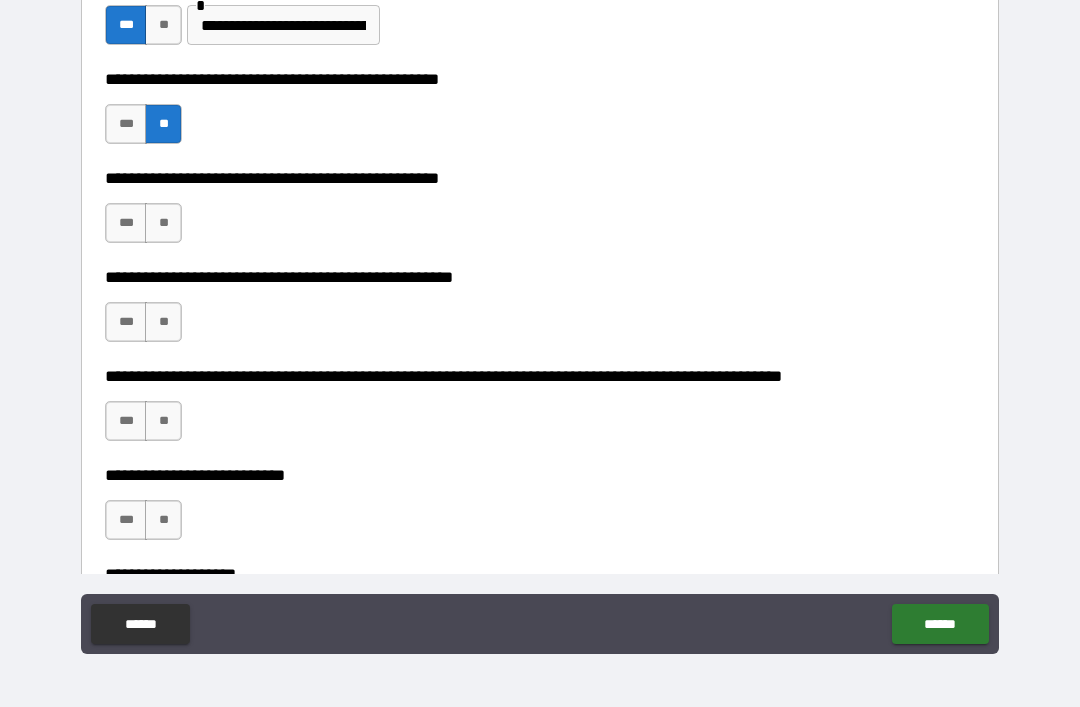 click on "***" at bounding box center [126, 223] 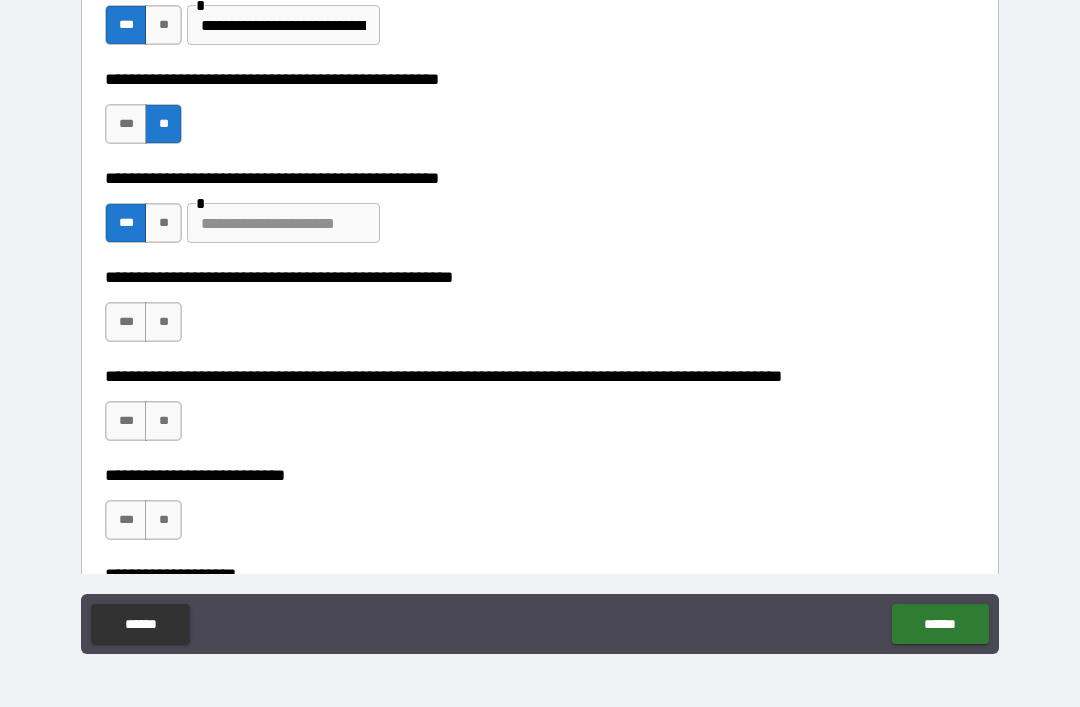 click at bounding box center [283, 223] 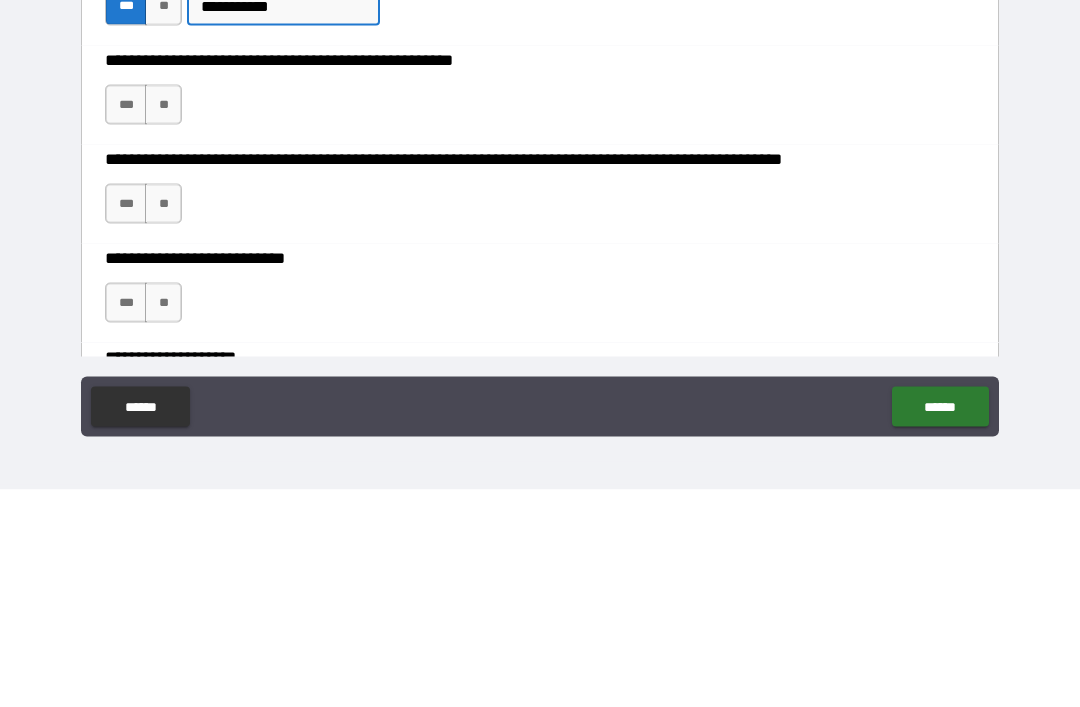 type on "**********" 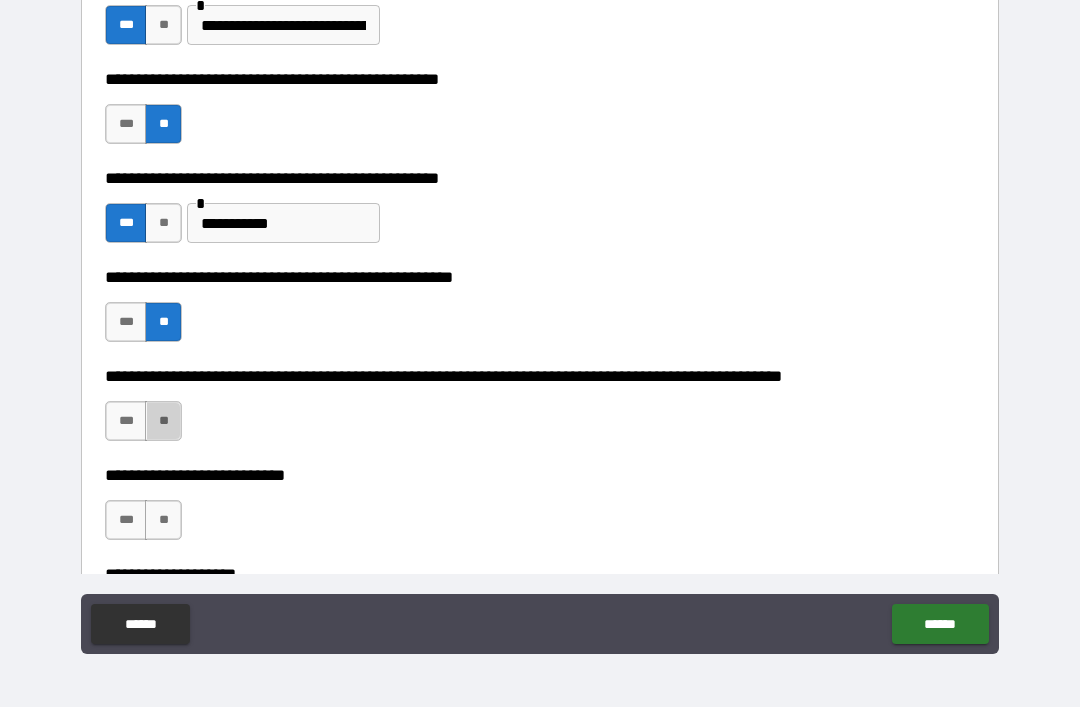 click on "**" at bounding box center [163, 421] 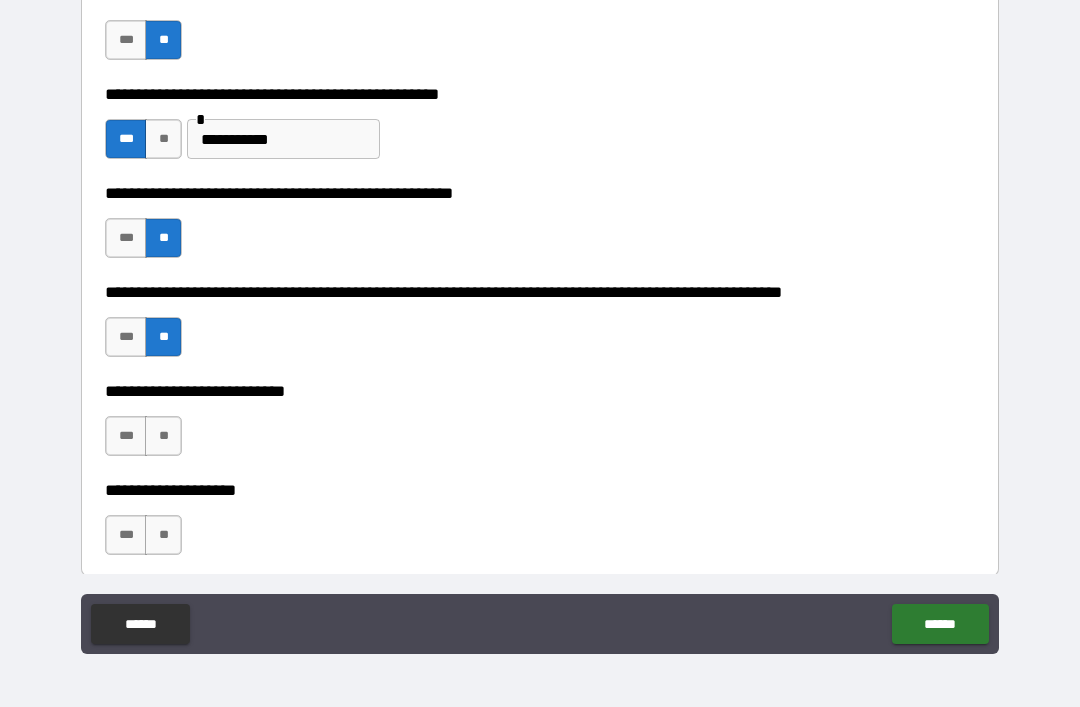 scroll, scrollTop: 685, scrollLeft: 0, axis: vertical 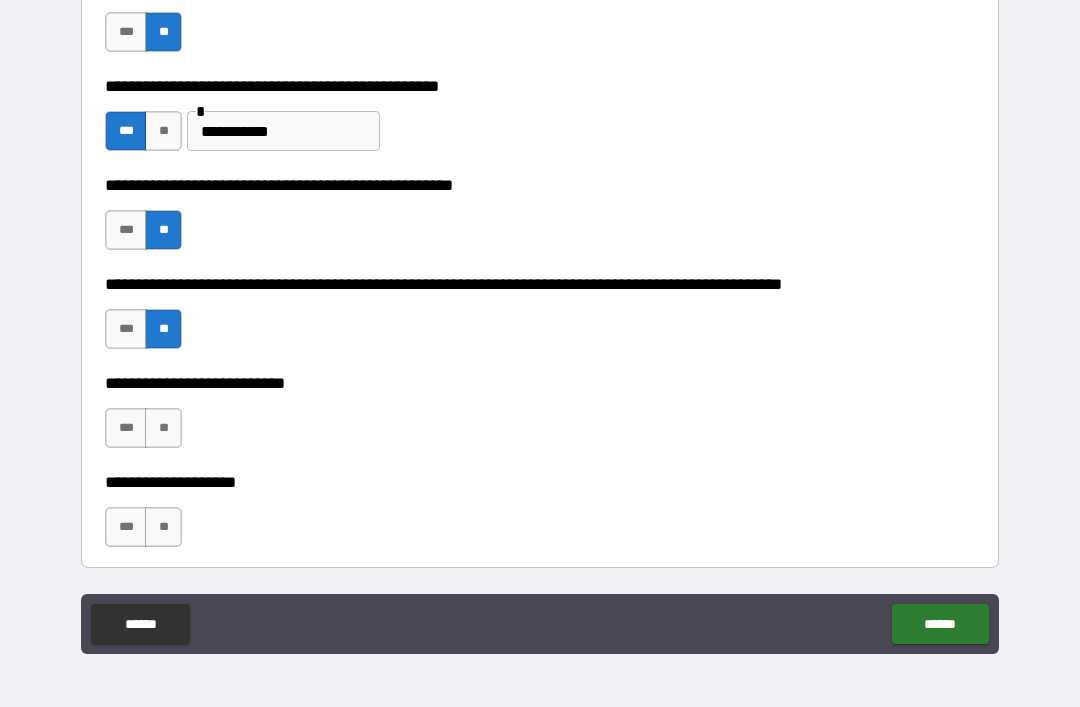 click on "**" at bounding box center [163, 428] 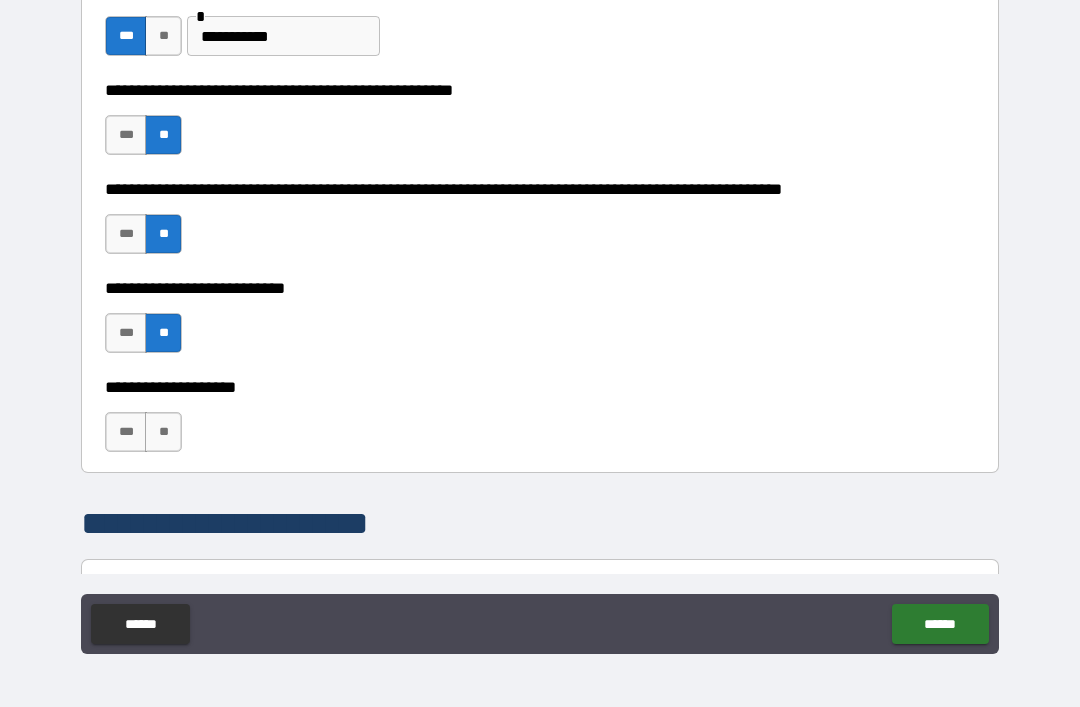 scroll, scrollTop: 785, scrollLeft: 0, axis: vertical 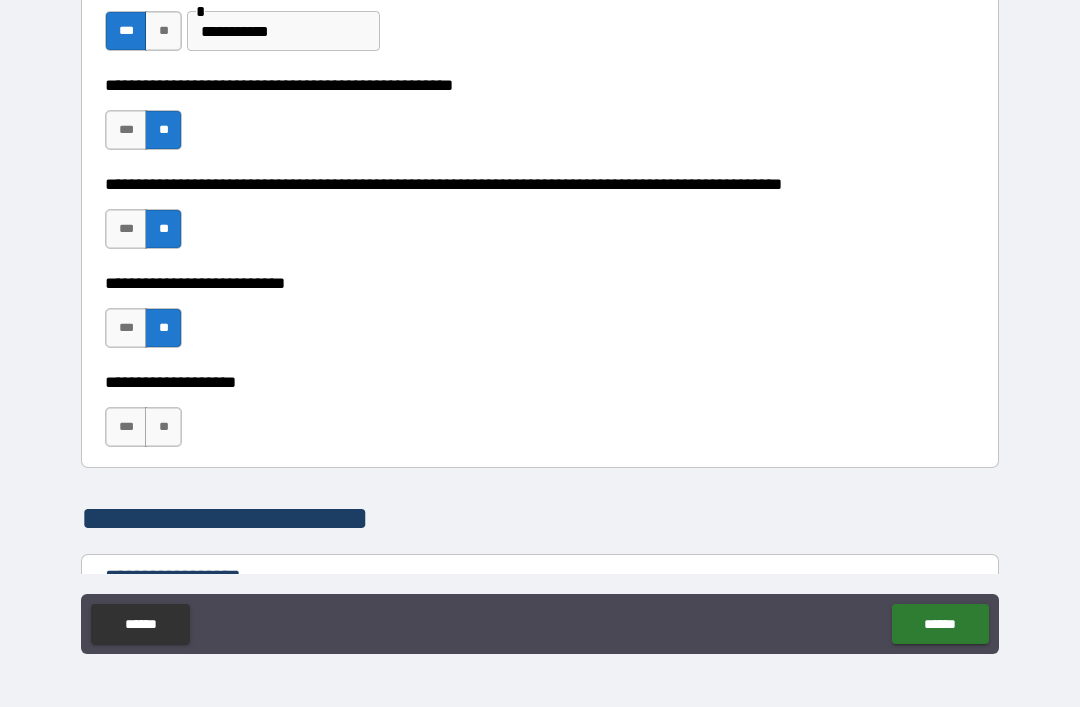 click on "**" at bounding box center [163, 427] 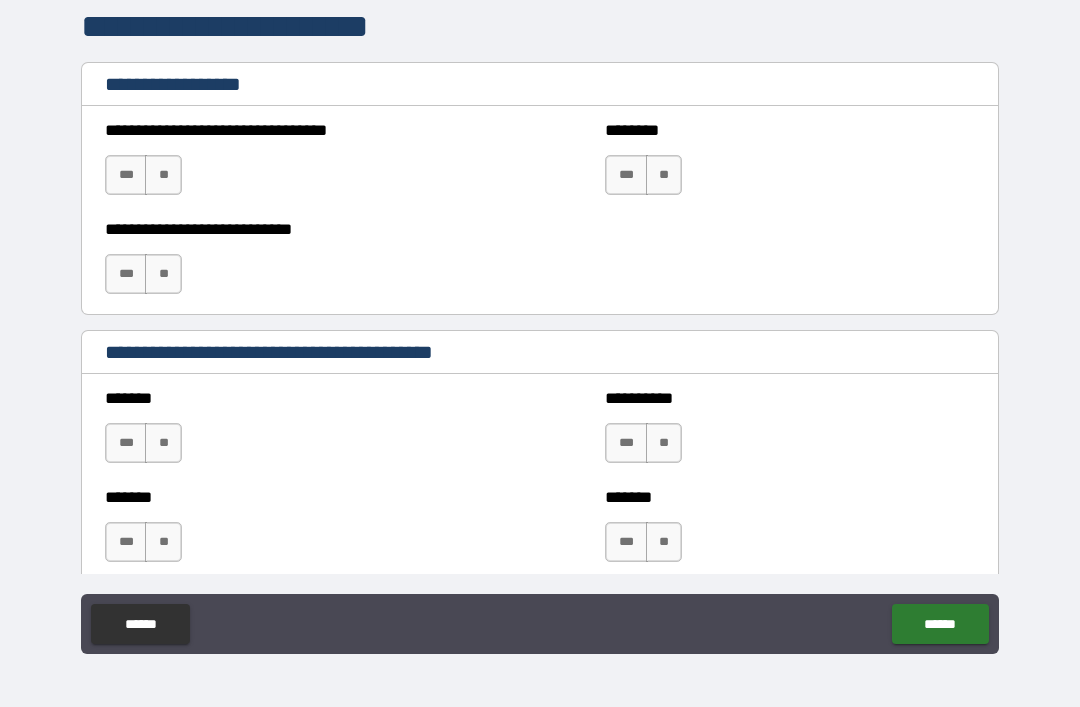 scroll, scrollTop: 1270, scrollLeft: 0, axis: vertical 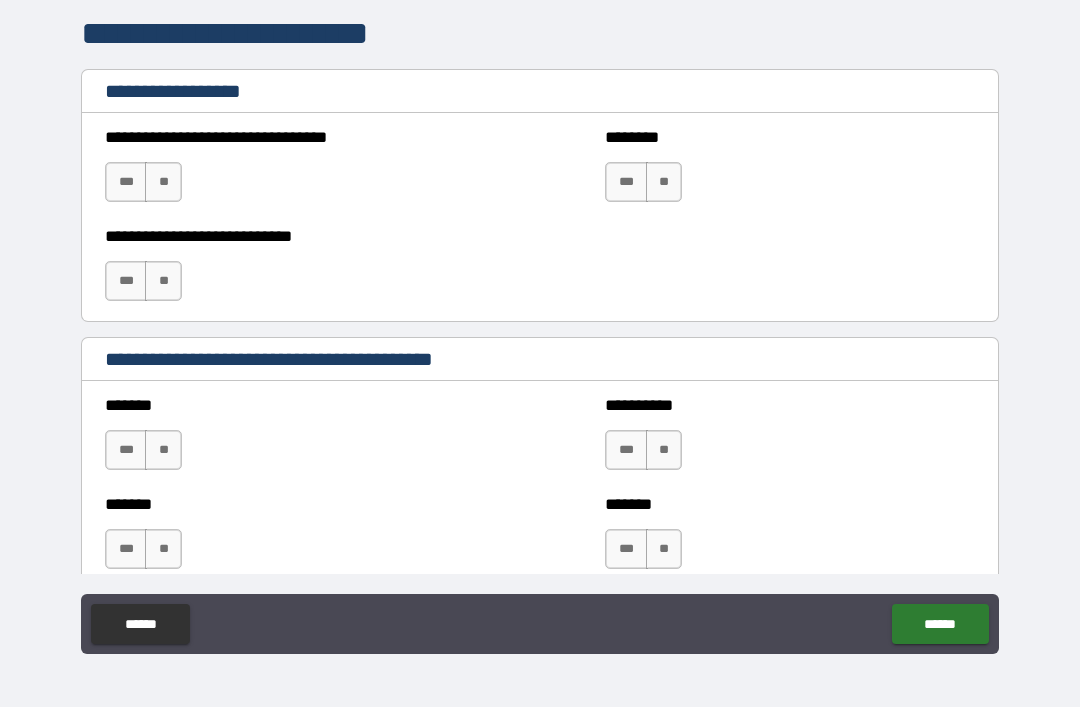 click on "**" at bounding box center [163, 182] 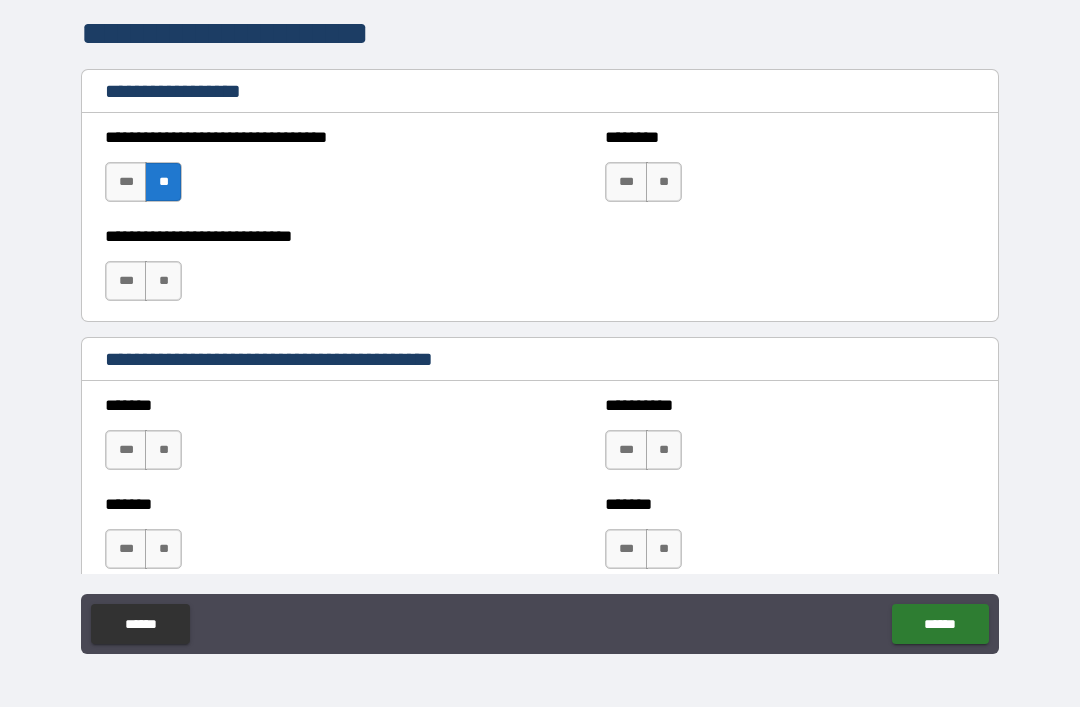 click on "**" at bounding box center [163, 281] 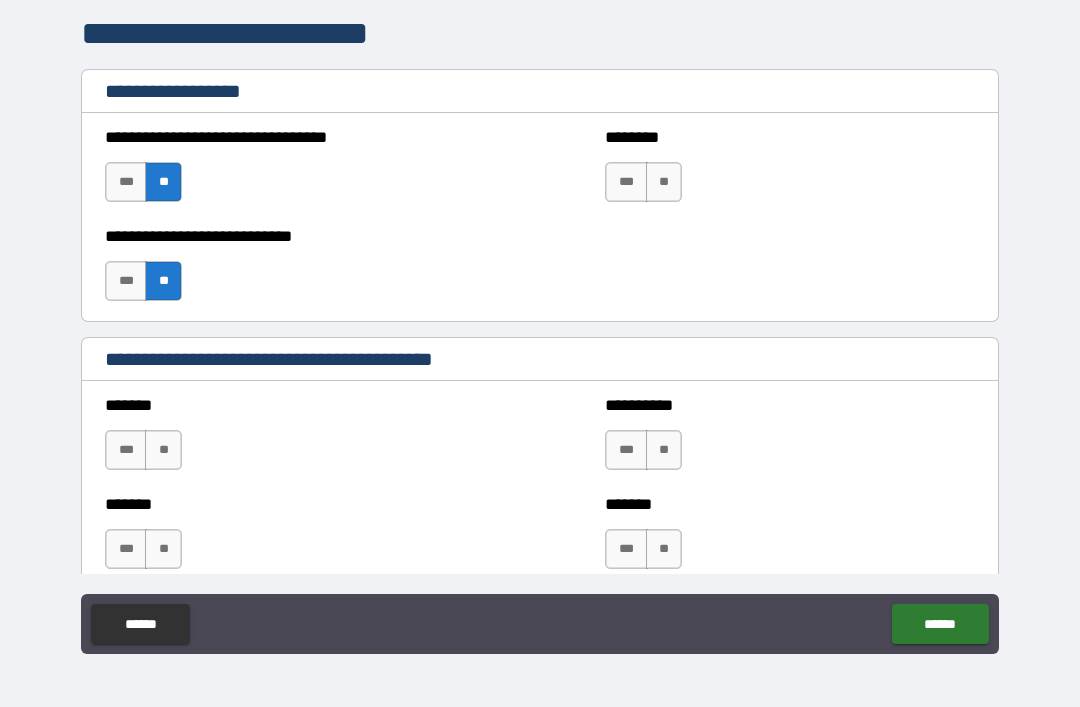 click on "**" at bounding box center [664, 182] 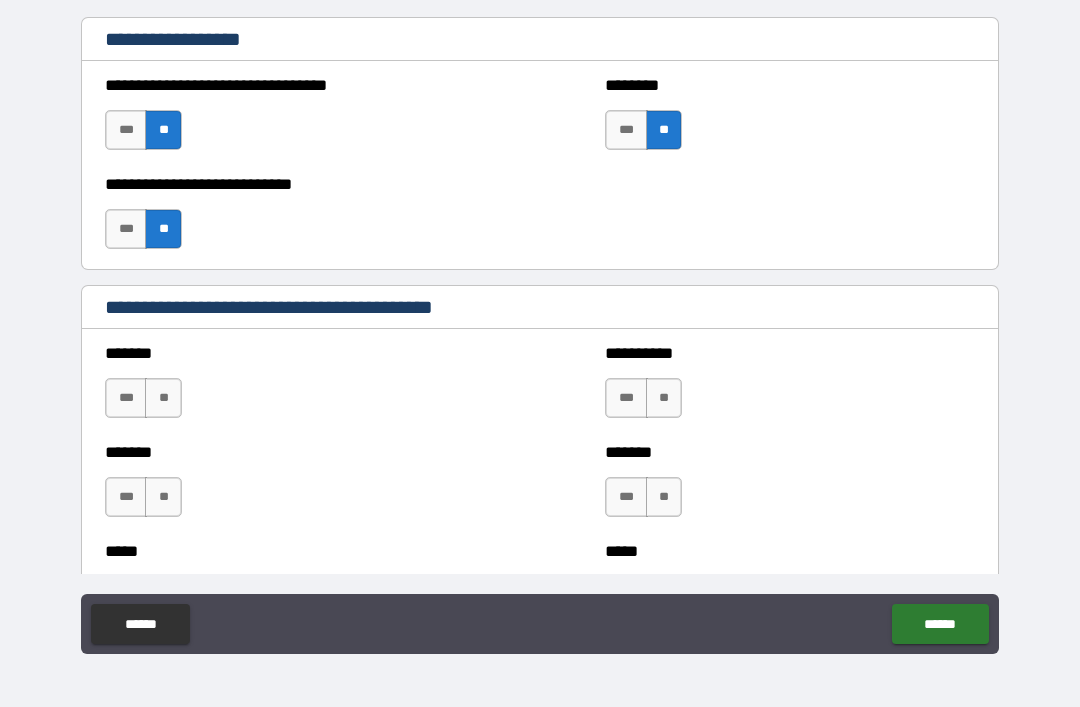 scroll, scrollTop: 1326, scrollLeft: 0, axis: vertical 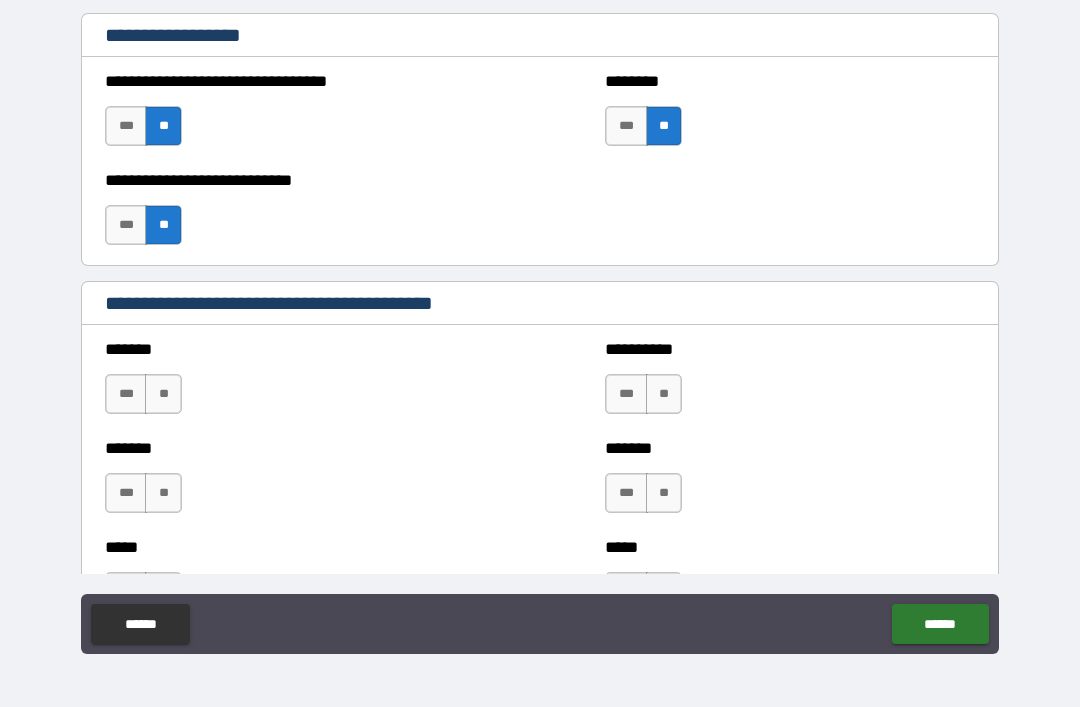 click on "**" at bounding box center (163, 394) 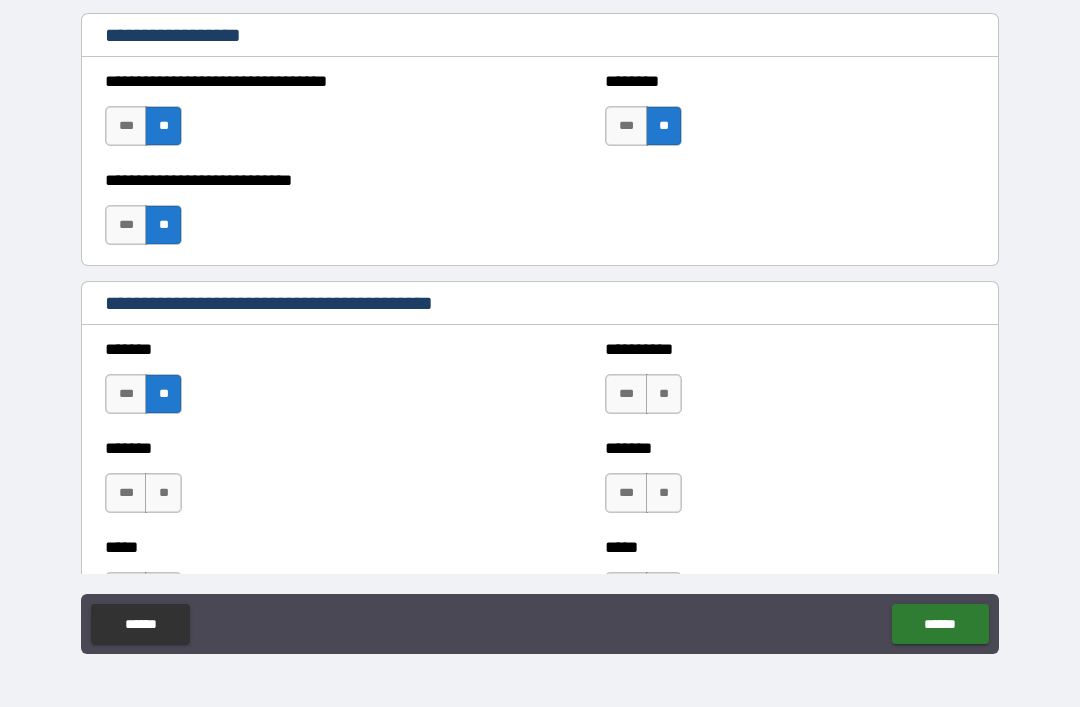 click on "**" at bounding box center [163, 493] 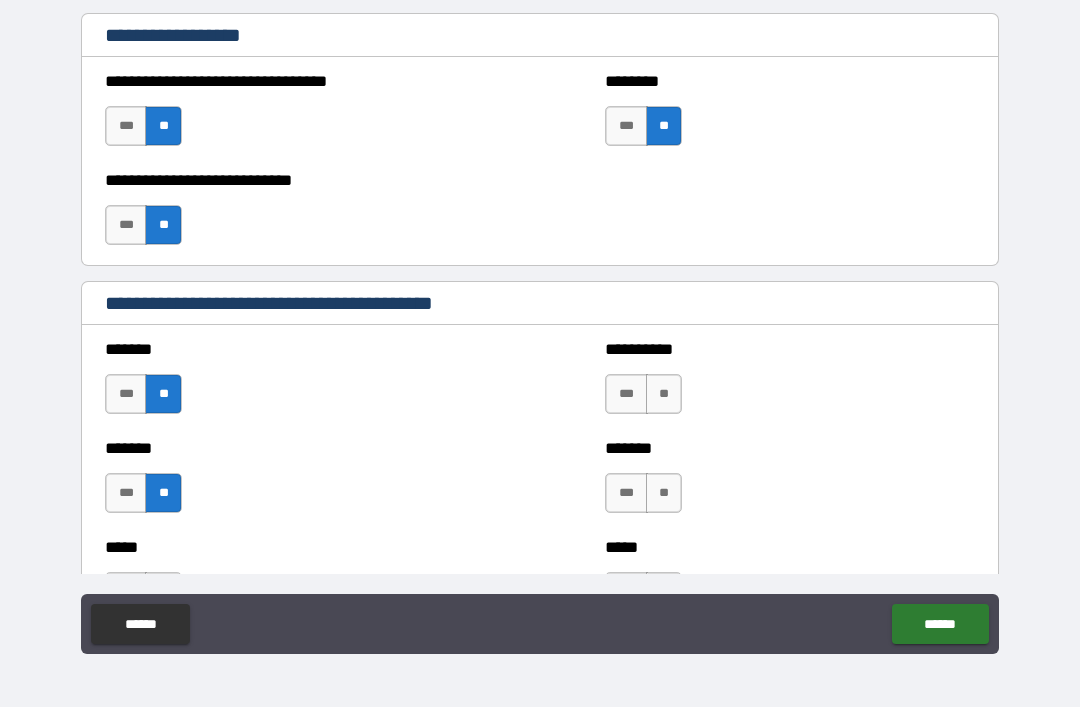 click on "**" at bounding box center (664, 394) 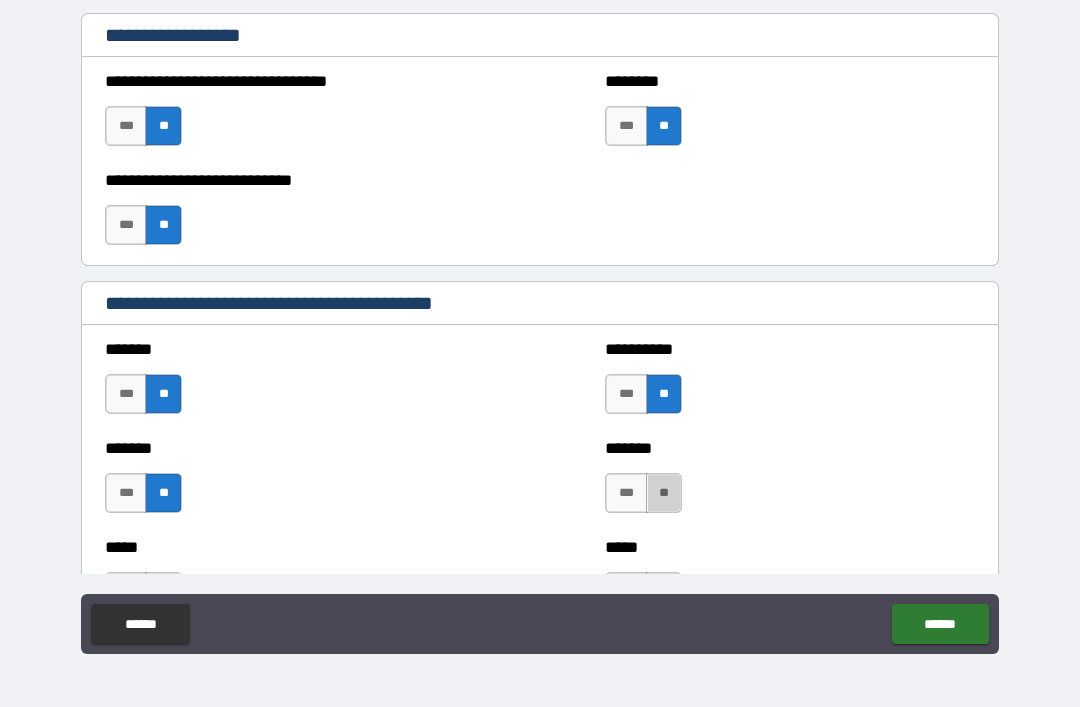 click on "**" at bounding box center [664, 493] 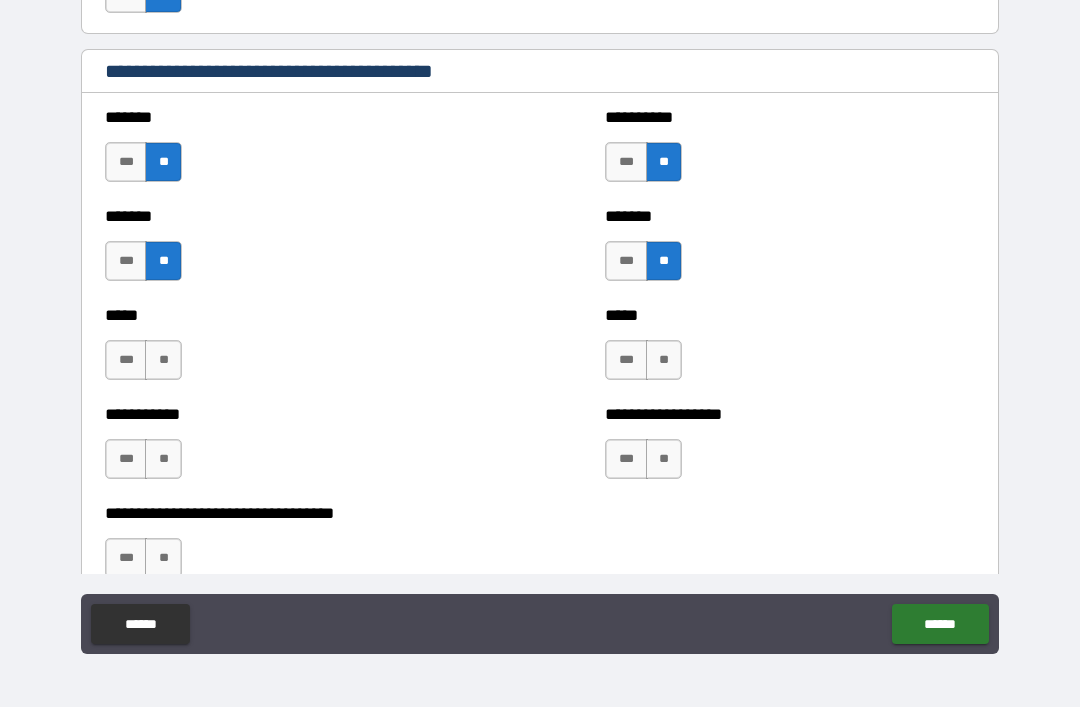scroll, scrollTop: 1557, scrollLeft: 0, axis: vertical 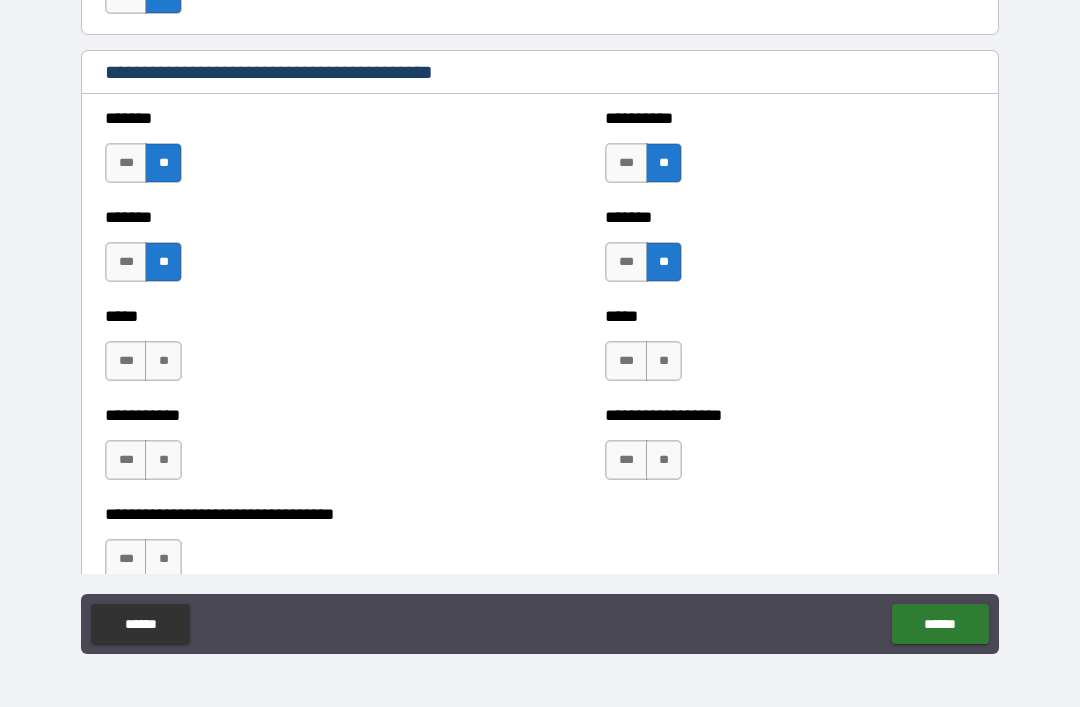 click on "**" at bounding box center [163, 361] 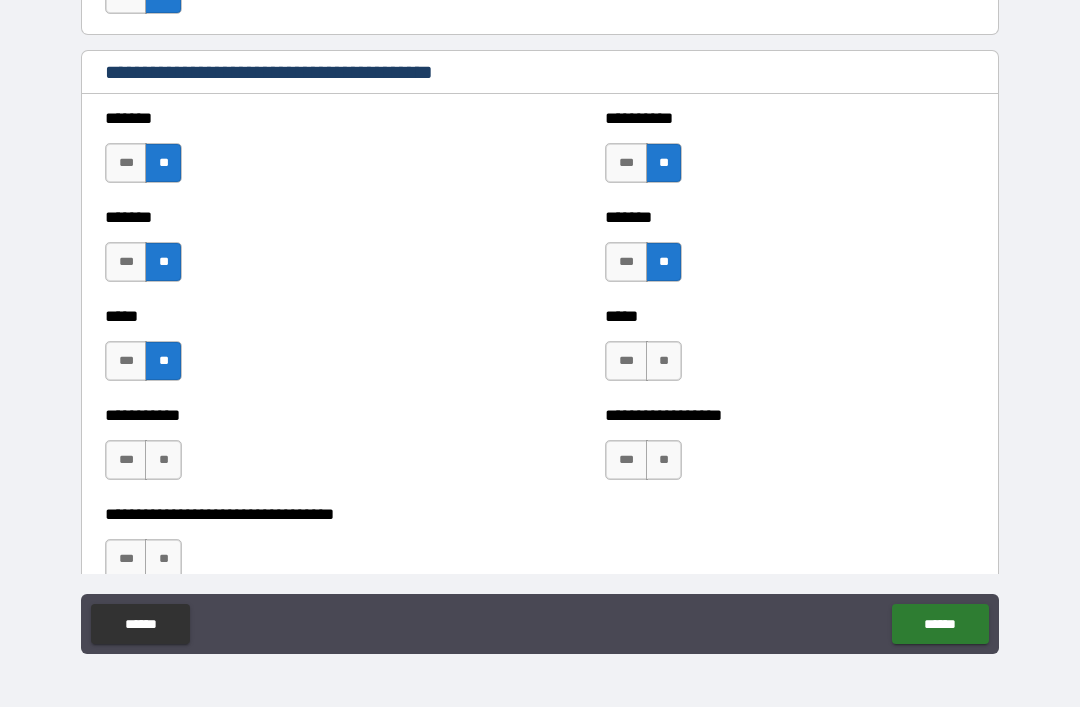 click on "**" at bounding box center [664, 361] 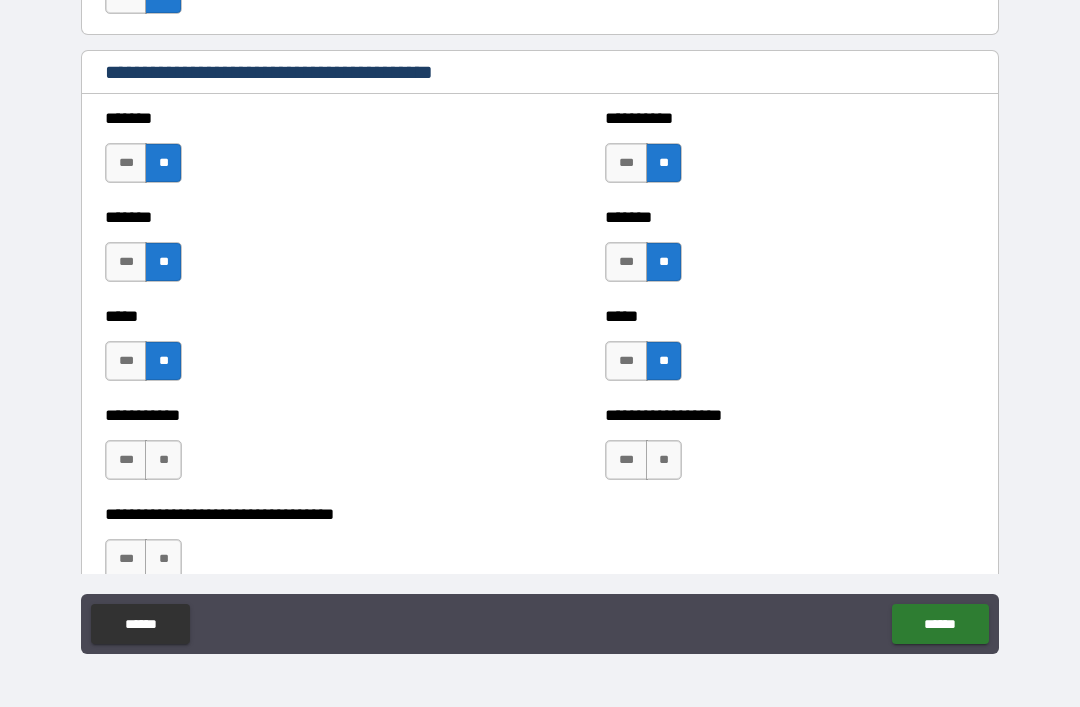 click on "**" at bounding box center (163, 460) 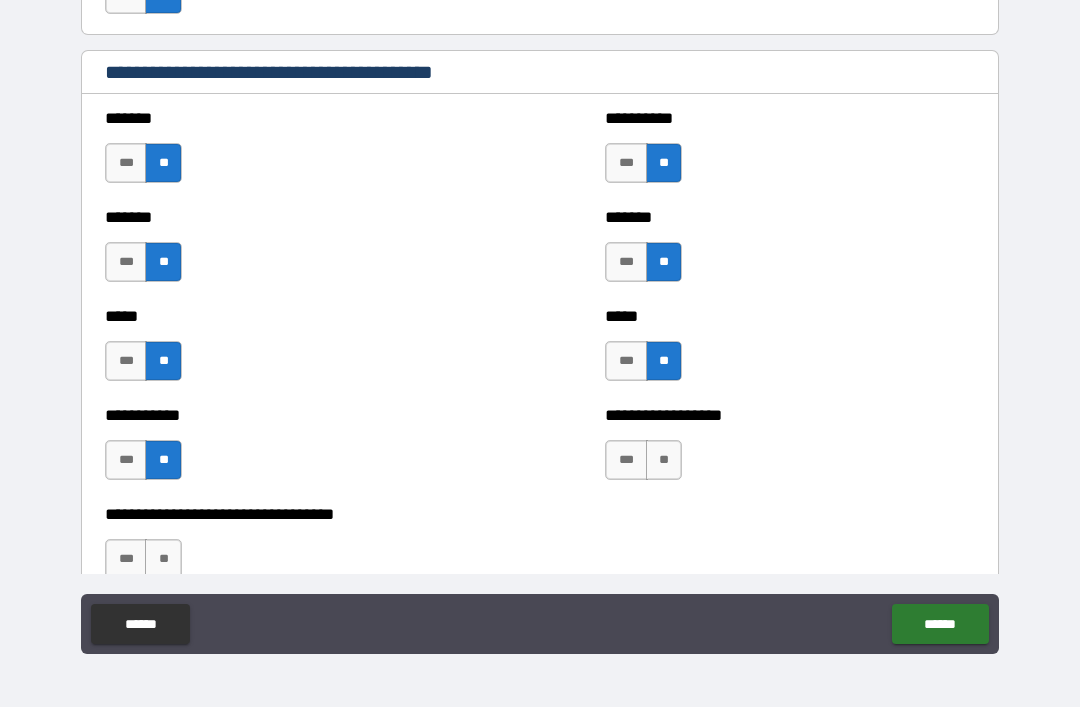 click on "**" at bounding box center [664, 460] 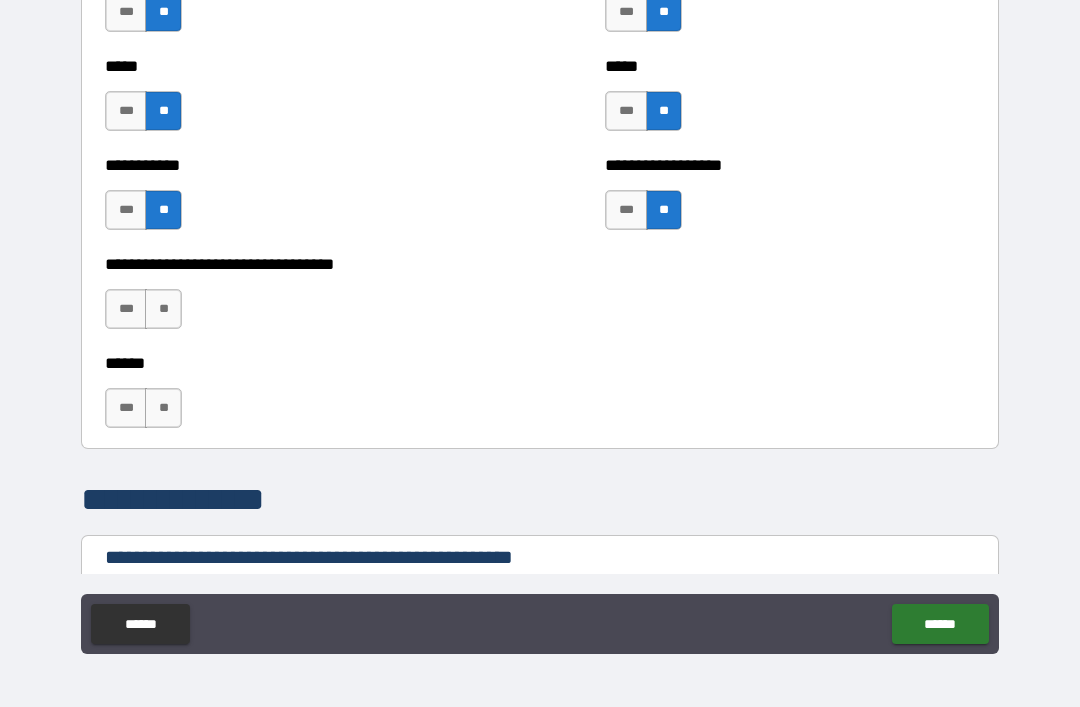 scroll, scrollTop: 1815, scrollLeft: 0, axis: vertical 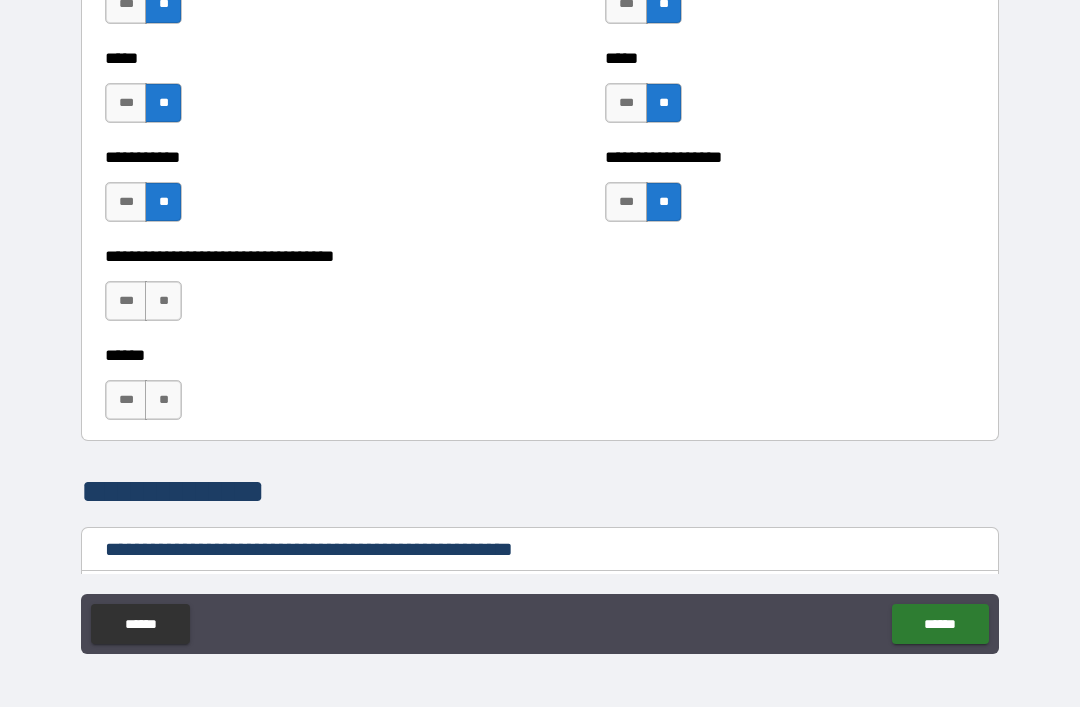 click on "**" at bounding box center [163, 301] 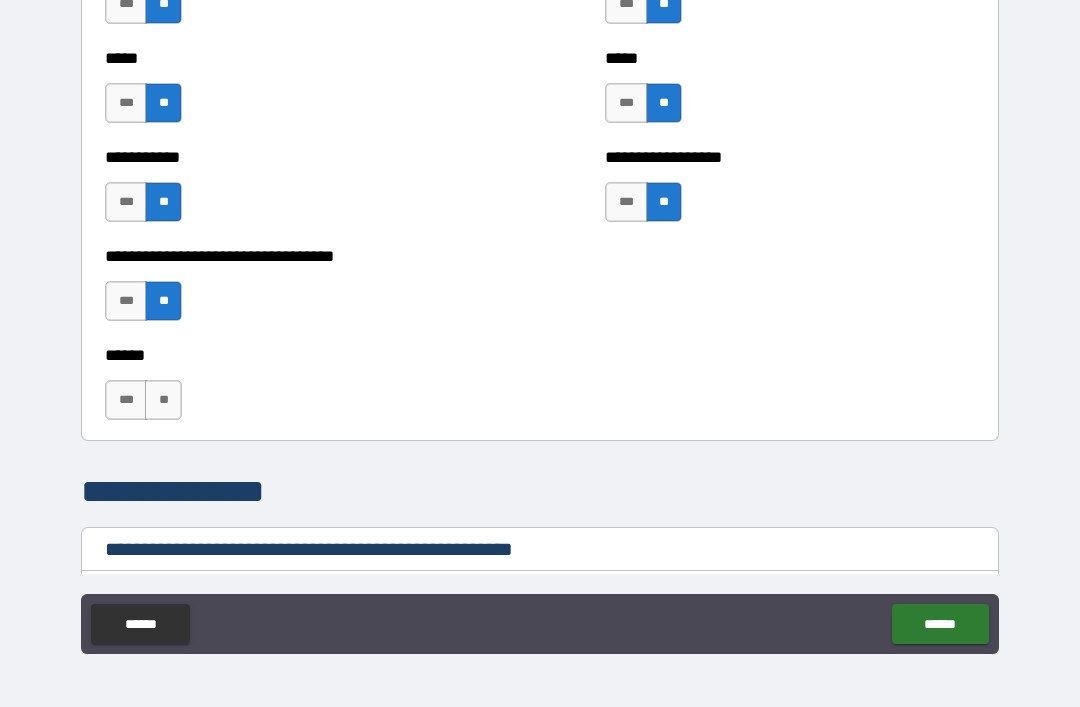 click on "**" at bounding box center [163, 400] 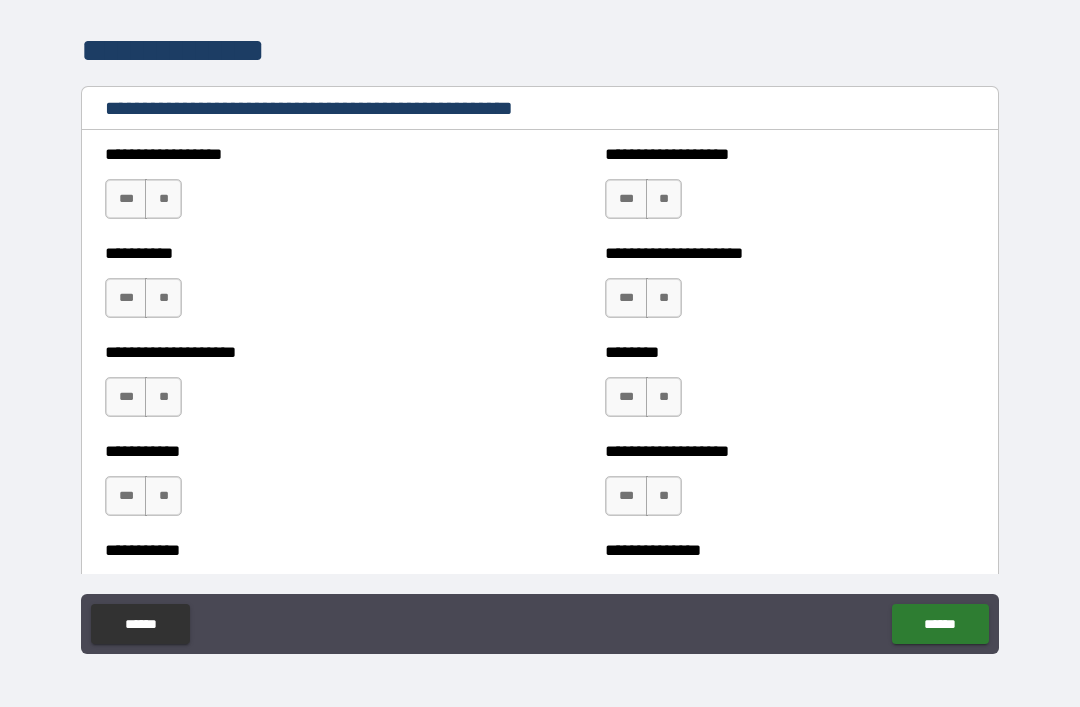 scroll, scrollTop: 2258, scrollLeft: 0, axis: vertical 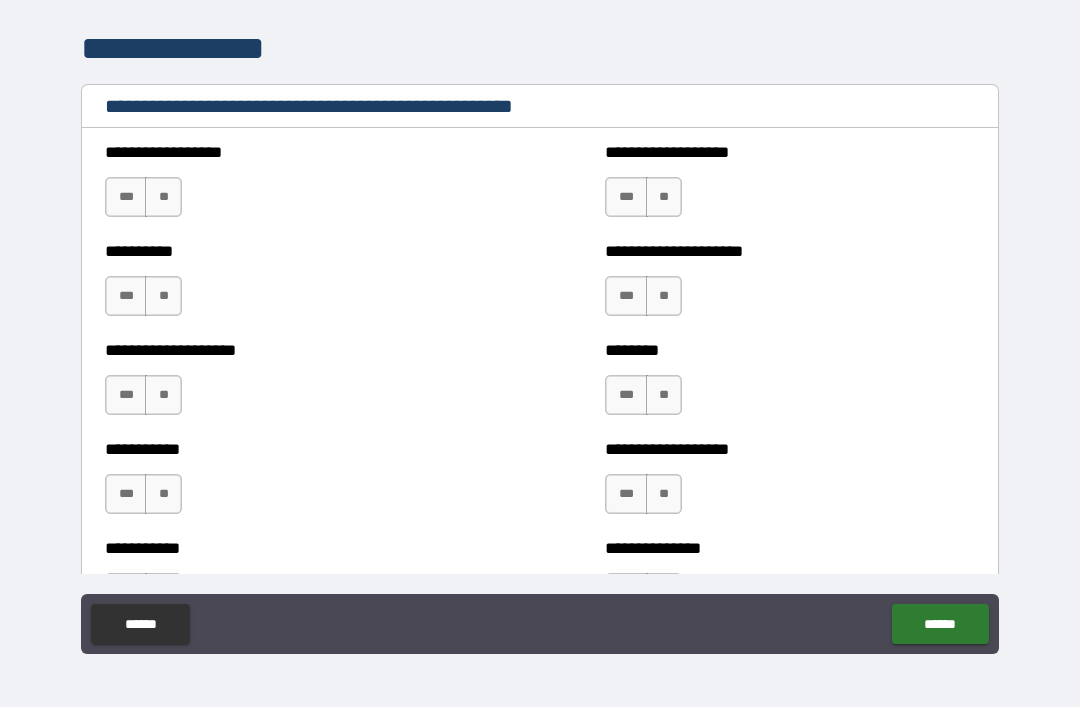 click on "**" at bounding box center [163, 197] 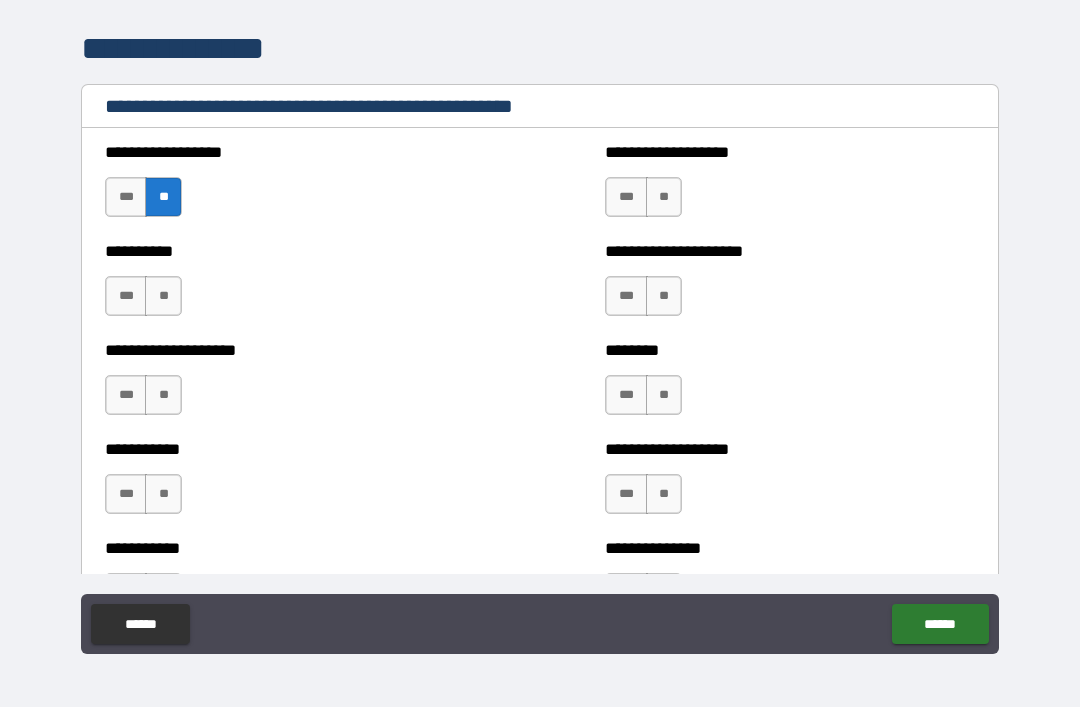 click on "**" at bounding box center [664, 197] 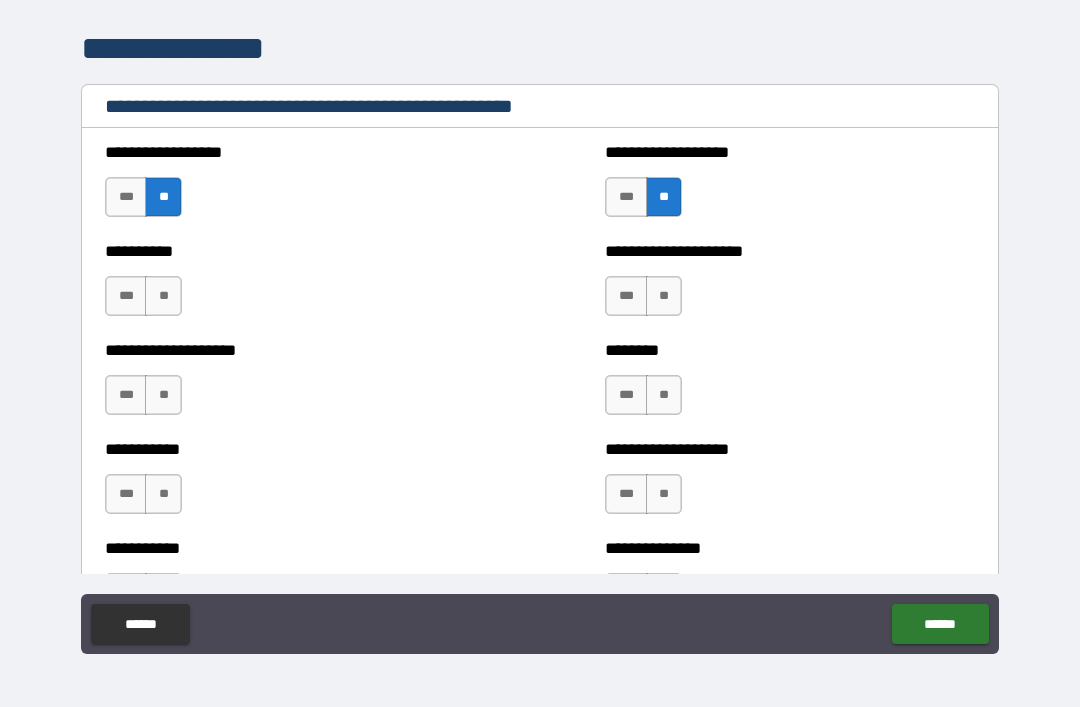 click on "**" at bounding box center (163, 296) 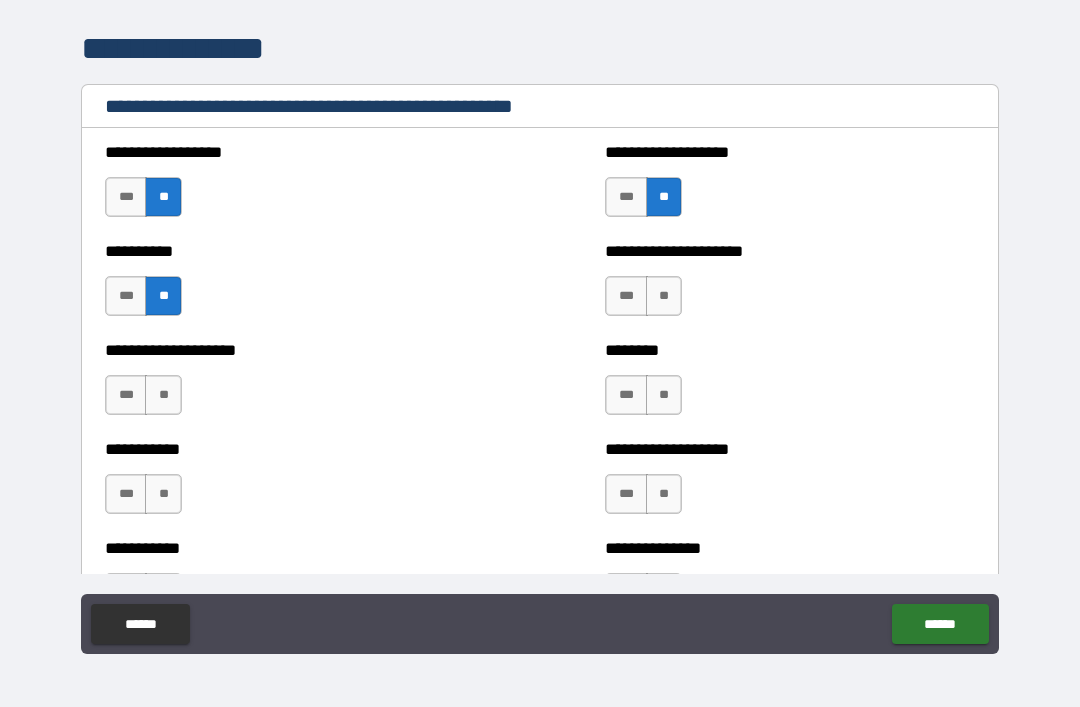 click on "**" at bounding box center [664, 296] 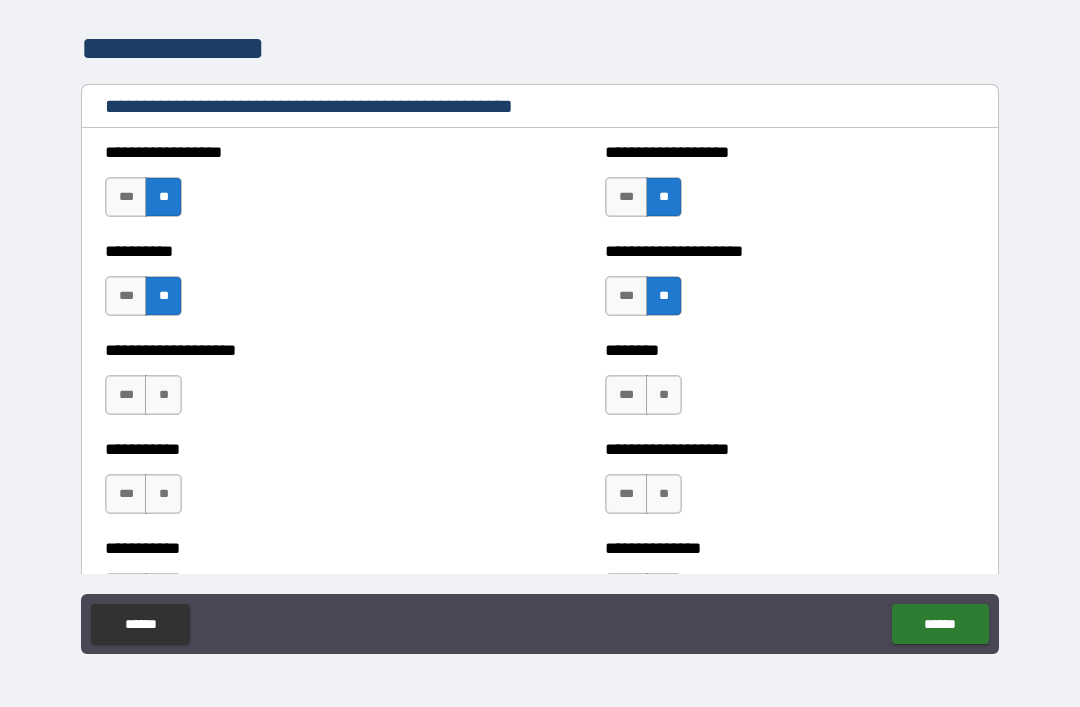 click on "**" at bounding box center [664, 395] 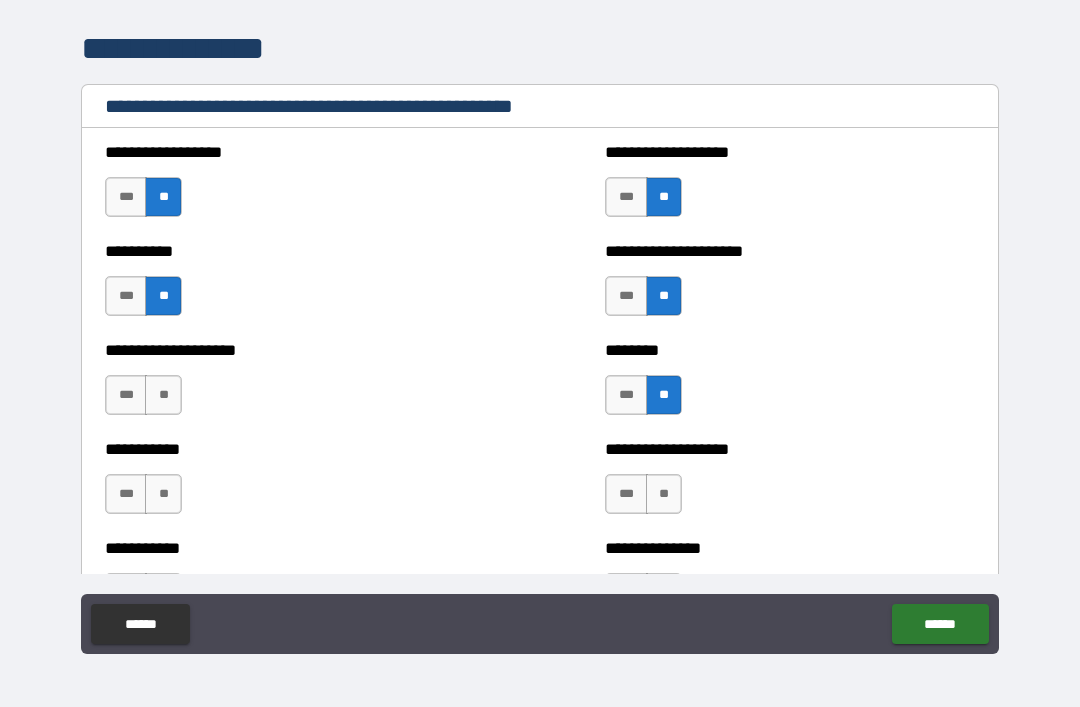 click on "**" at bounding box center (163, 395) 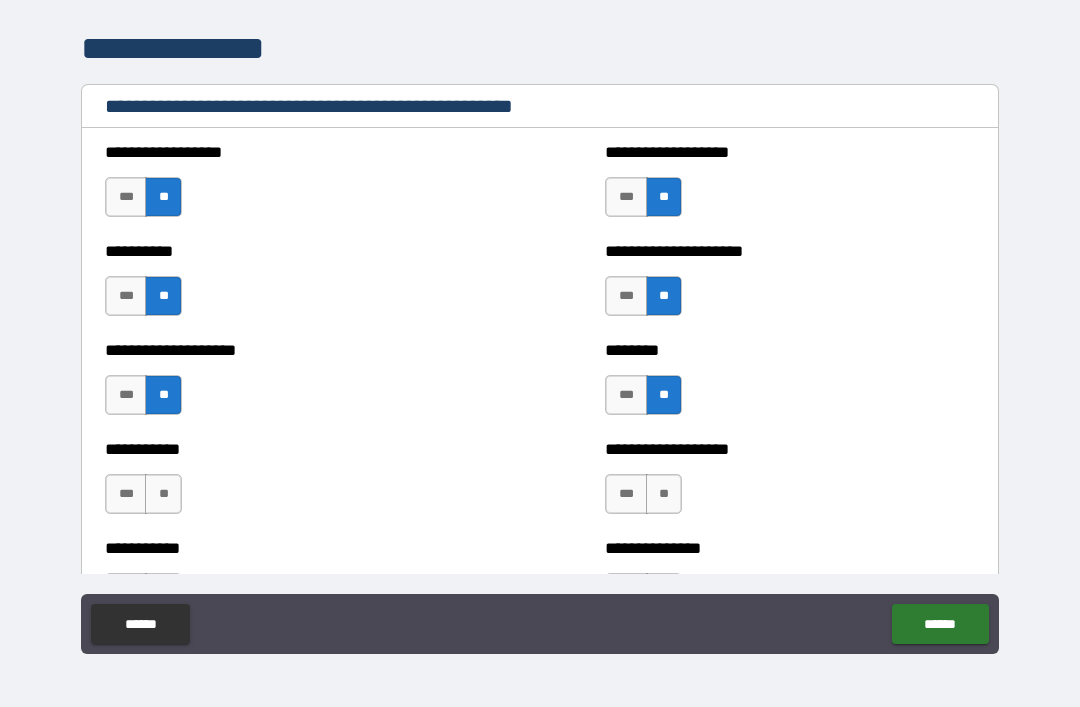 click on "**" at bounding box center [163, 494] 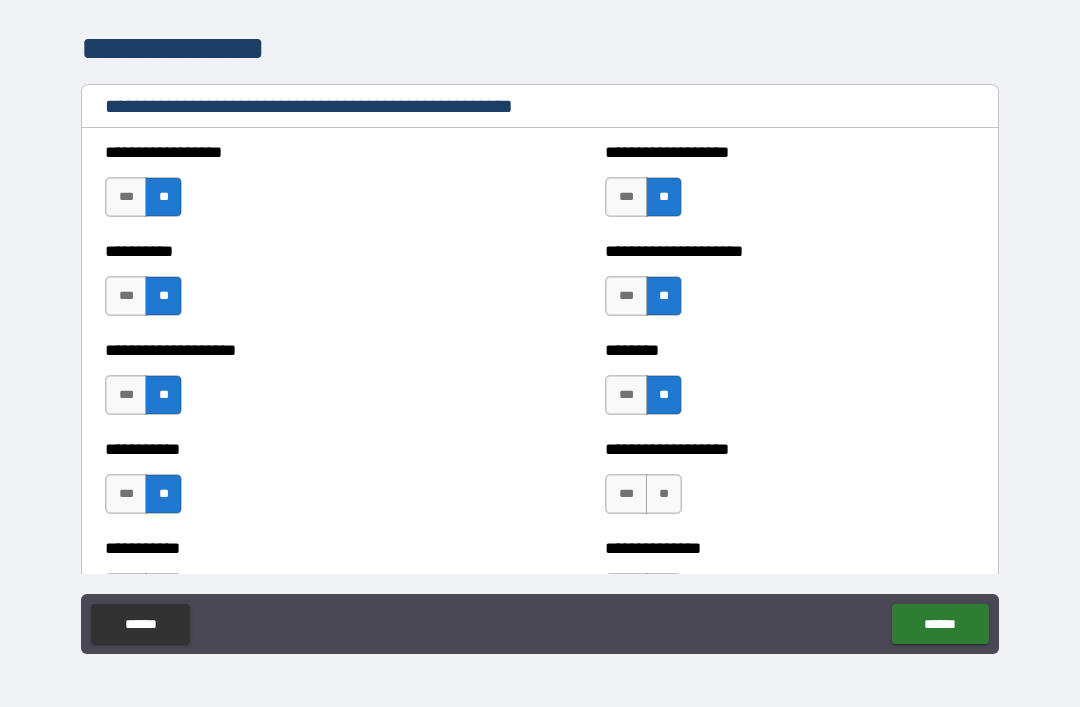 click on "**" at bounding box center [664, 494] 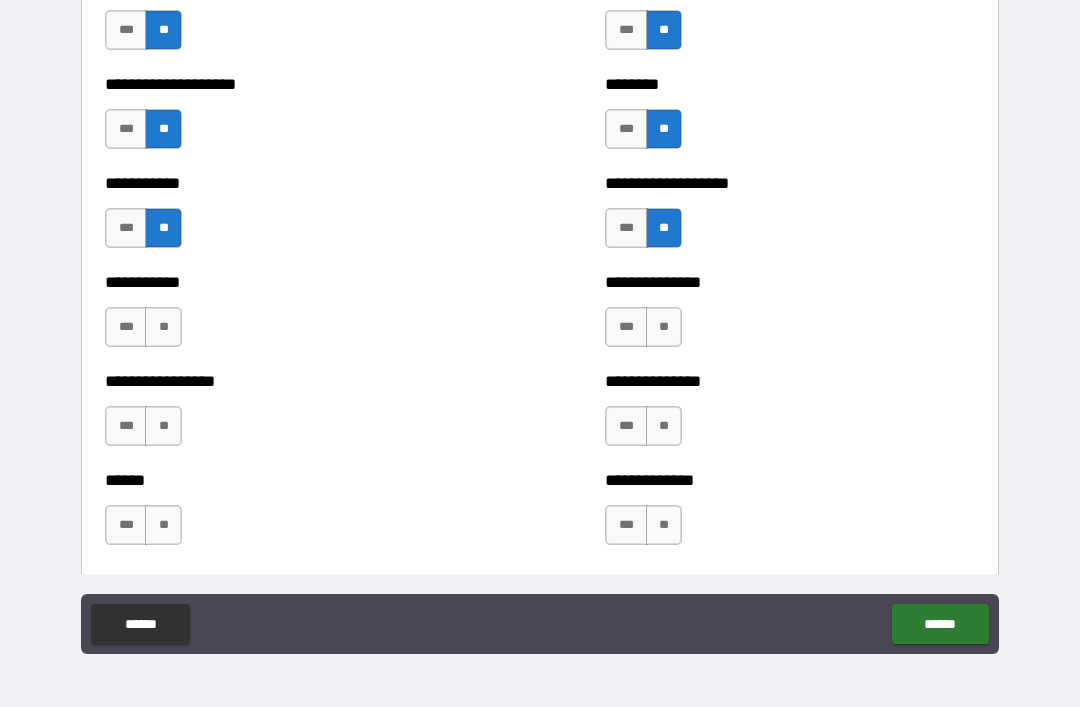 scroll, scrollTop: 2525, scrollLeft: 0, axis: vertical 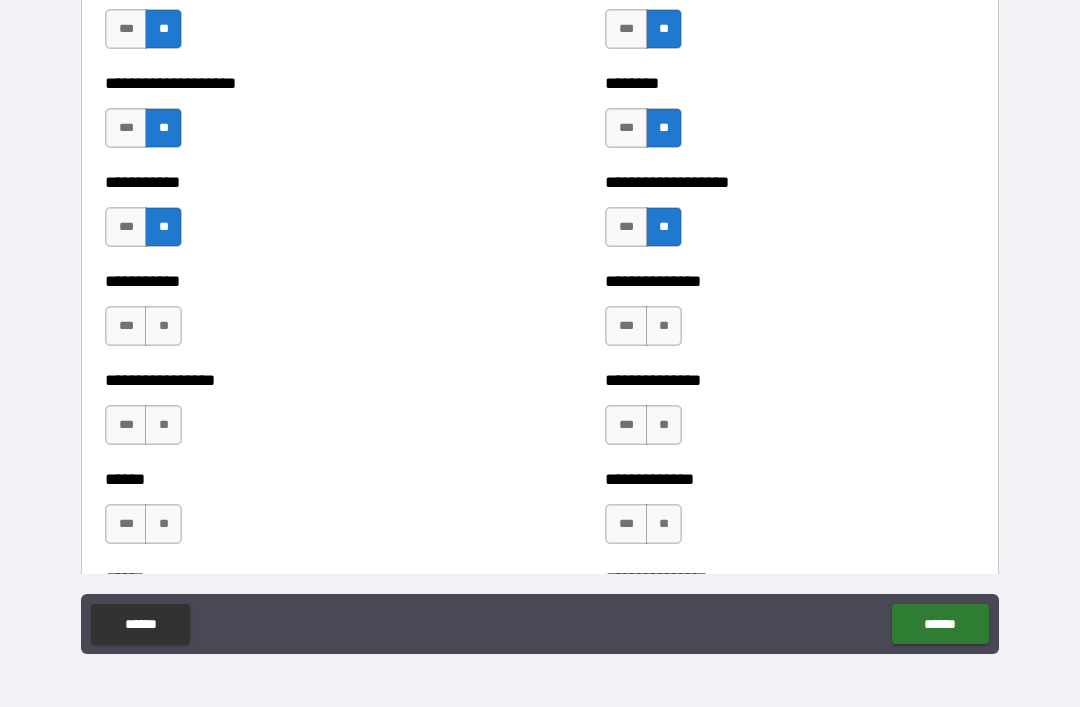 click on "**" at bounding box center [163, 326] 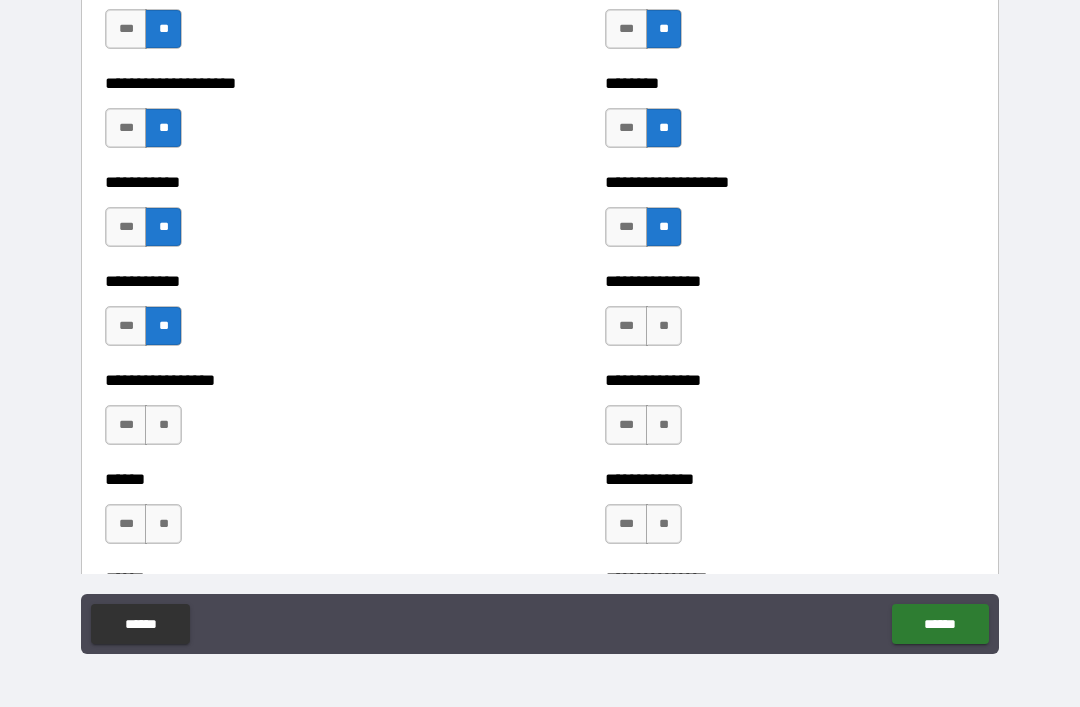 click on "**" at bounding box center [163, 425] 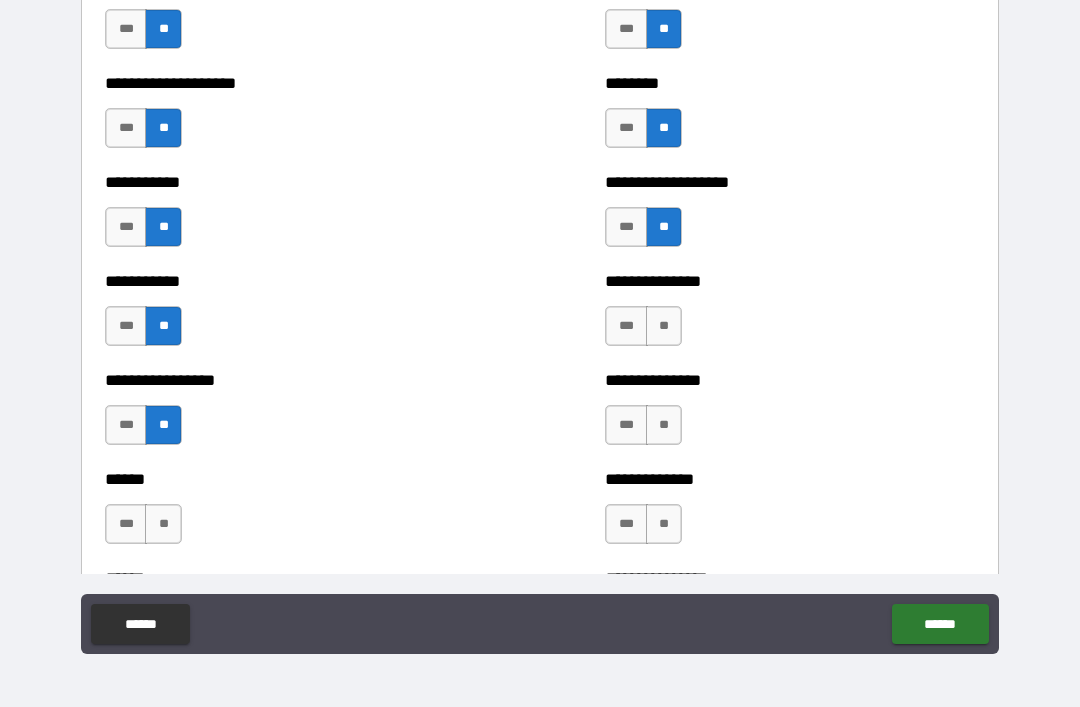 click on "**" at bounding box center [163, 524] 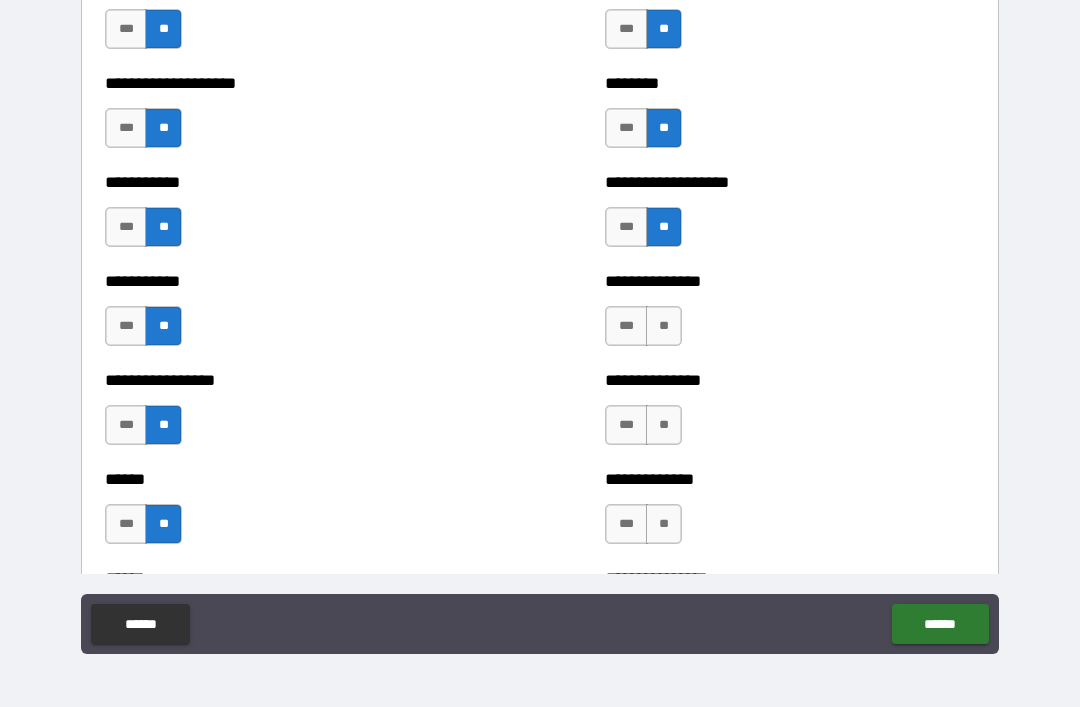 click on "**" at bounding box center [664, 326] 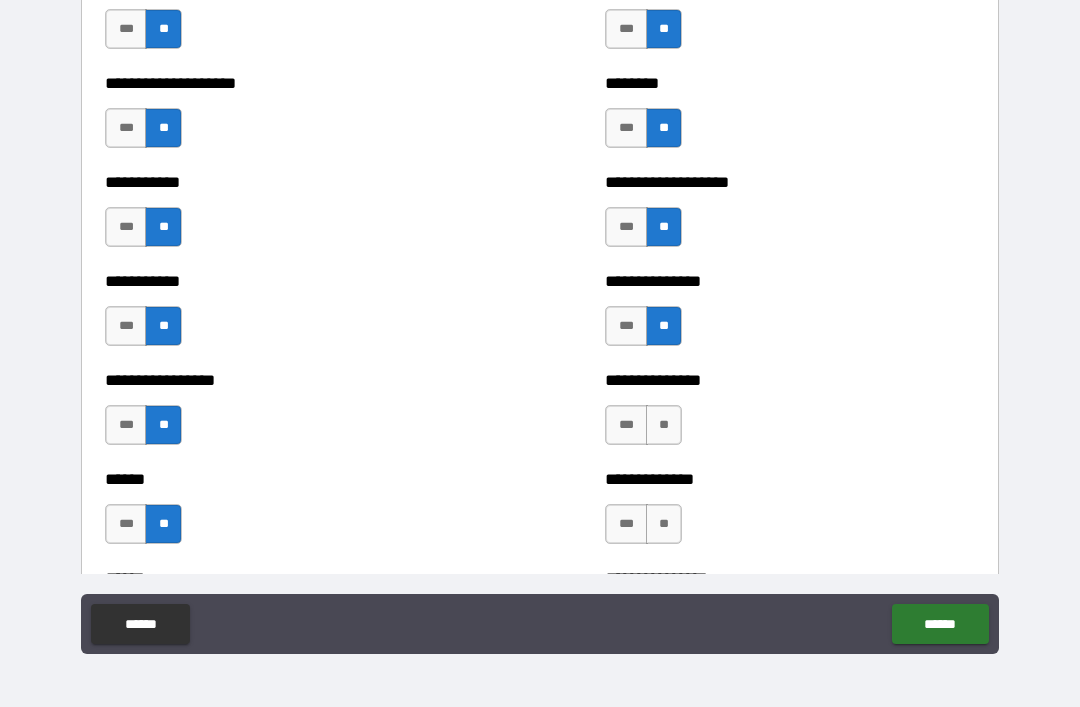click on "**" at bounding box center (664, 425) 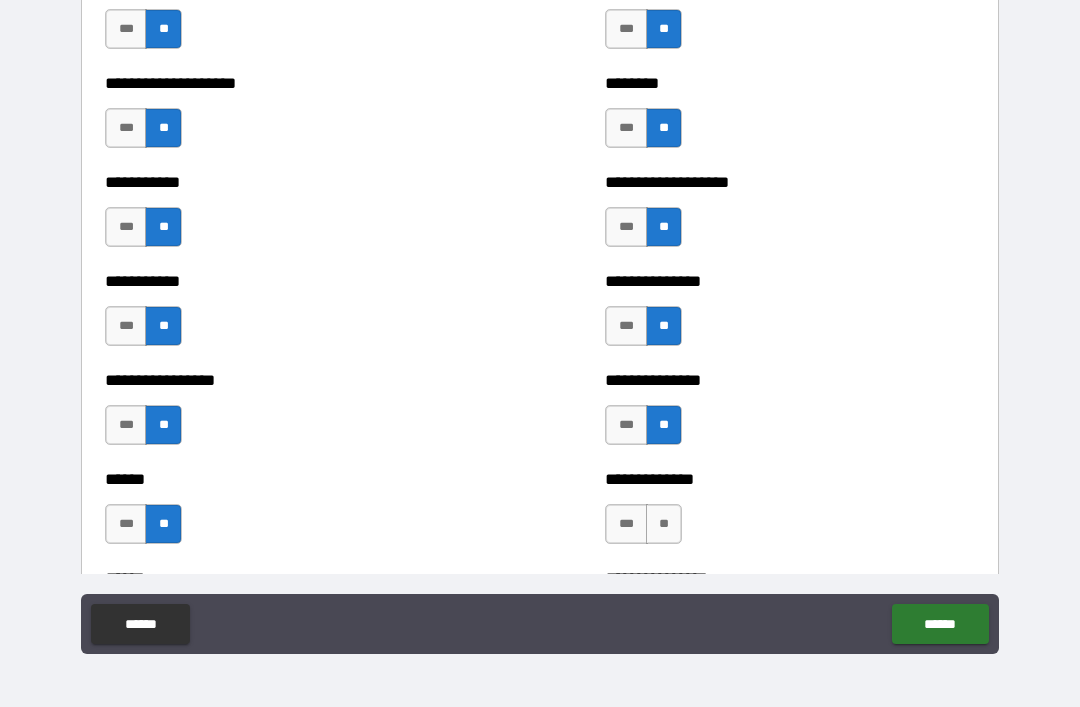 click on "**" at bounding box center (664, 524) 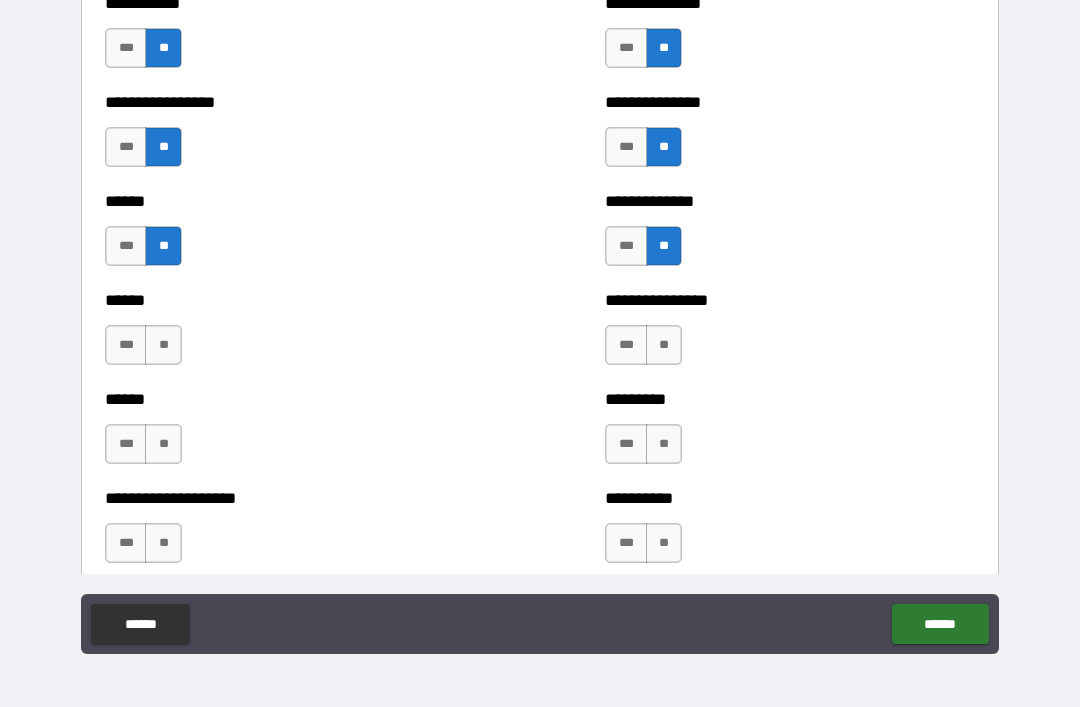 scroll, scrollTop: 2811, scrollLeft: 0, axis: vertical 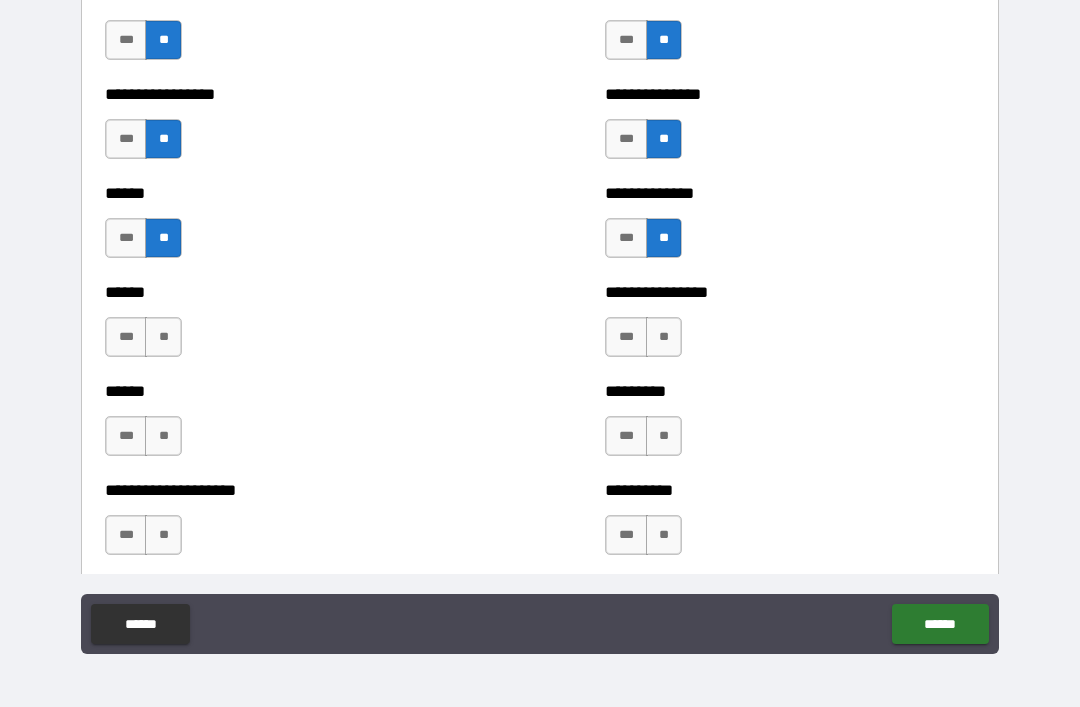 click on "**" at bounding box center (664, 337) 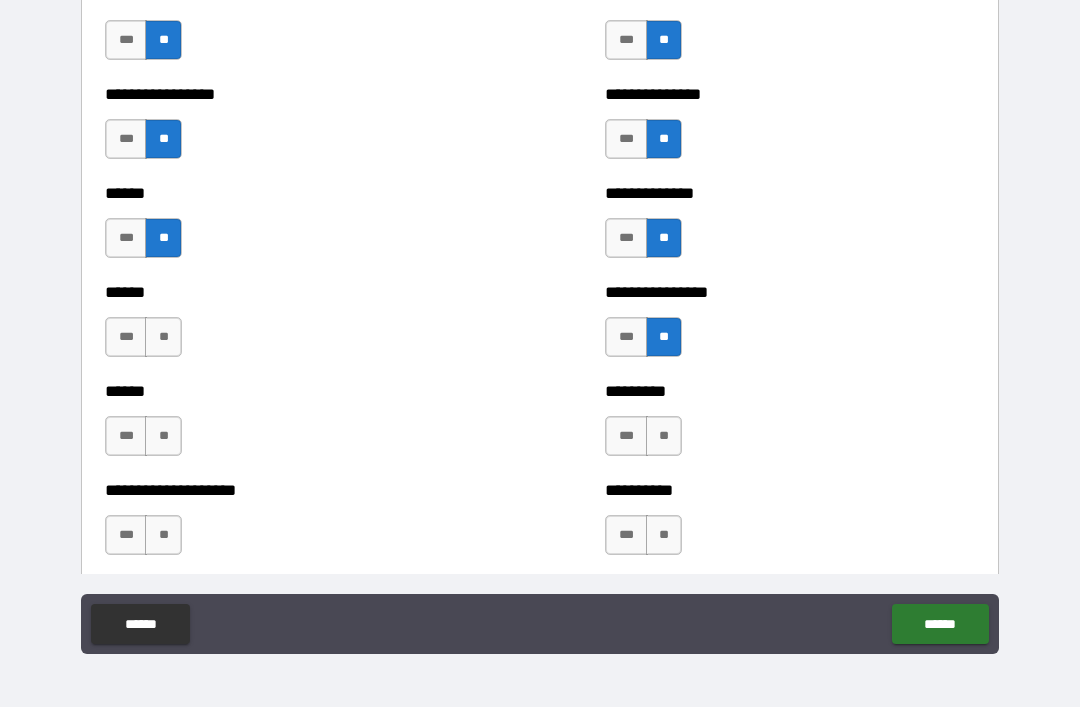 click on "**" at bounding box center [163, 337] 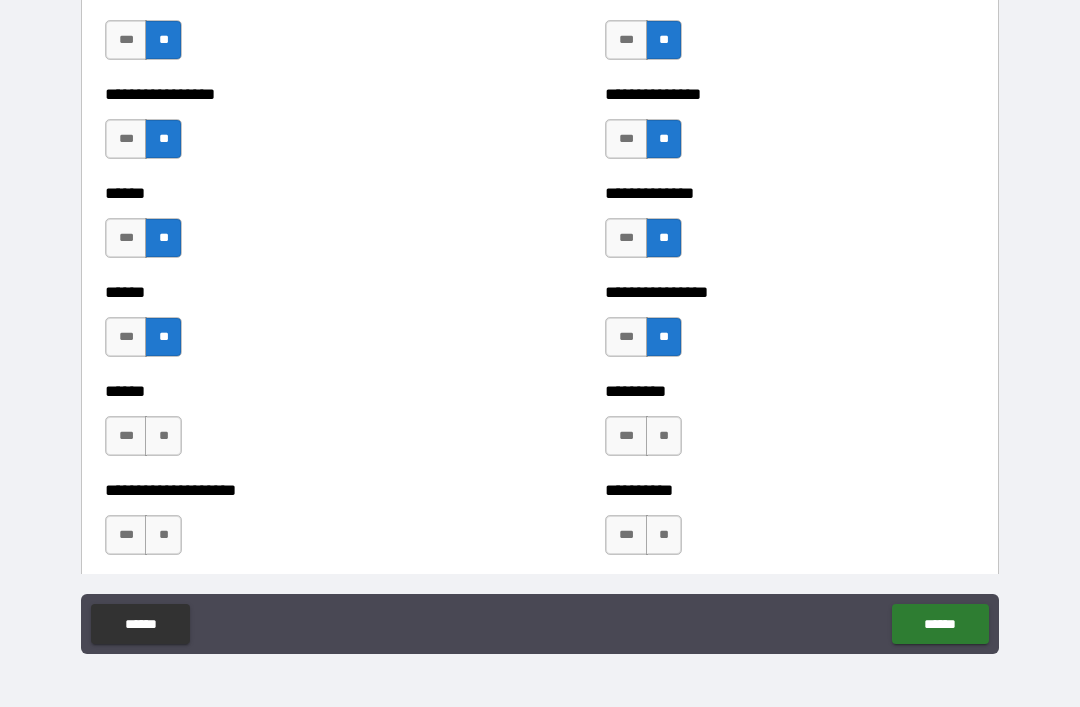 click on "**" at bounding box center [163, 436] 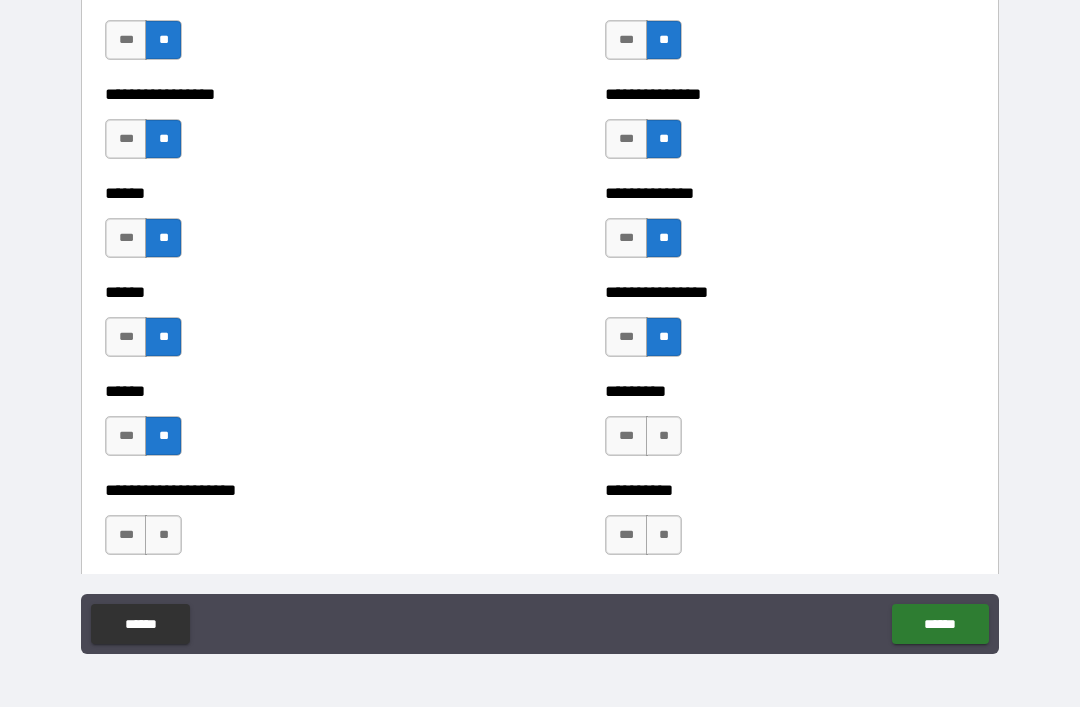 click on "**" at bounding box center (664, 436) 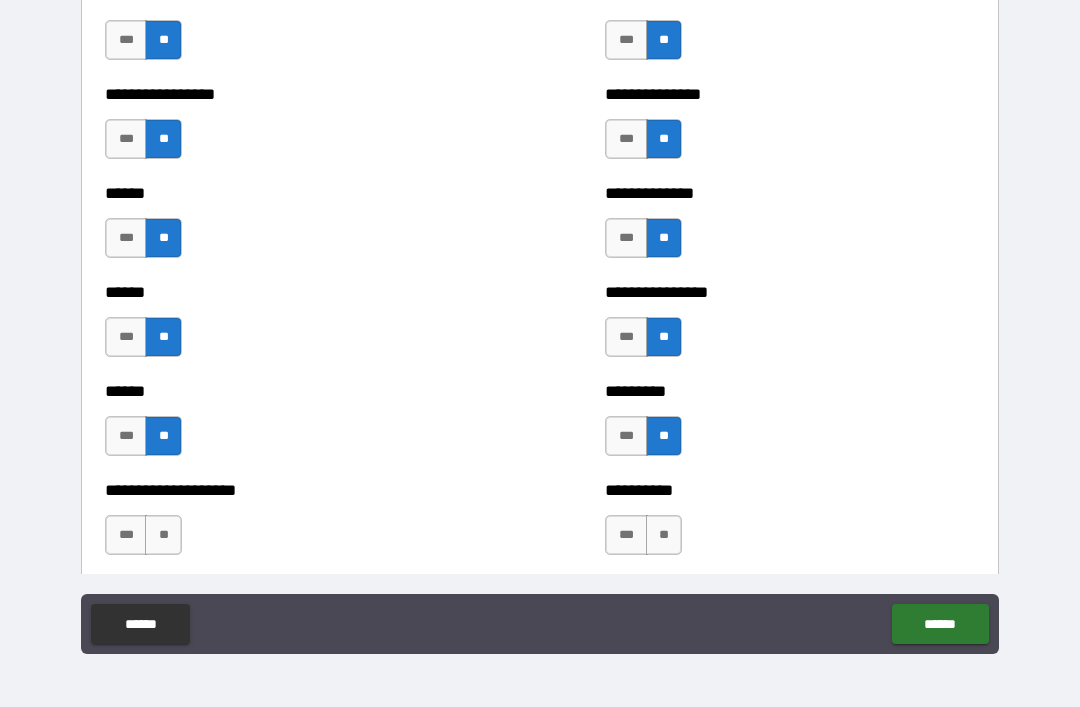 click on "**" at bounding box center (163, 535) 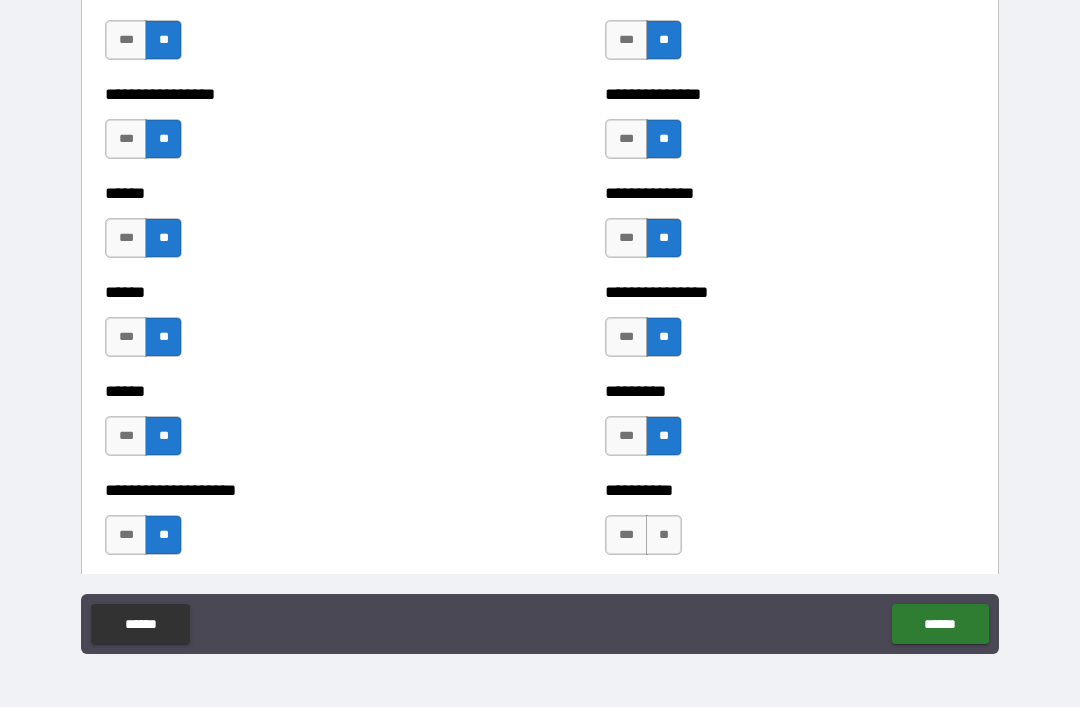 click on "**" at bounding box center [664, 535] 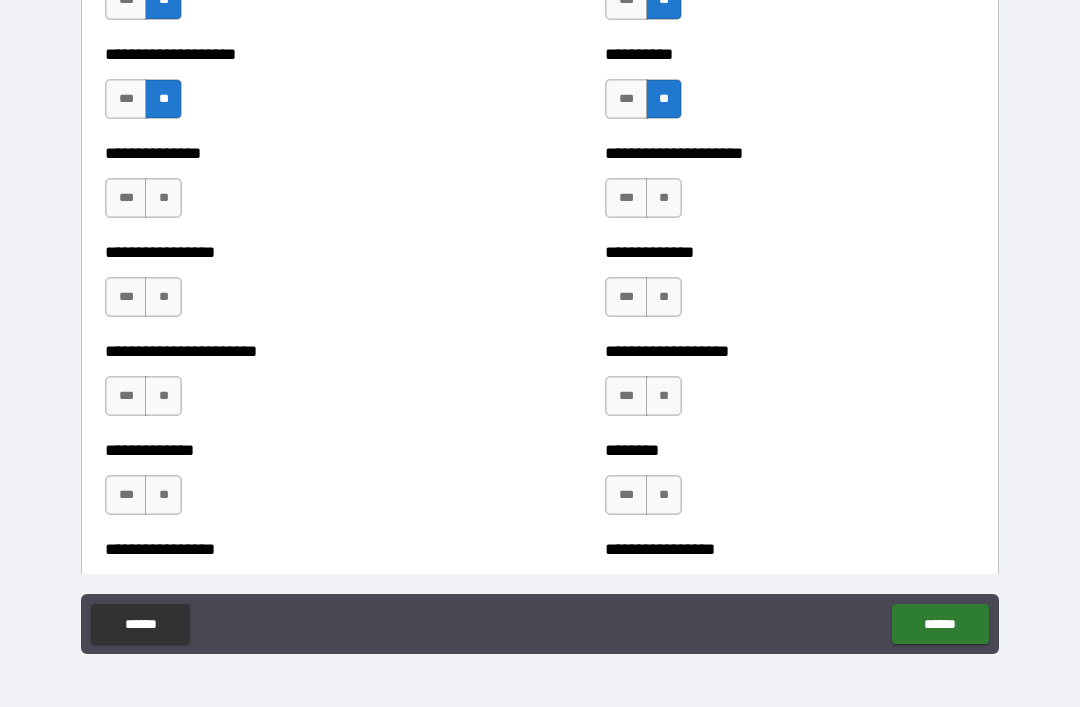 scroll, scrollTop: 3178, scrollLeft: 0, axis: vertical 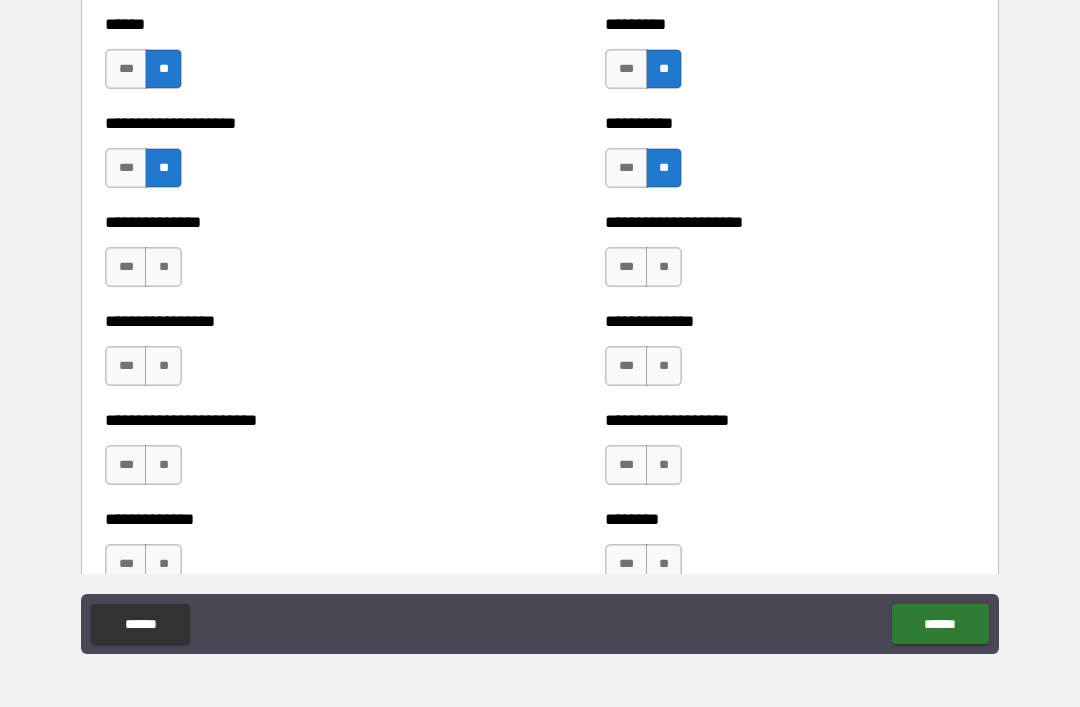click on "**" at bounding box center [664, 267] 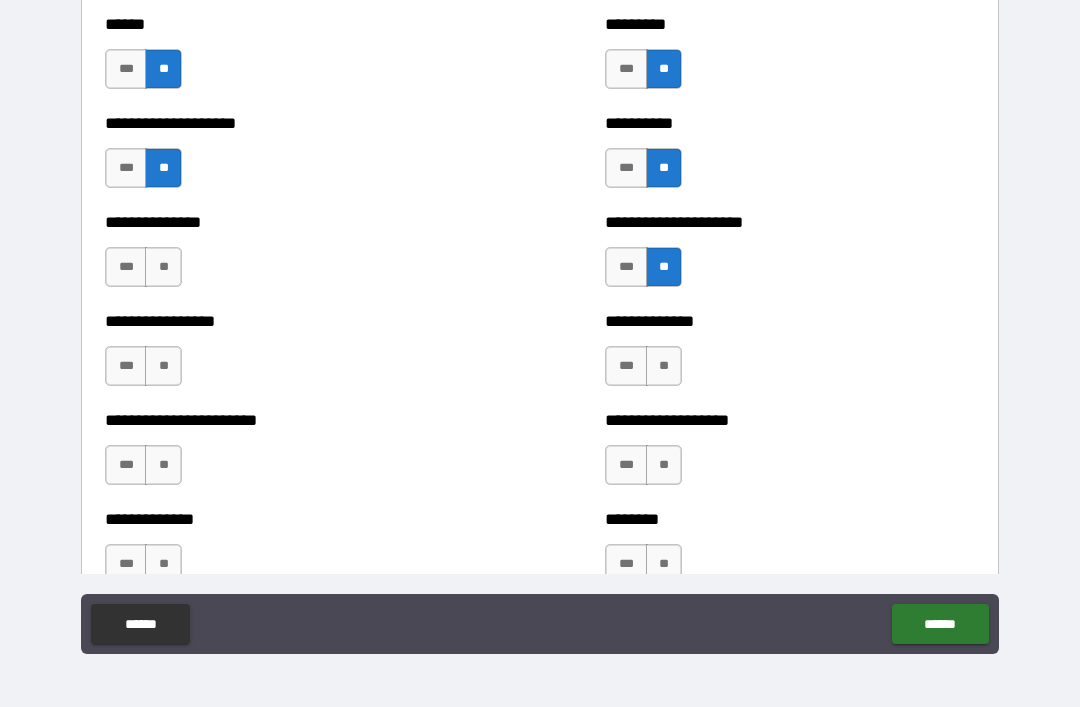 click on "**" at bounding box center (163, 267) 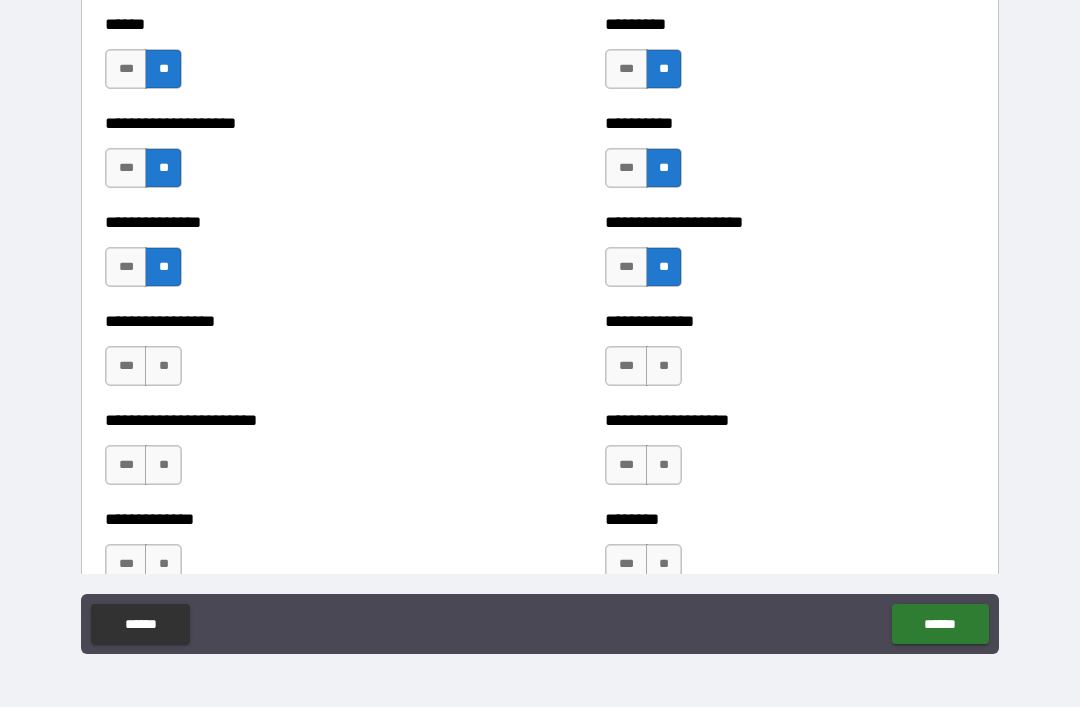 click on "**" at bounding box center (163, 366) 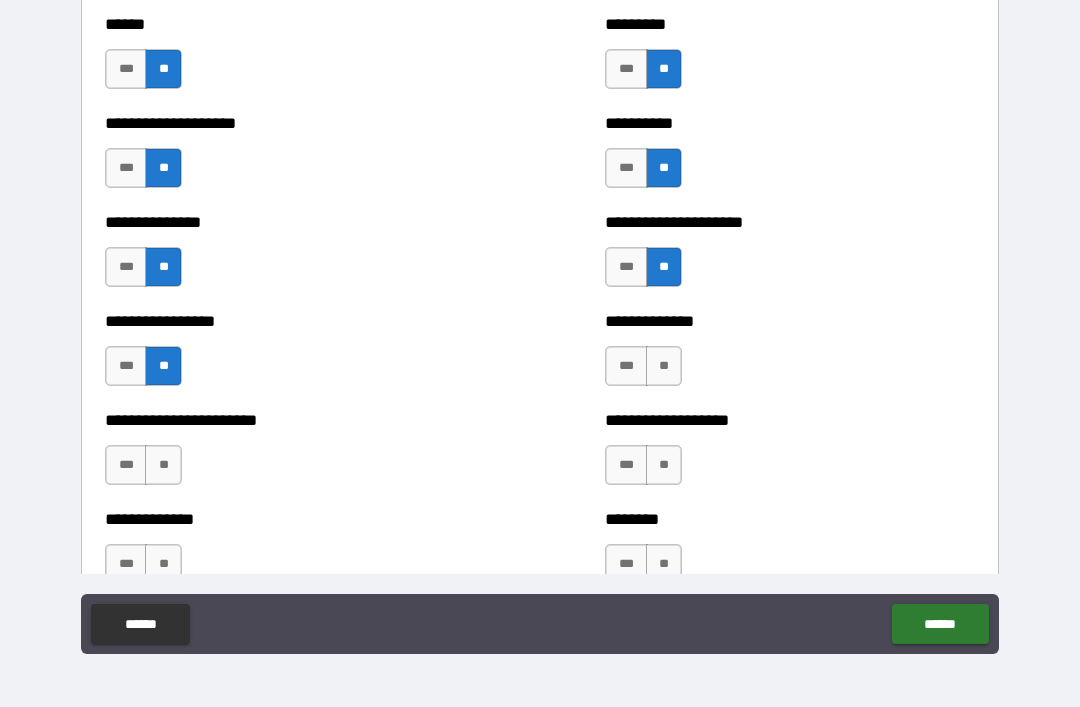 click on "**" at bounding box center (664, 366) 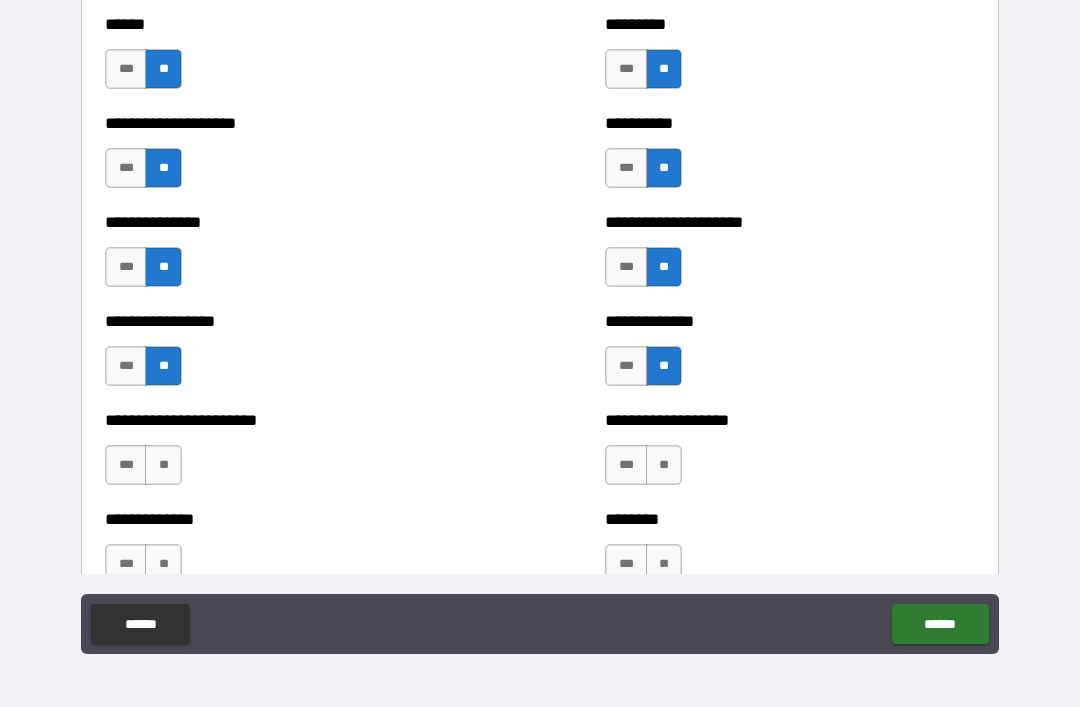click on "**********" at bounding box center [290, 455] 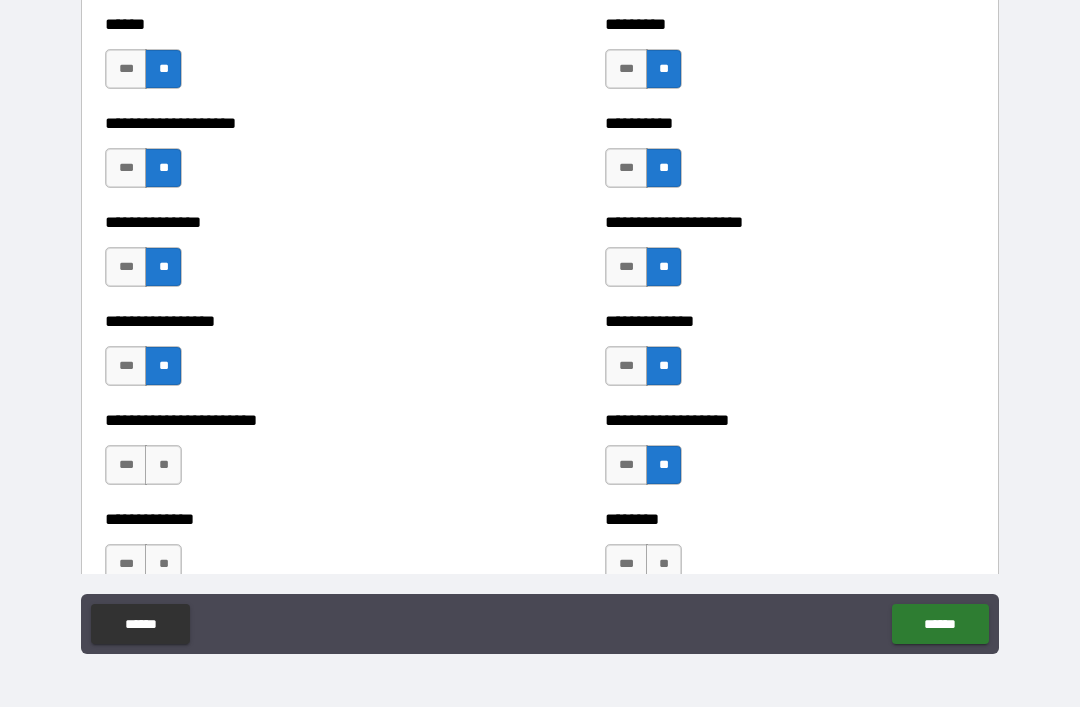 click on "**" at bounding box center [163, 465] 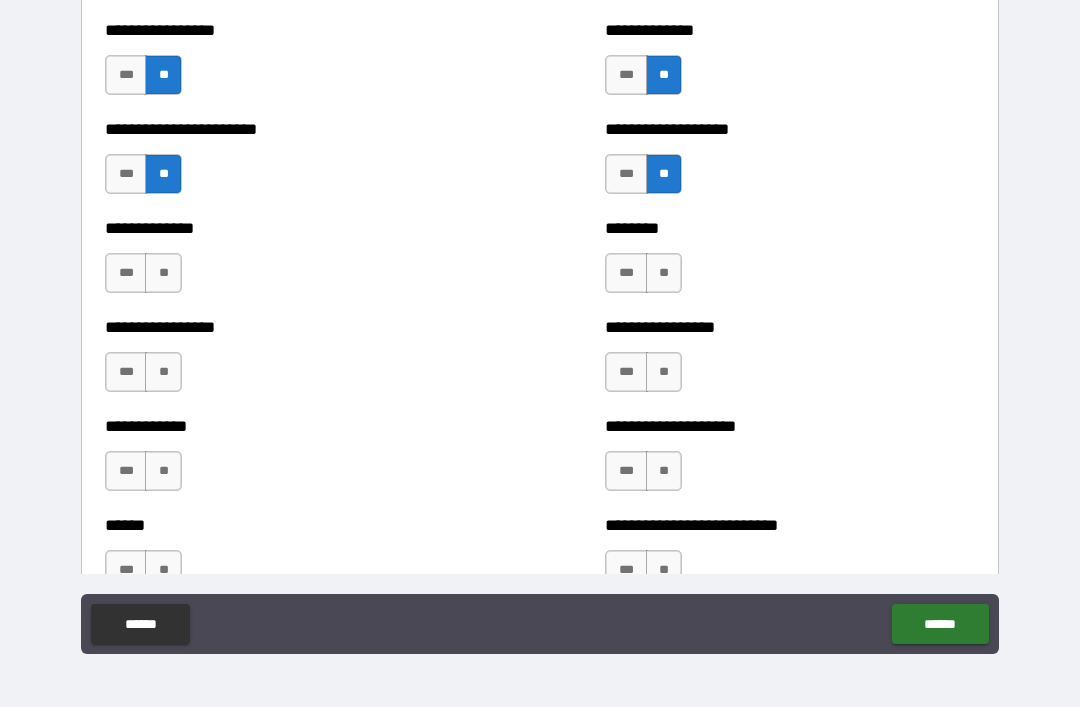 scroll, scrollTop: 3470, scrollLeft: 0, axis: vertical 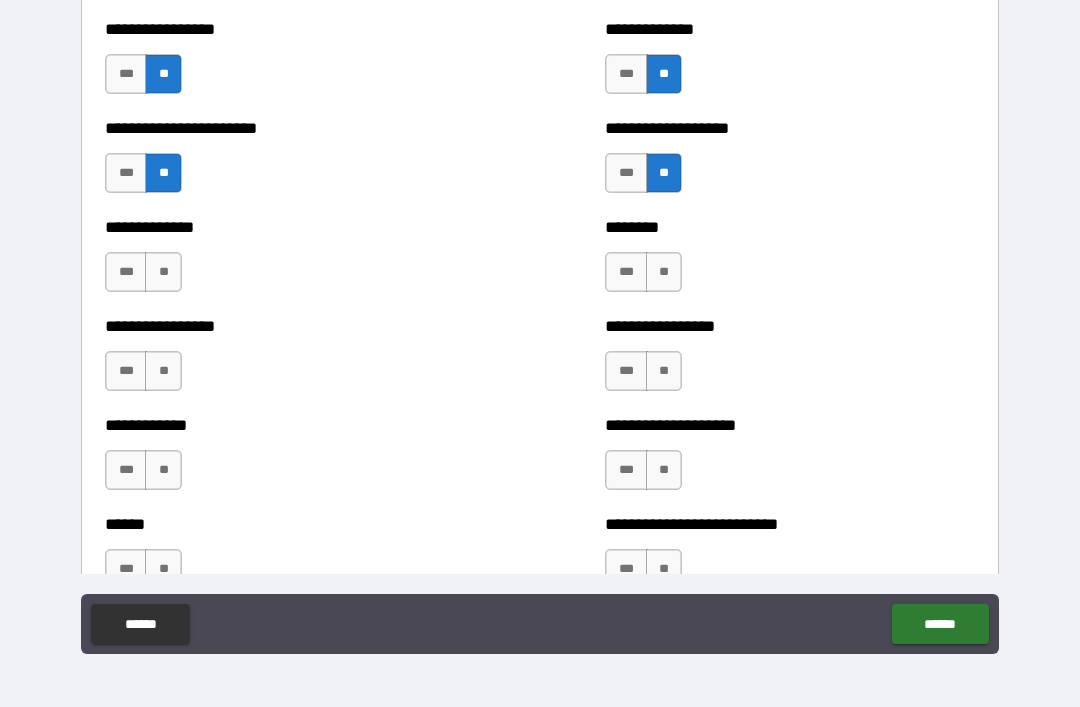 click on "**" at bounding box center [664, 272] 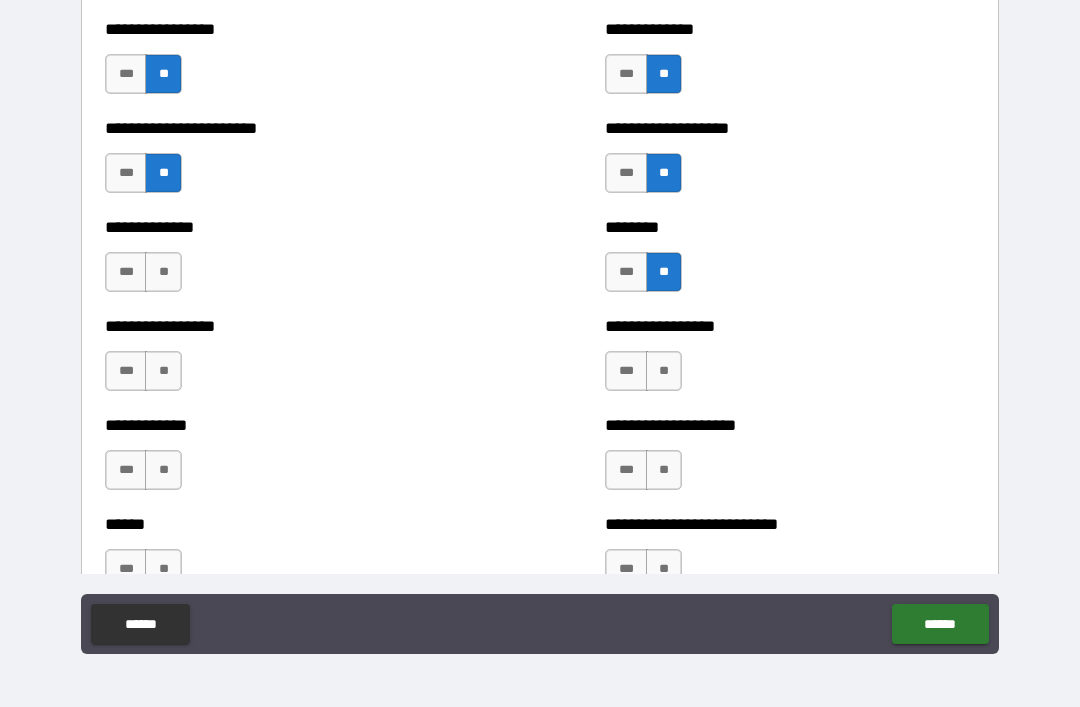 click on "**" at bounding box center [163, 272] 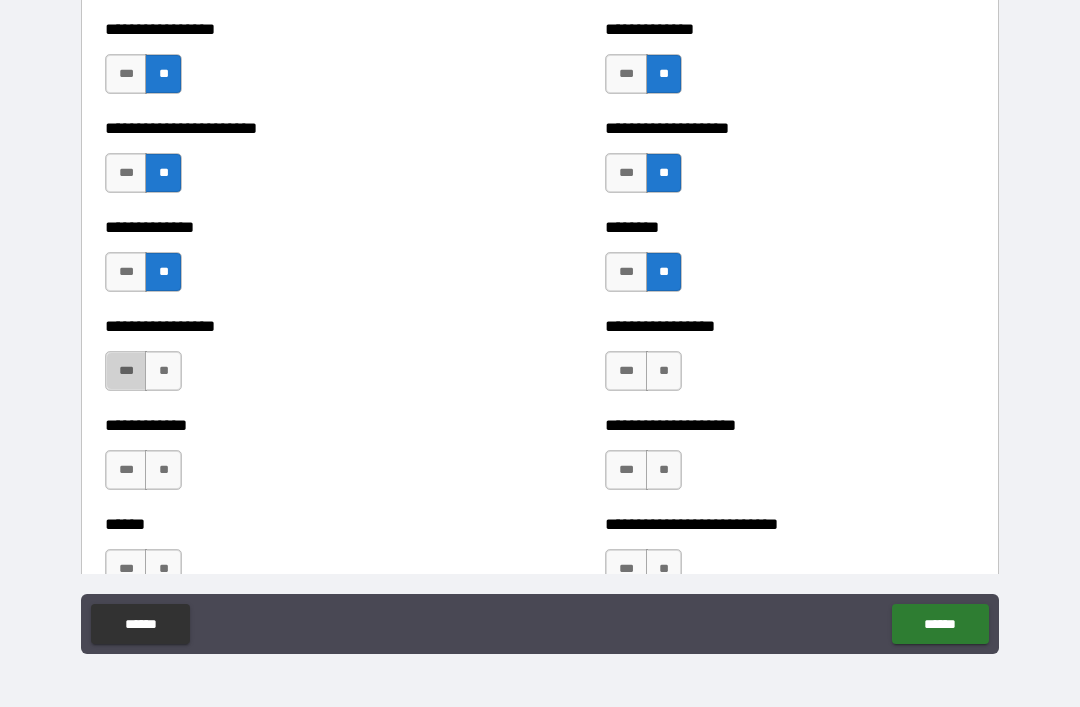click on "***" at bounding box center [126, 371] 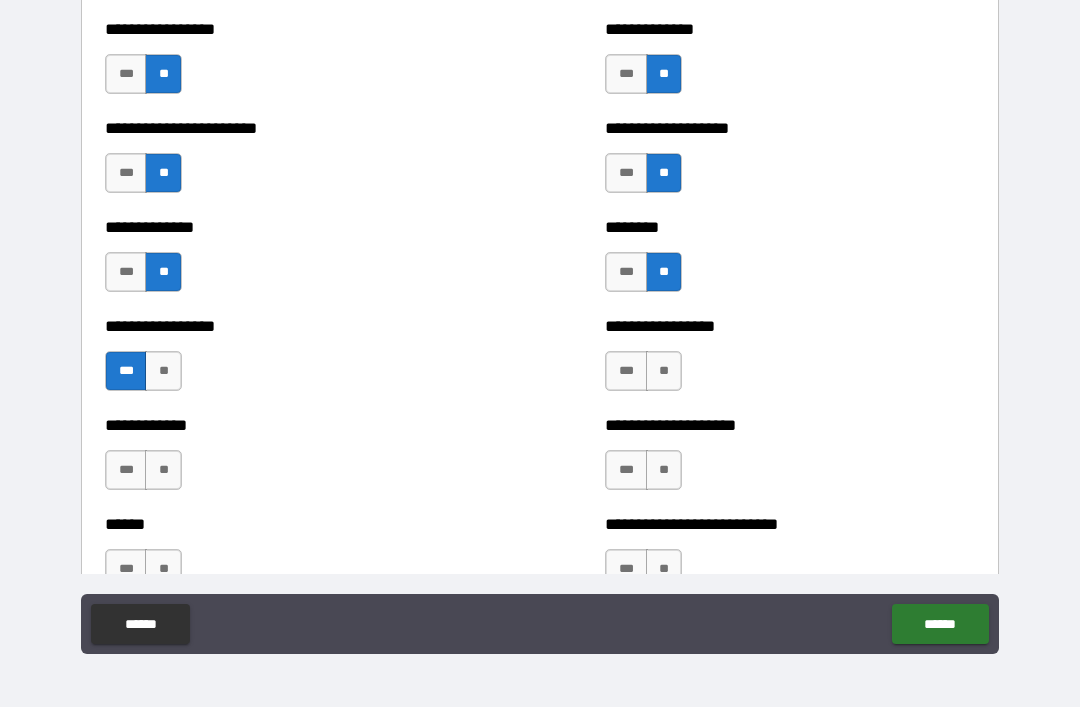 click on "**" at bounding box center [664, 371] 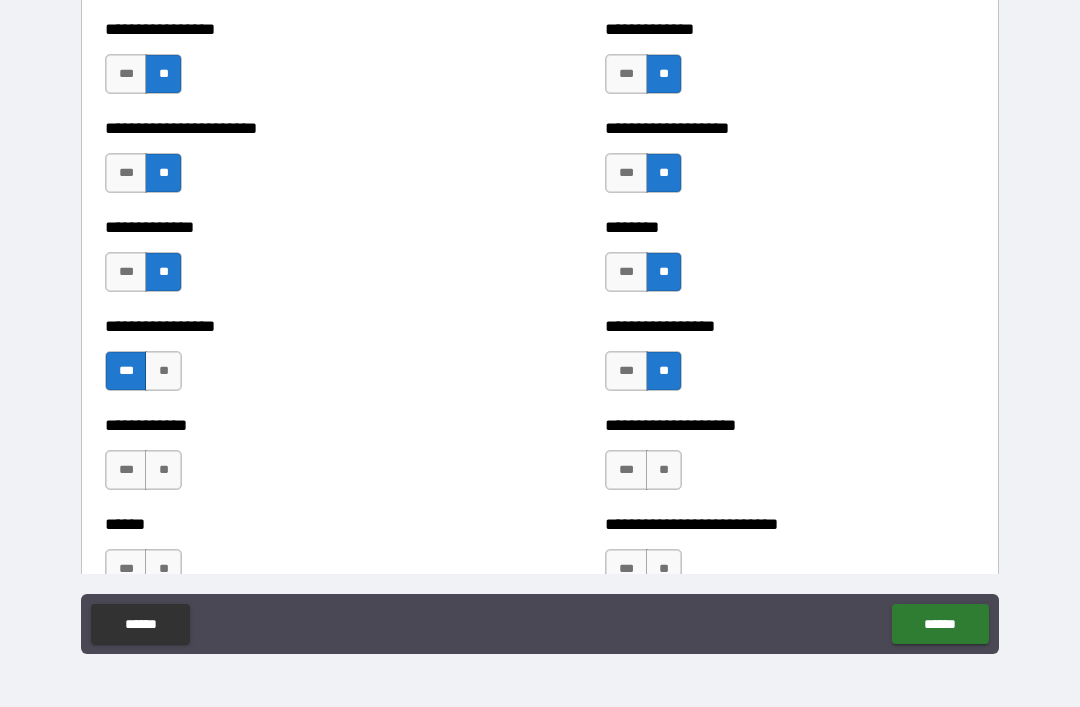 click on "**" at bounding box center (163, 470) 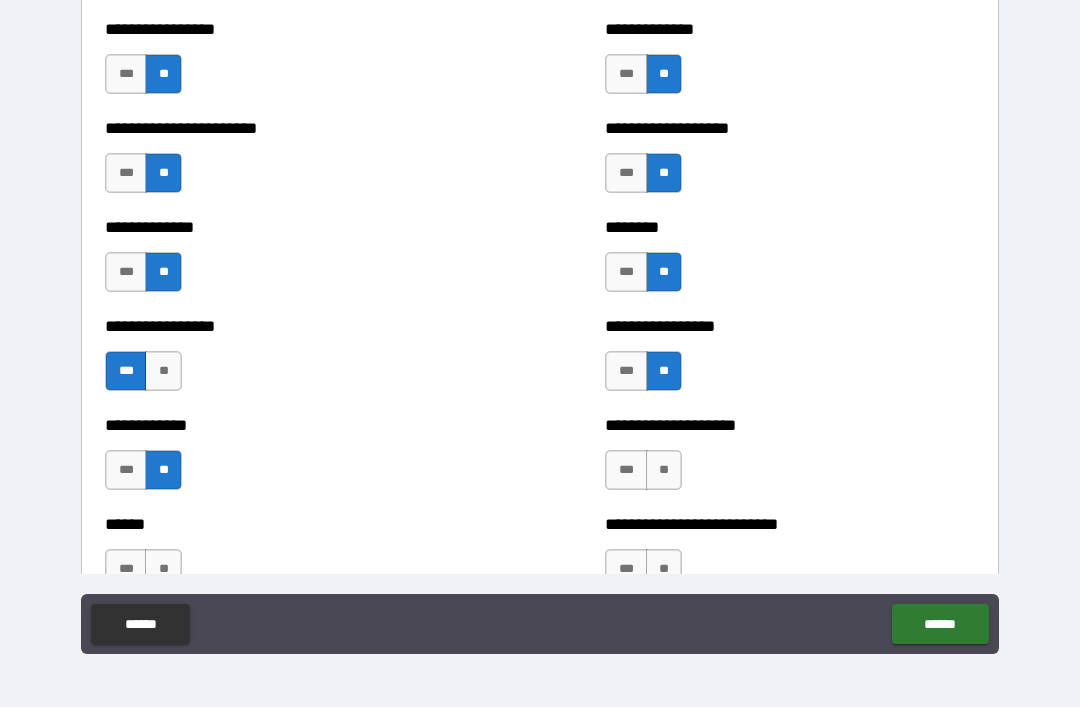 click on "**" at bounding box center (664, 470) 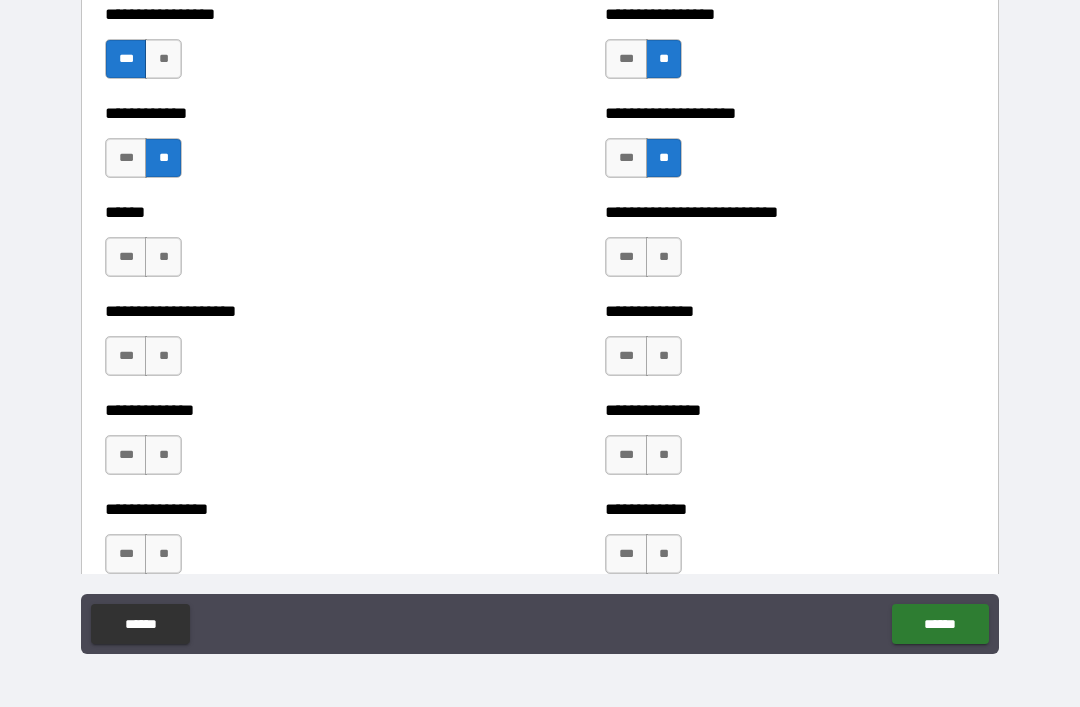 scroll, scrollTop: 3784, scrollLeft: 0, axis: vertical 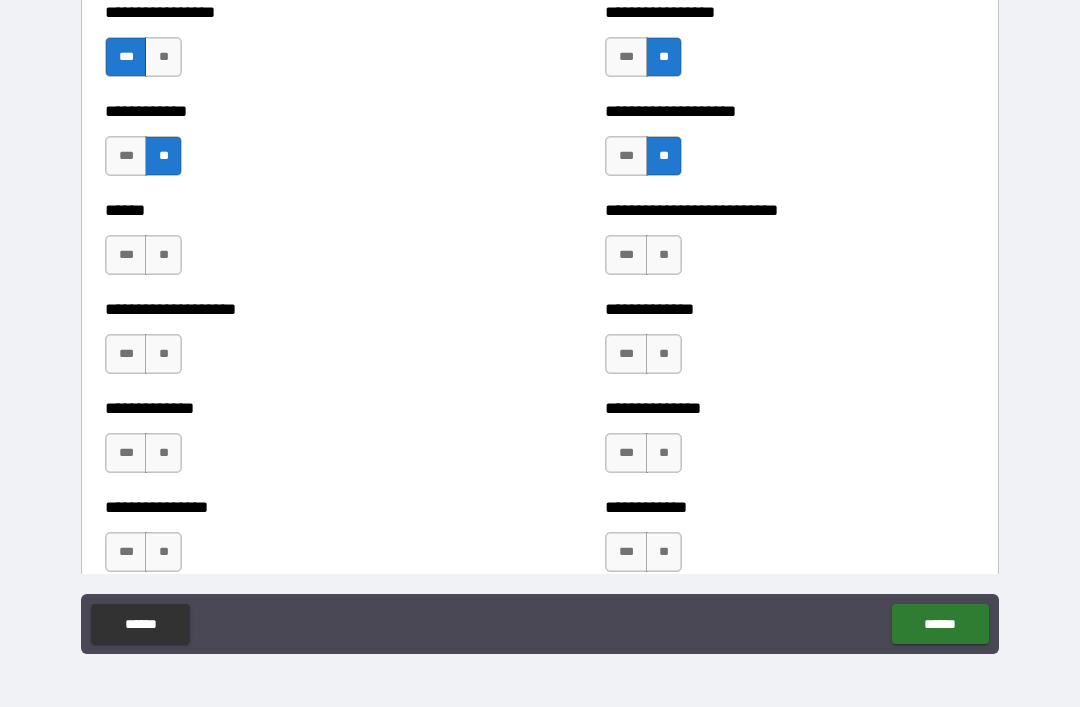 click on "**" at bounding box center (664, 255) 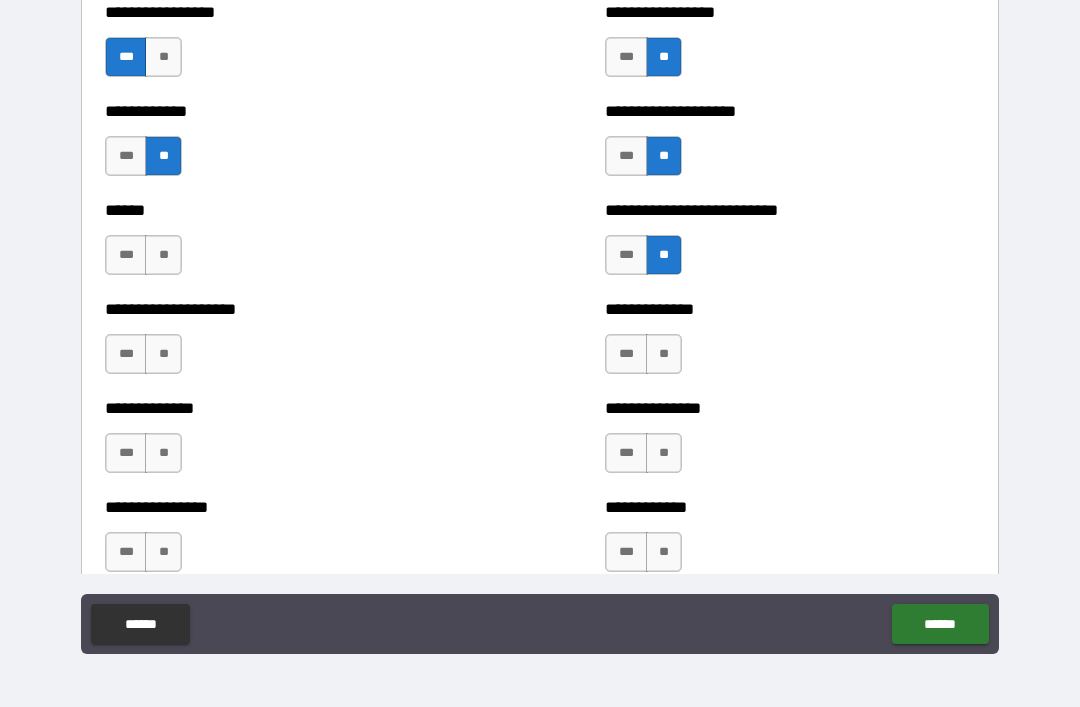 click on "**" at bounding box center (163, 255) 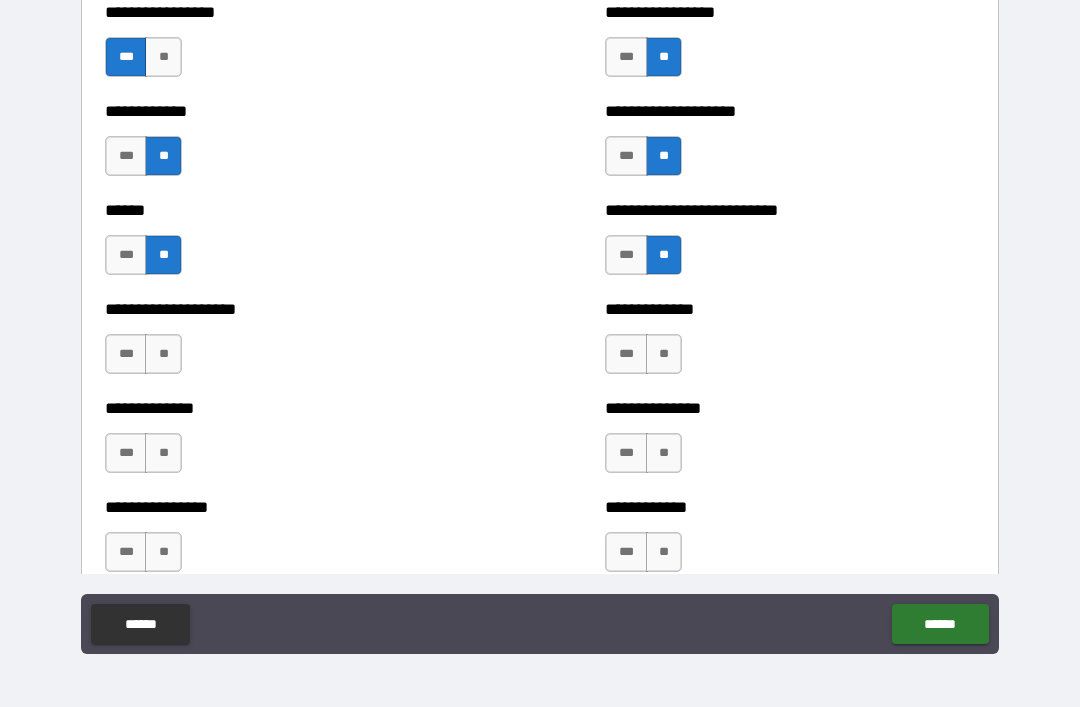 click on "**" at bounding box center [163, 354] 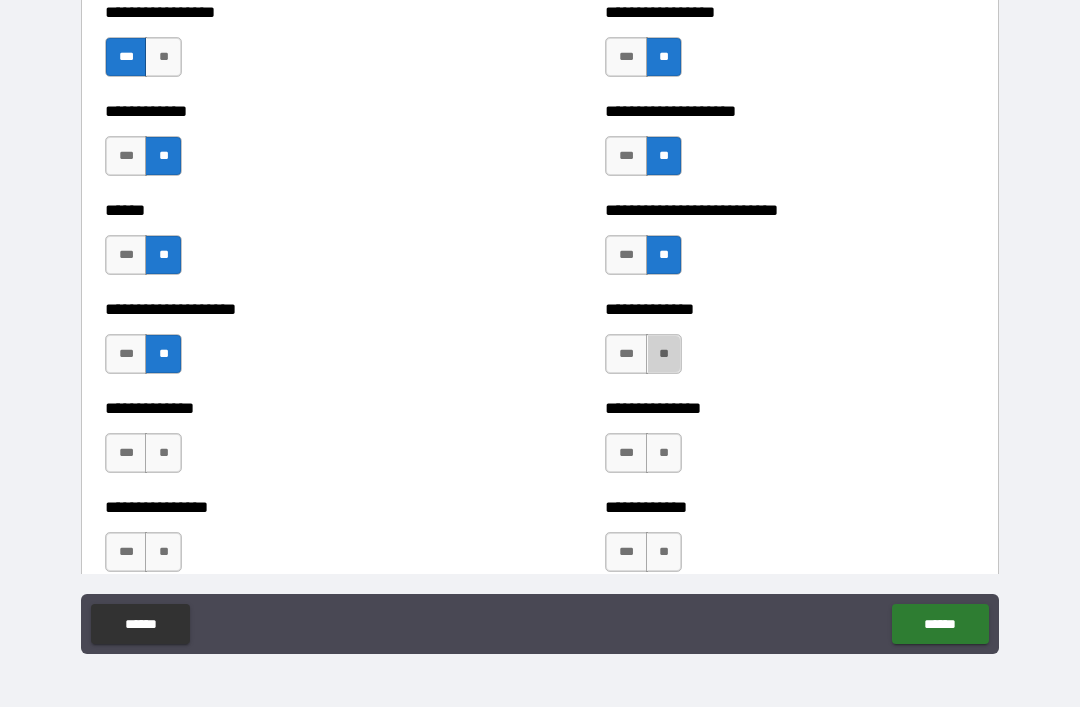 click on "**" at bounding box center (664, 354) 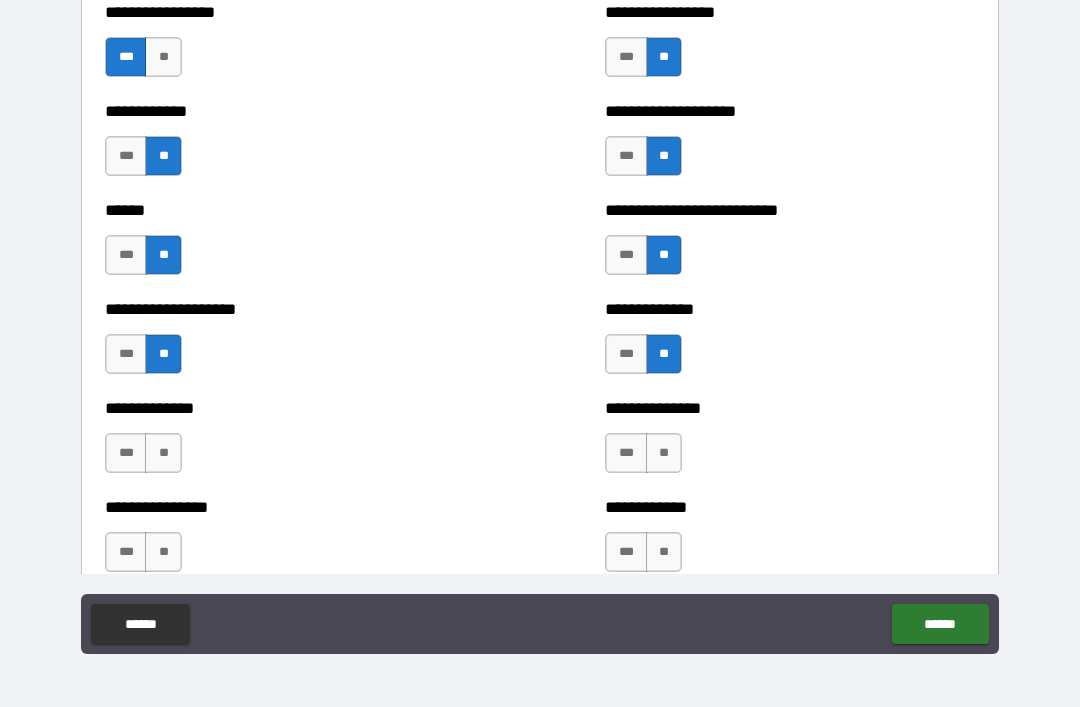 click on "**" at bounding box center [664, 453] 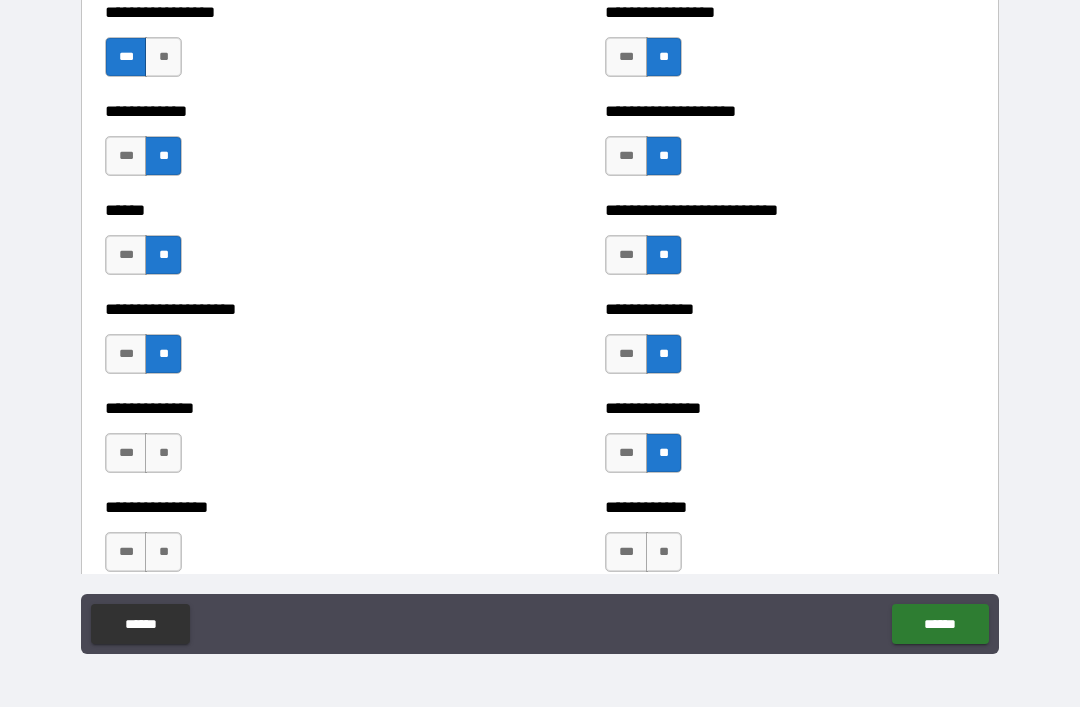 click on "**" at bounding box center [163, 453] 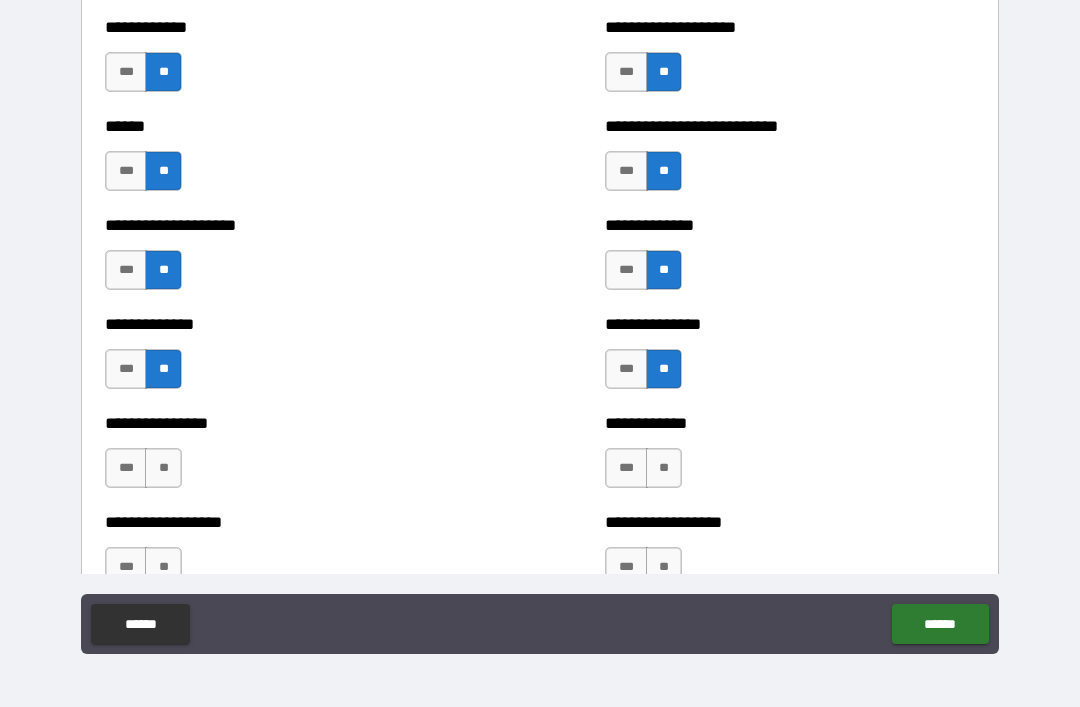 scroll, scrollTop: 3873, scrollLeft: 0, axis: vertical 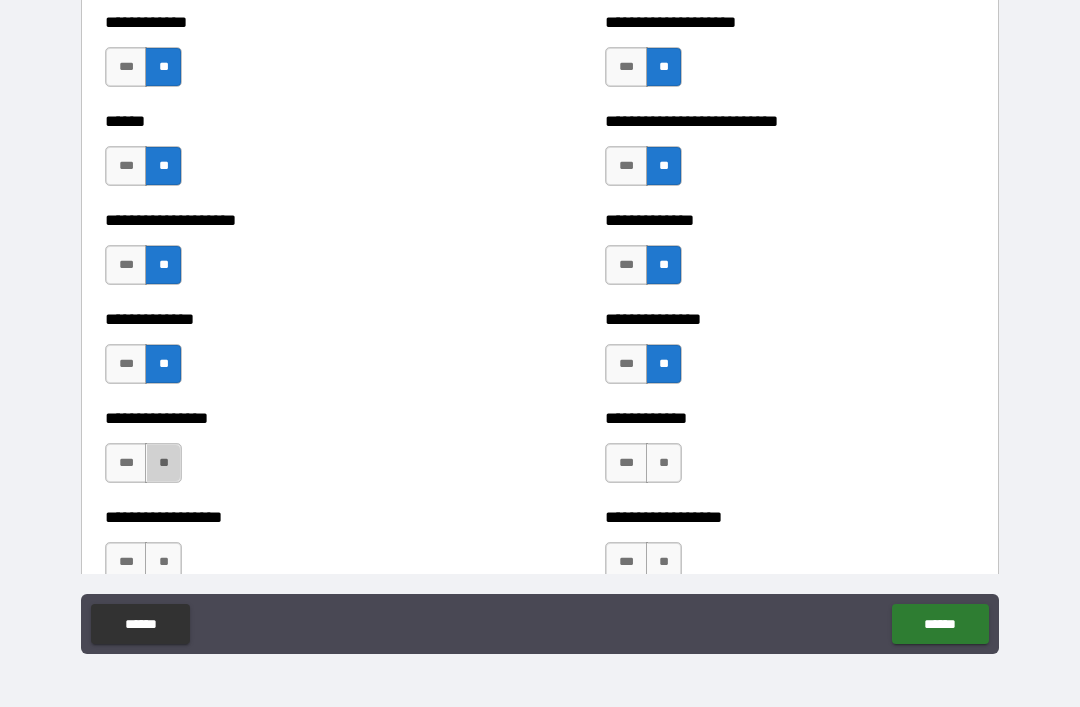 click on "**" at bounding box center [163, 463] 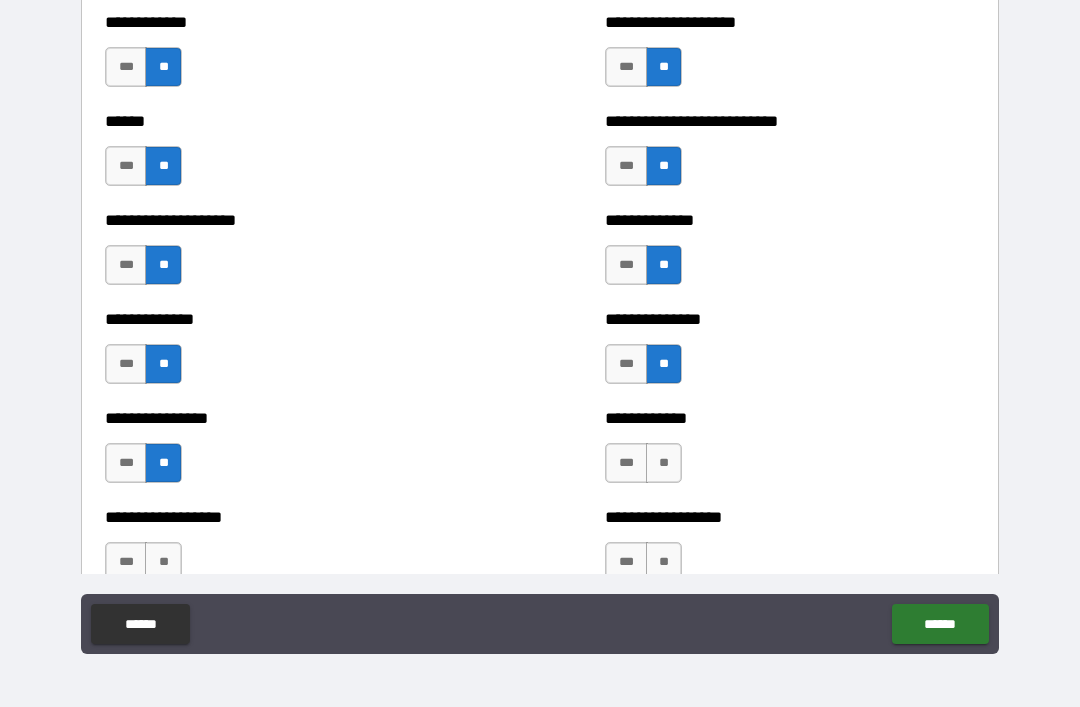 click on "**" at bounding box center (664, 463) 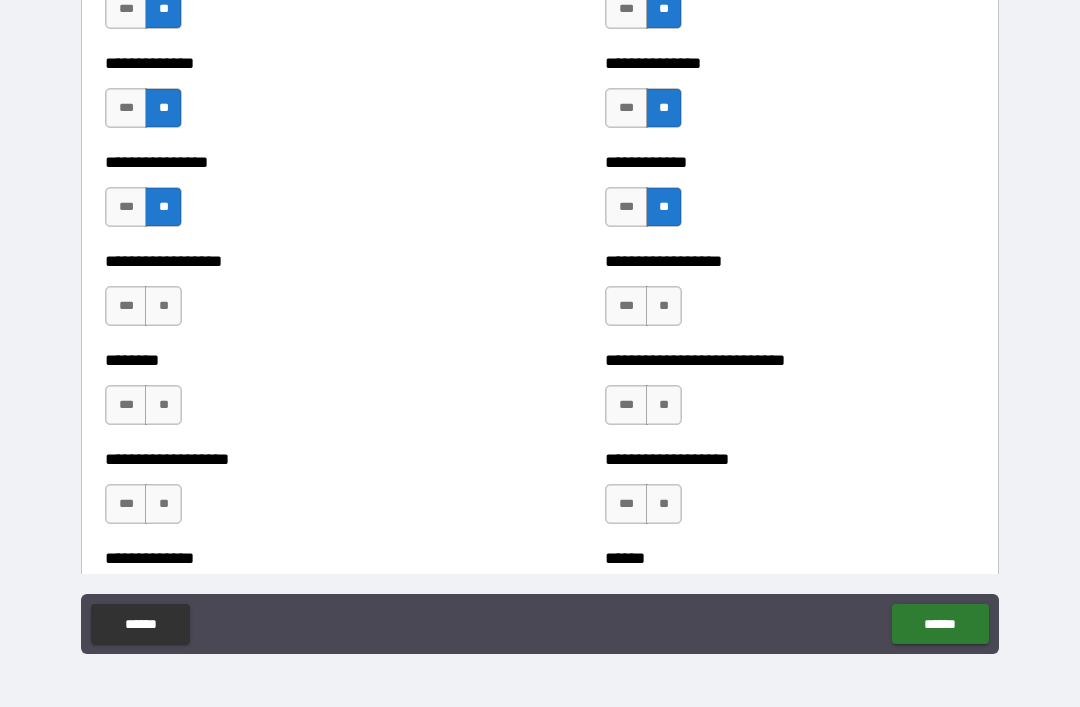 scroll, scrollTop: 4130, scrollLeft: 0, axis: vertical 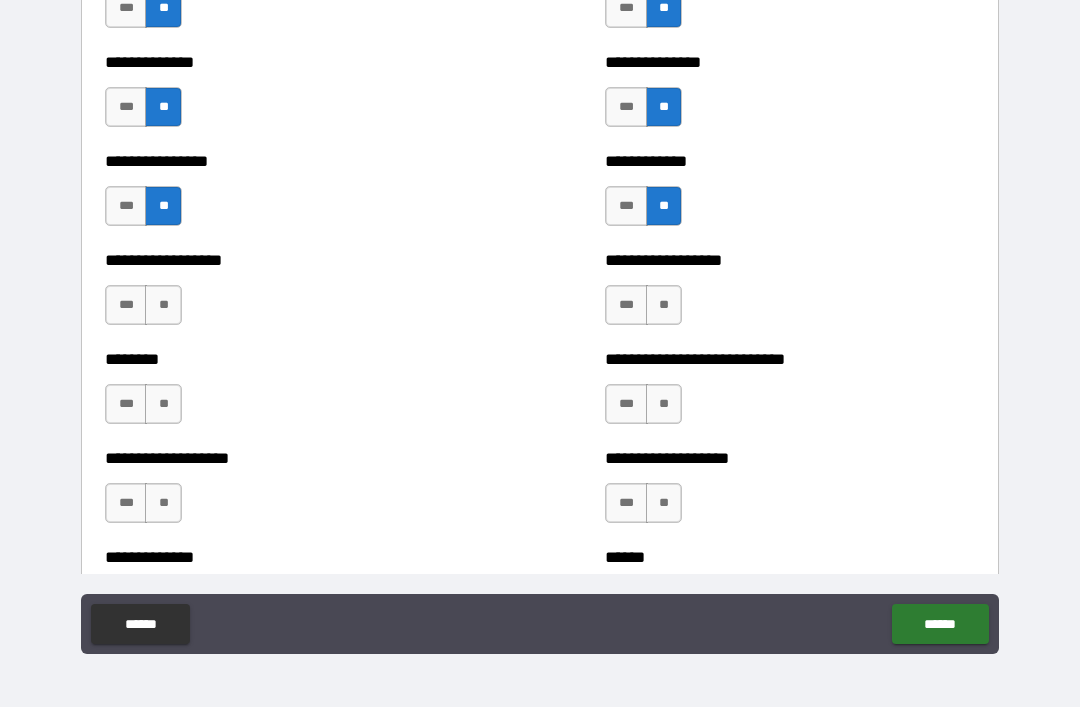 click on "**" at bounding box center [163, 305] 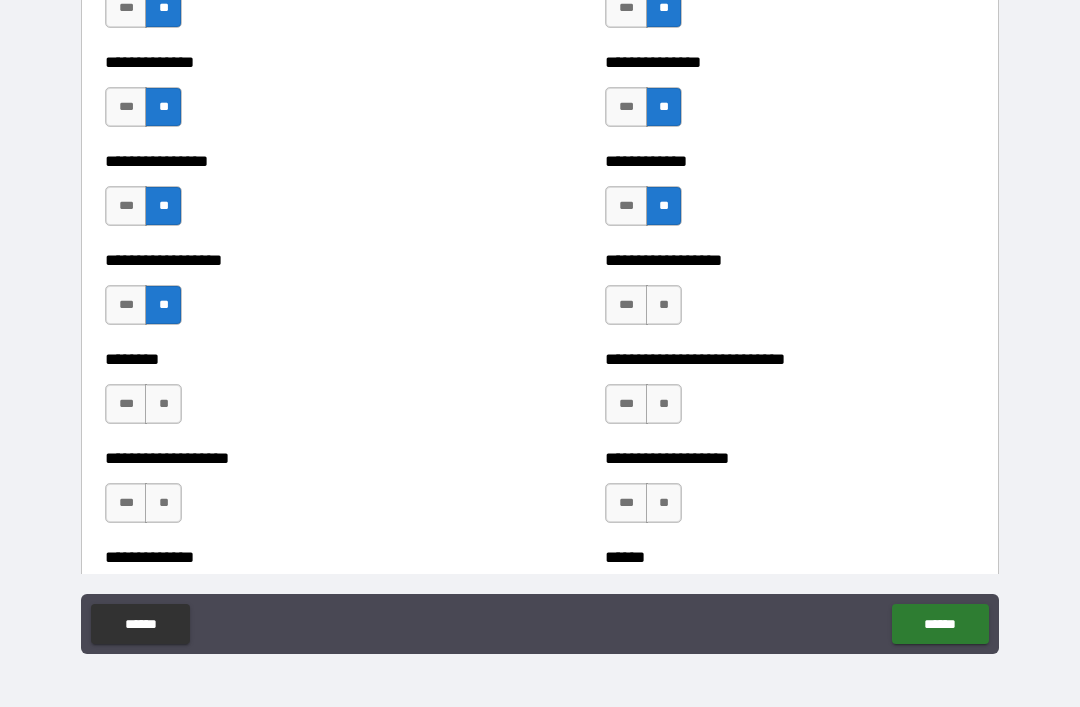 click on "**" at bounding box center (664, 305) 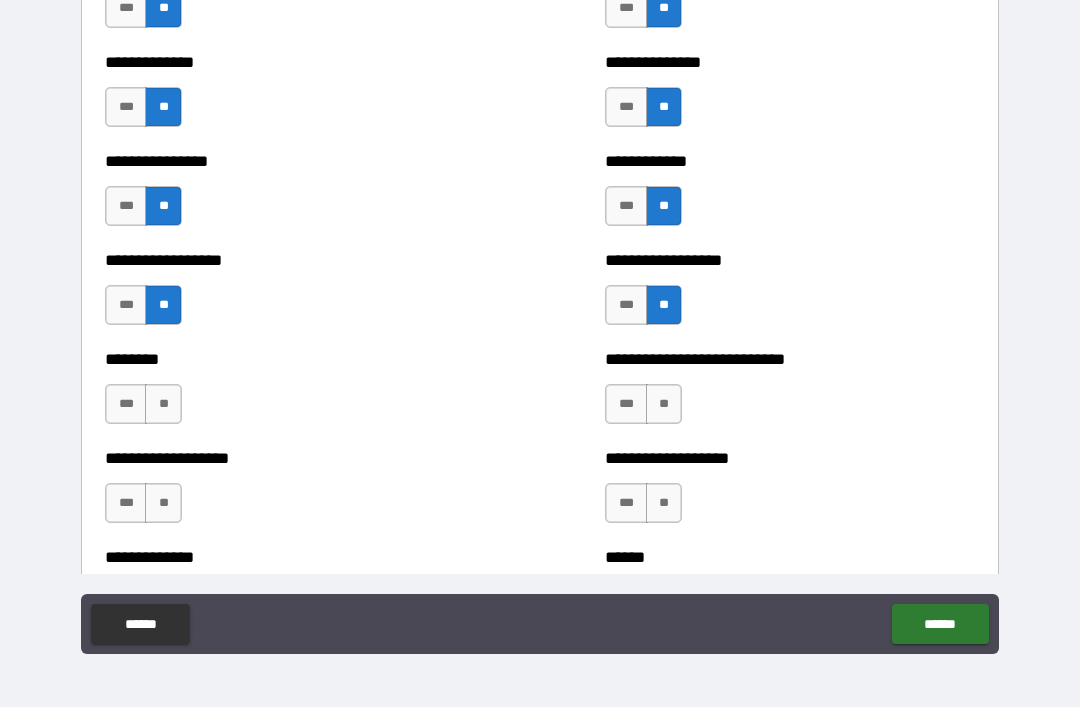 click on "**" at bounding box center (664, 404) 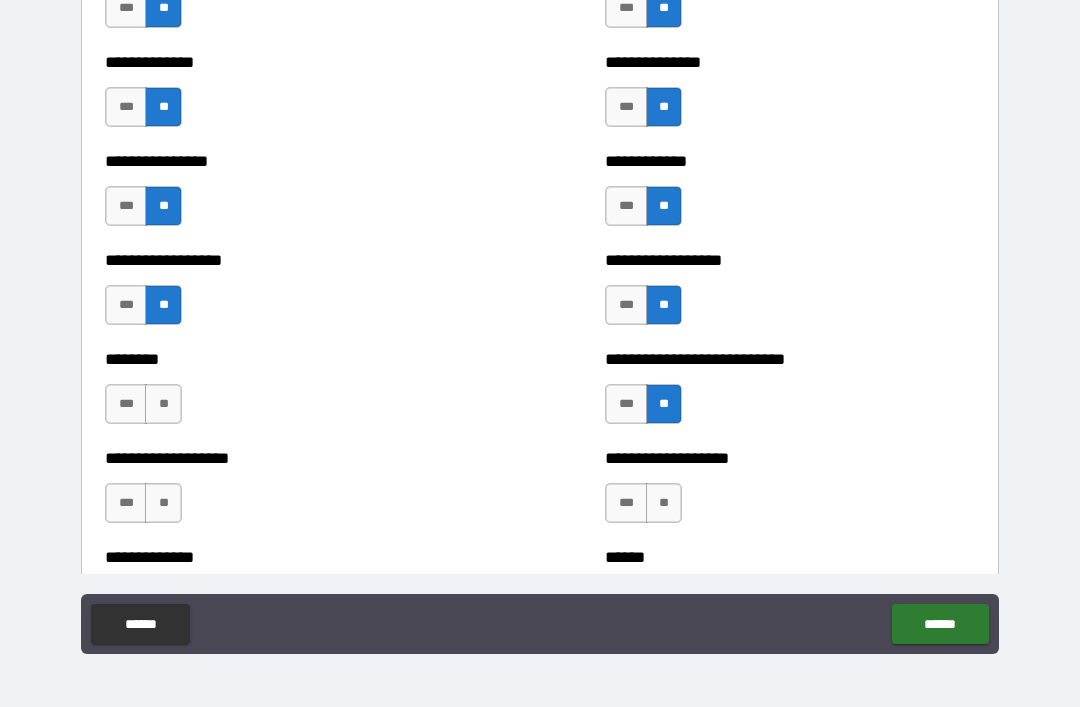 click on "**" at bounding box center (163, 404) 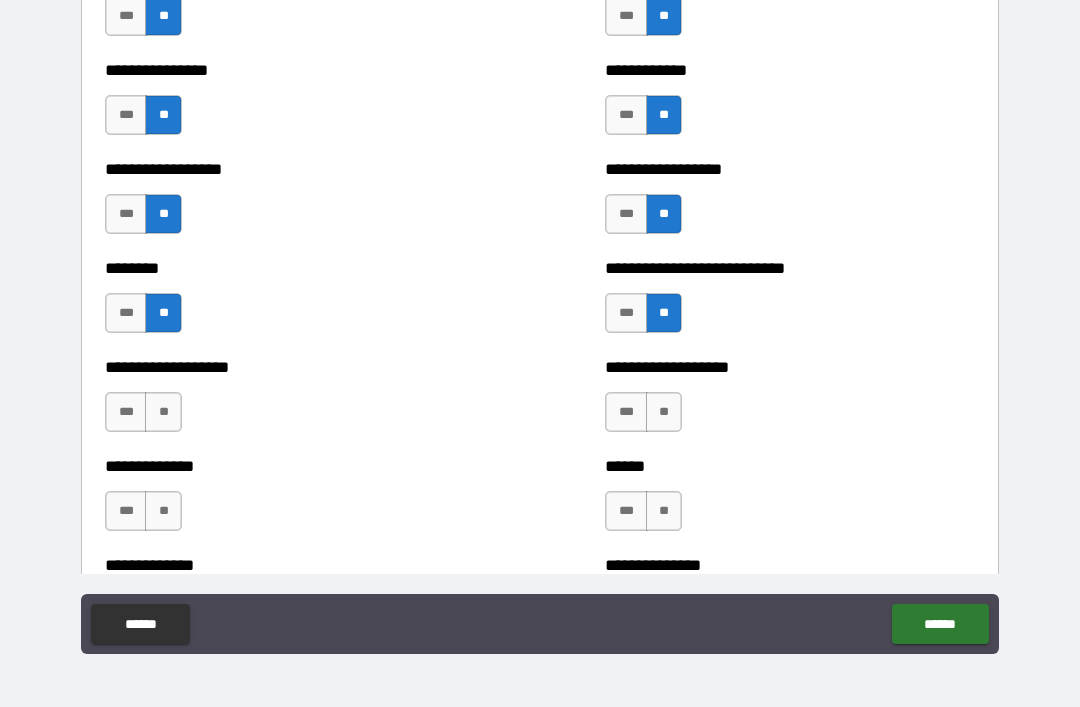 scroll, scrollTop: 4222, scrollLeft: 0, axis: vertical 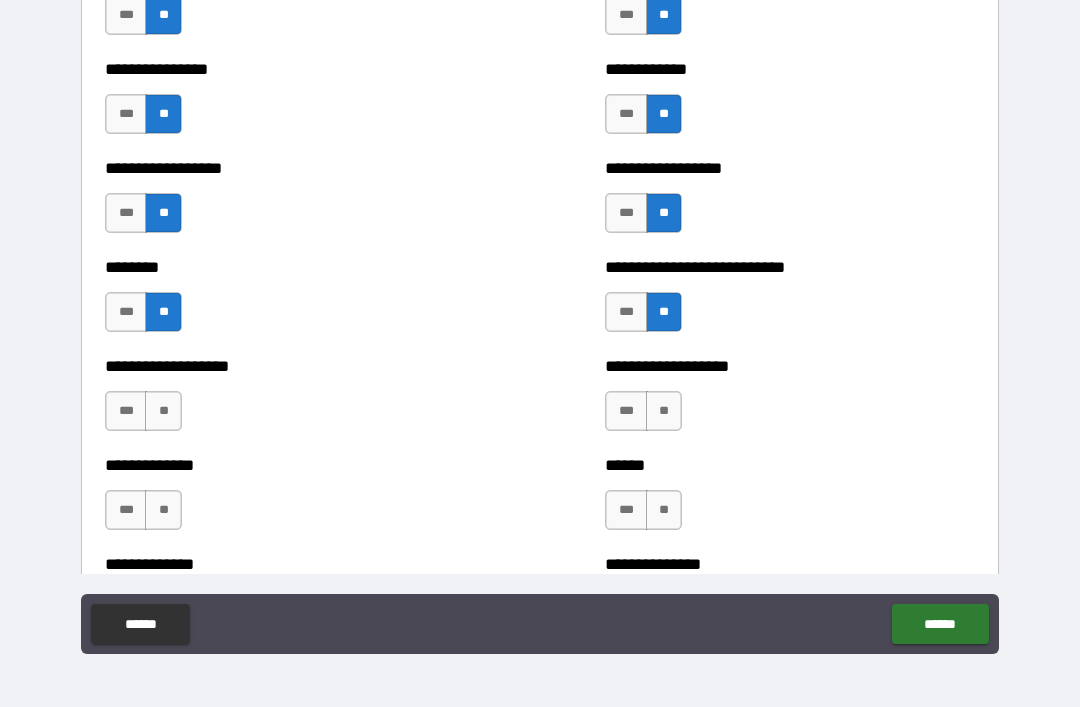 click on "**" at bounding box center [163, 411] 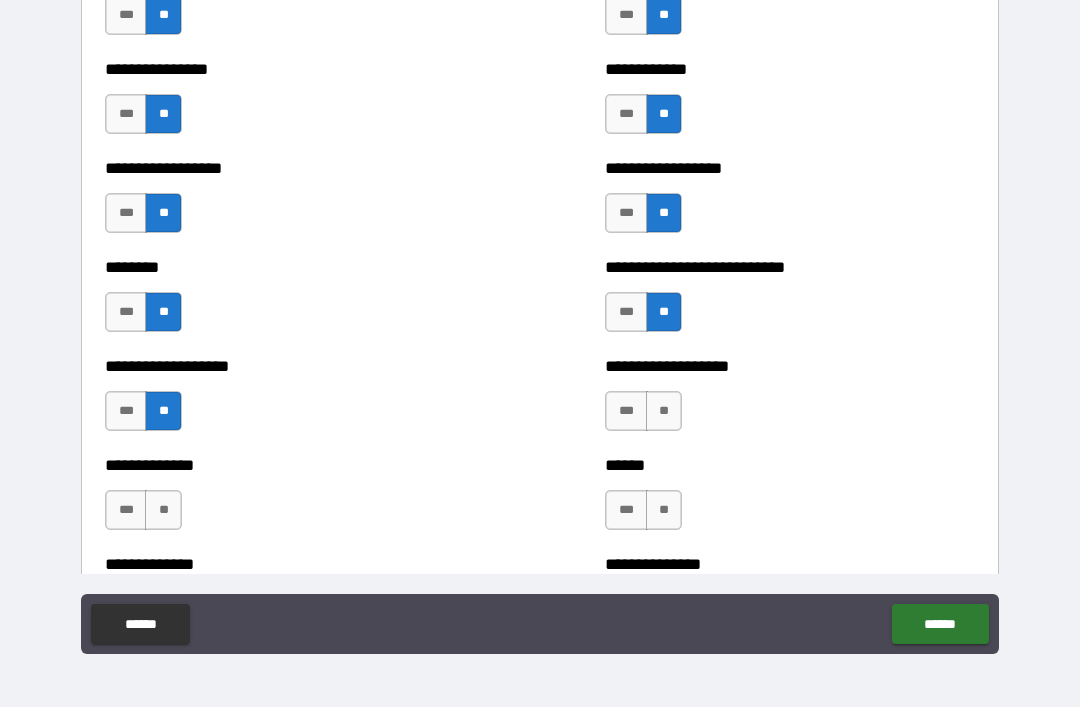 click on "**" at bounding box center [664, 411] 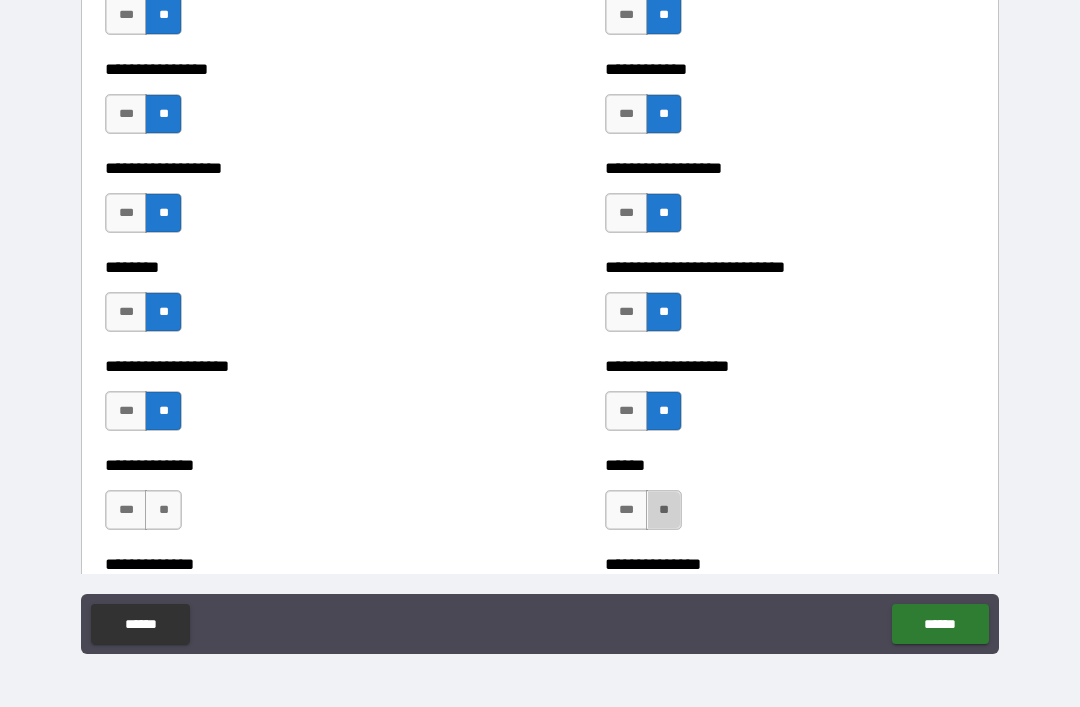 click on "**" at bounding box center (664, 510) 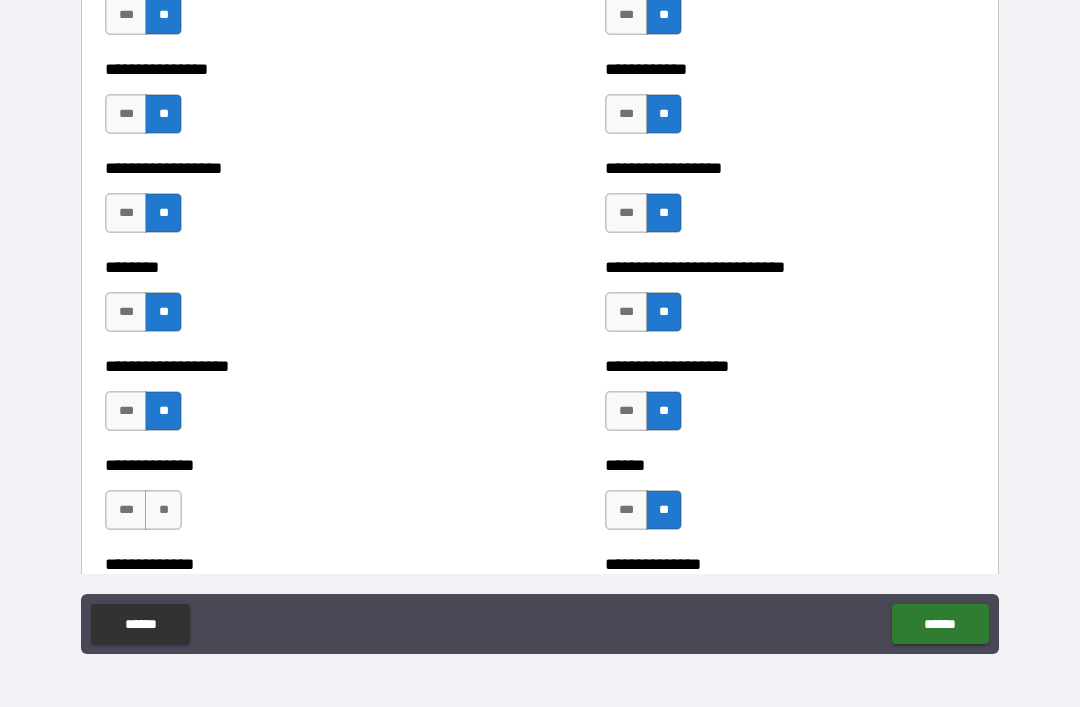 click on "**" at bounding box center (163, 510) 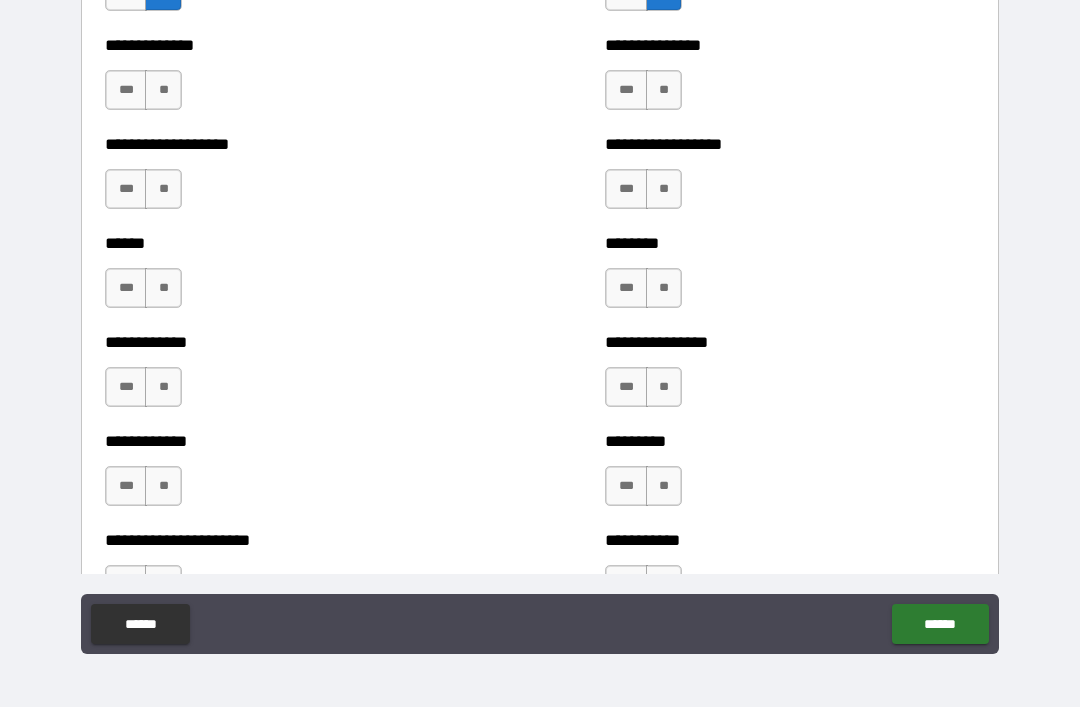 scroll, scrollTop: 4740, scrollLeft: 0, axis: vertical 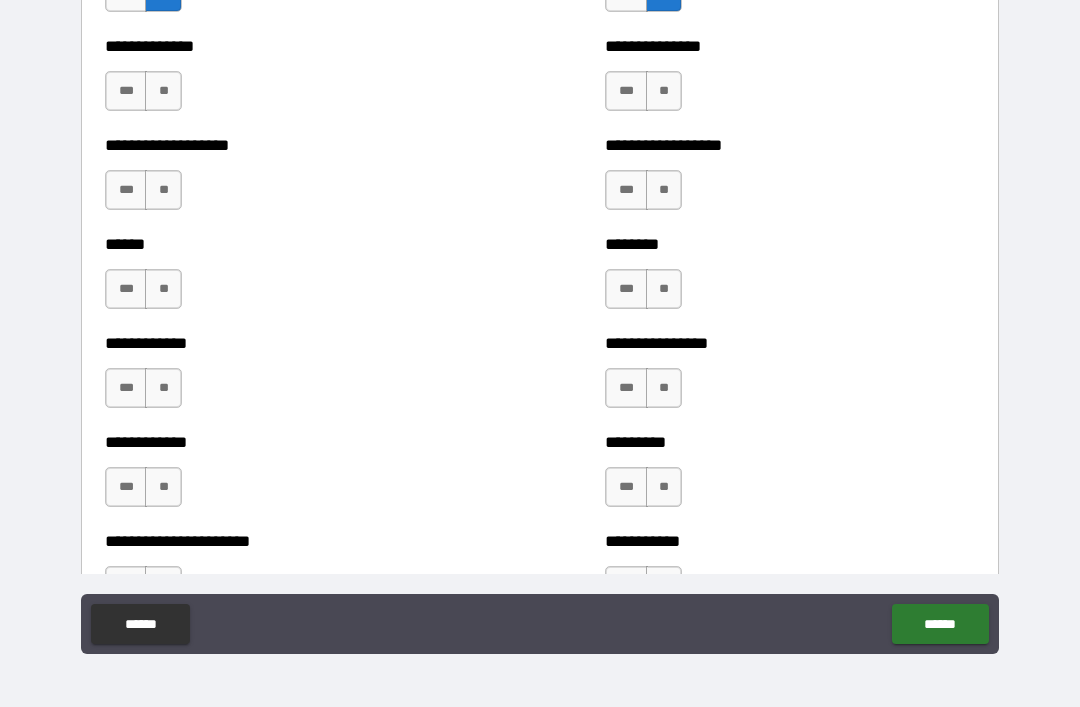 click on "**" at bounding box center [664, 91] 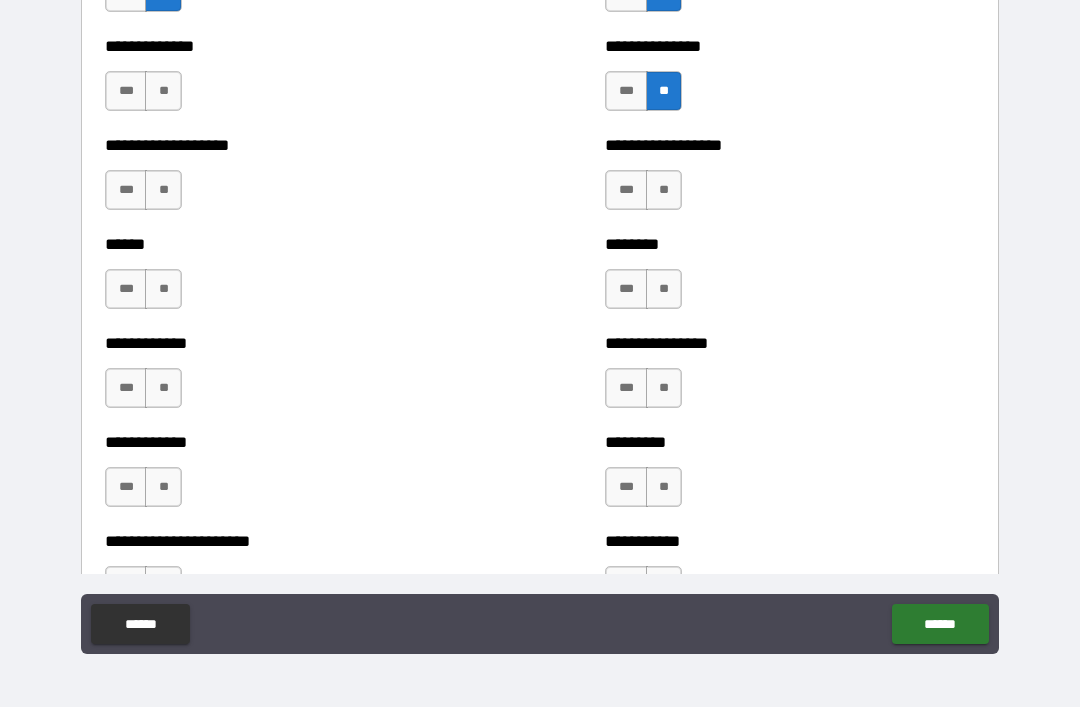 click on "*** **" at bounding box center (143, 91) 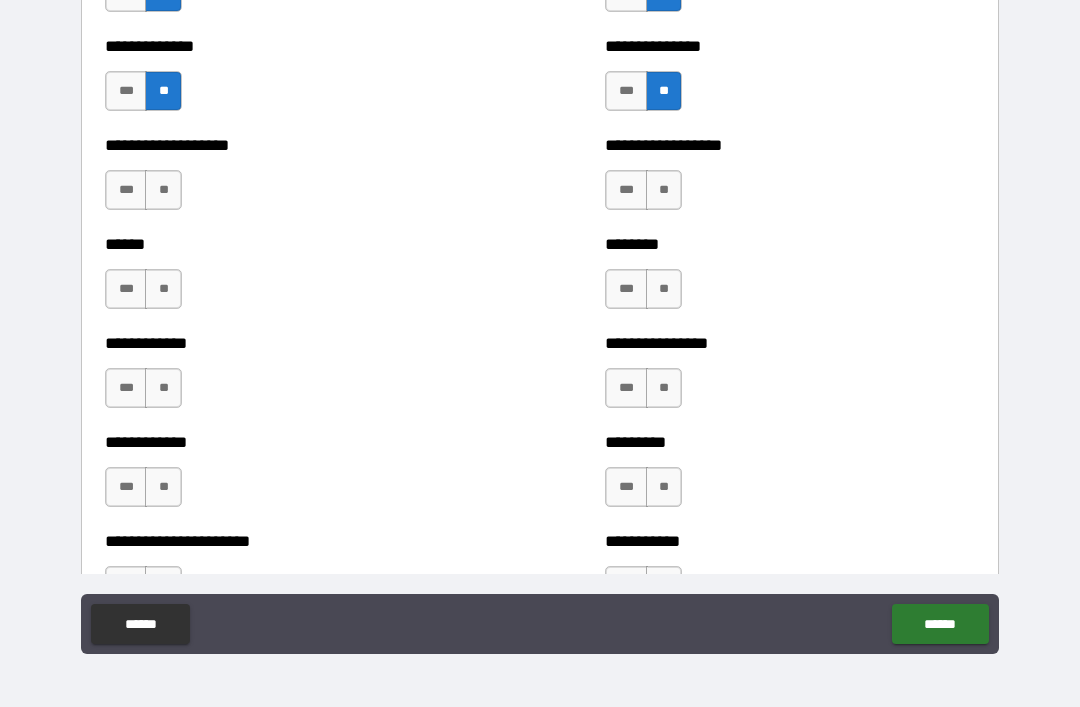 click on "**" at bounding box center [163, 190] 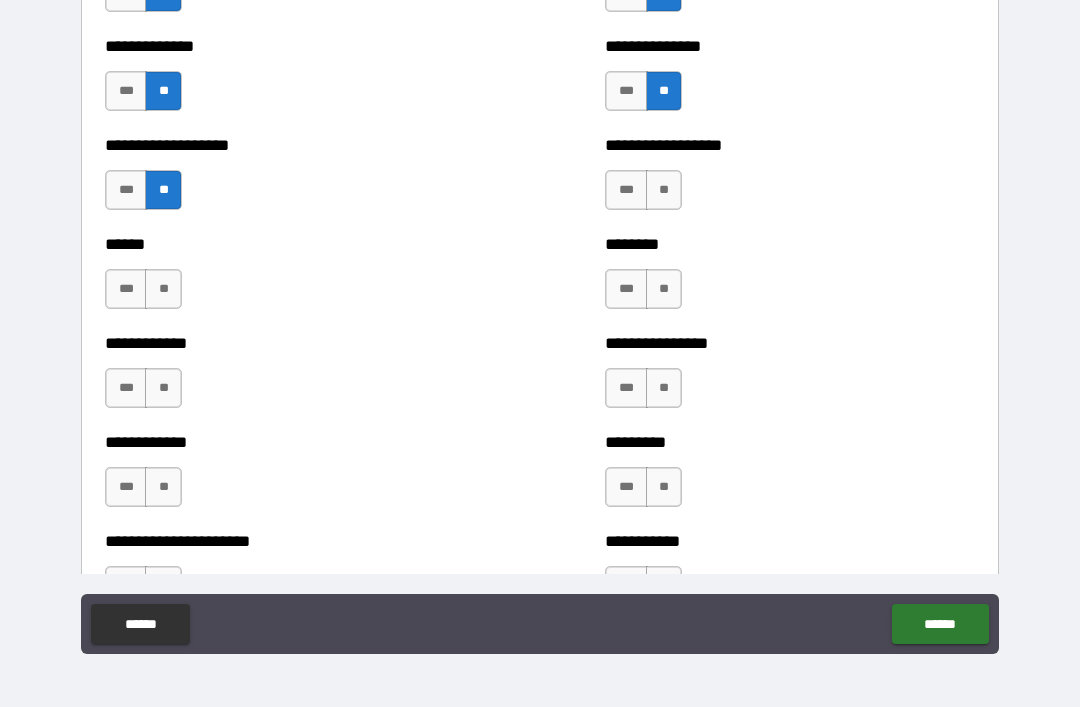 click on "**" at bounding box center (664, 190) 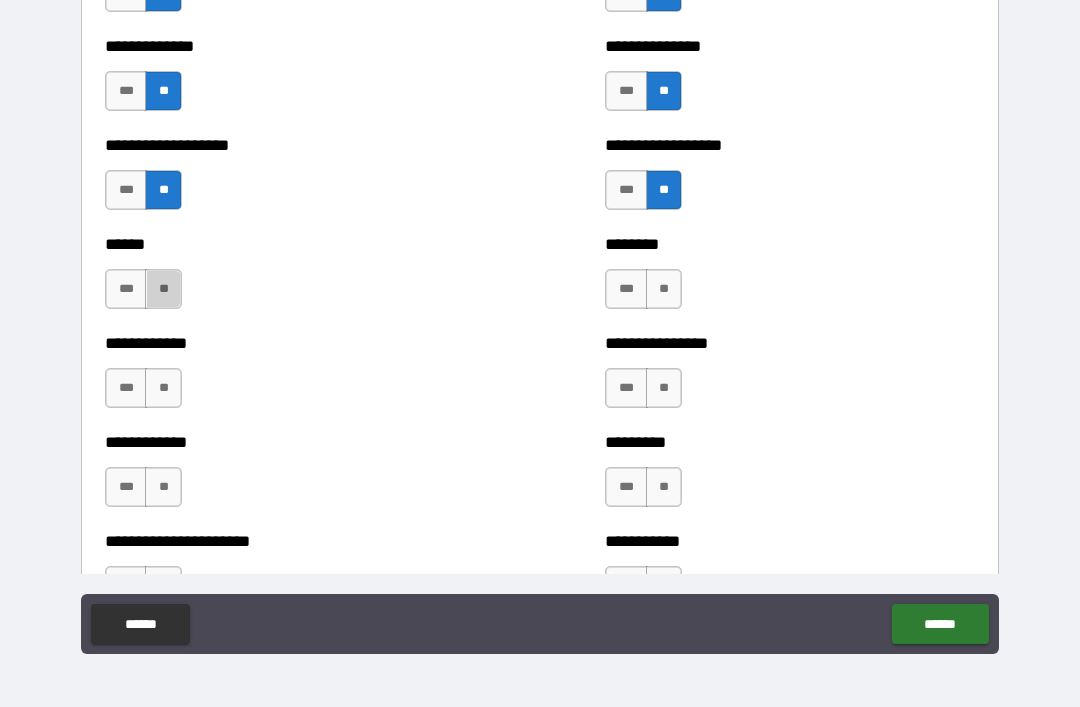 click on "**" at bounding box center (163, 289) 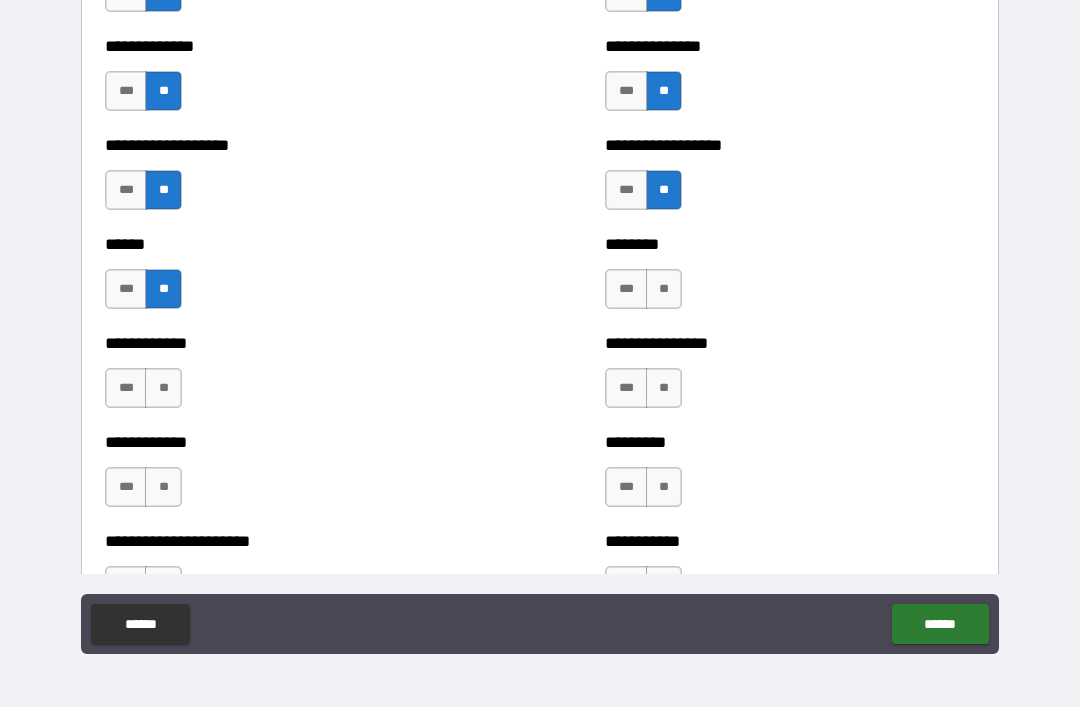 click on "**" at bounding box center (664, 289) 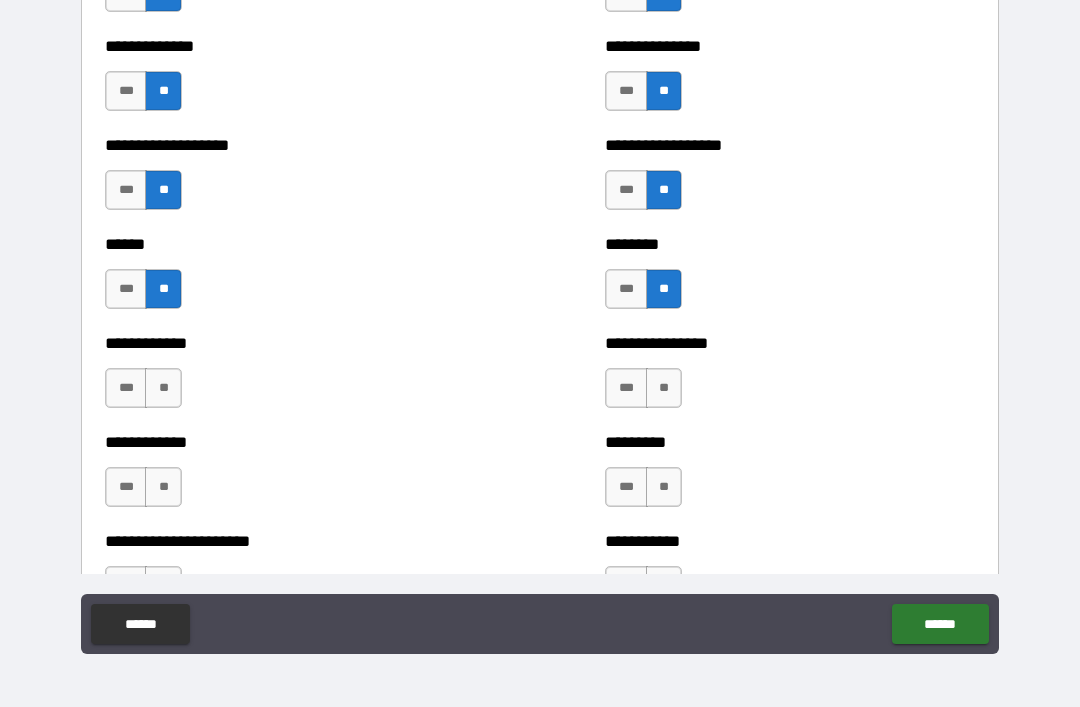 click on "**" at bounding box center (664, 388) 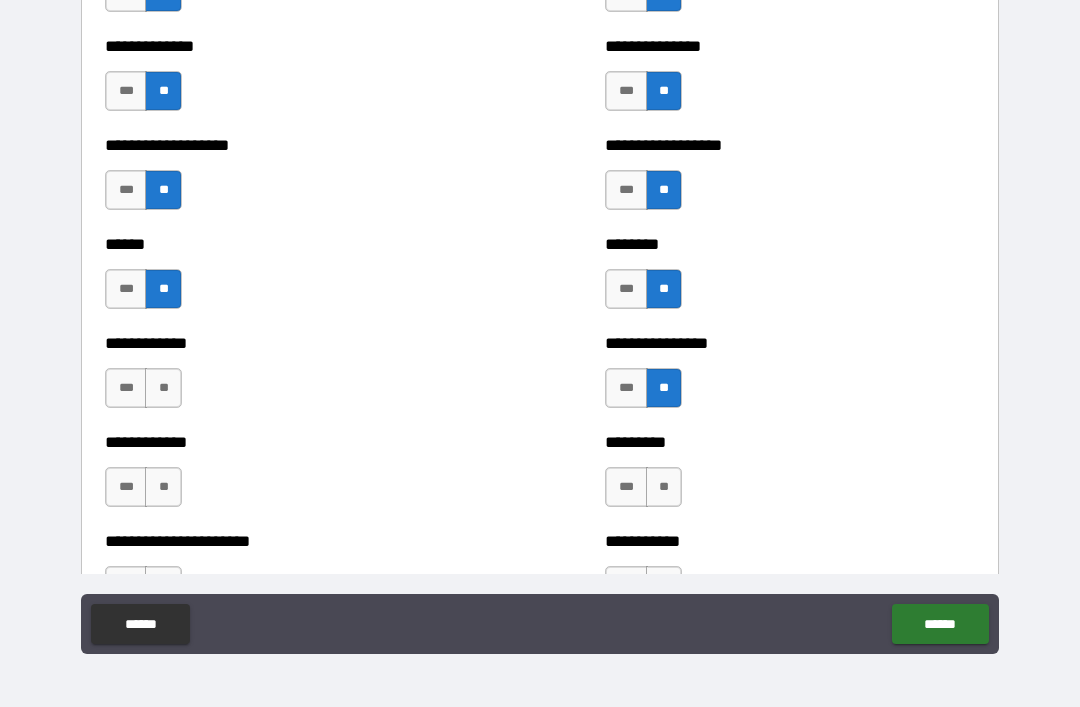 click on "**" at bounding box center [163, 388] 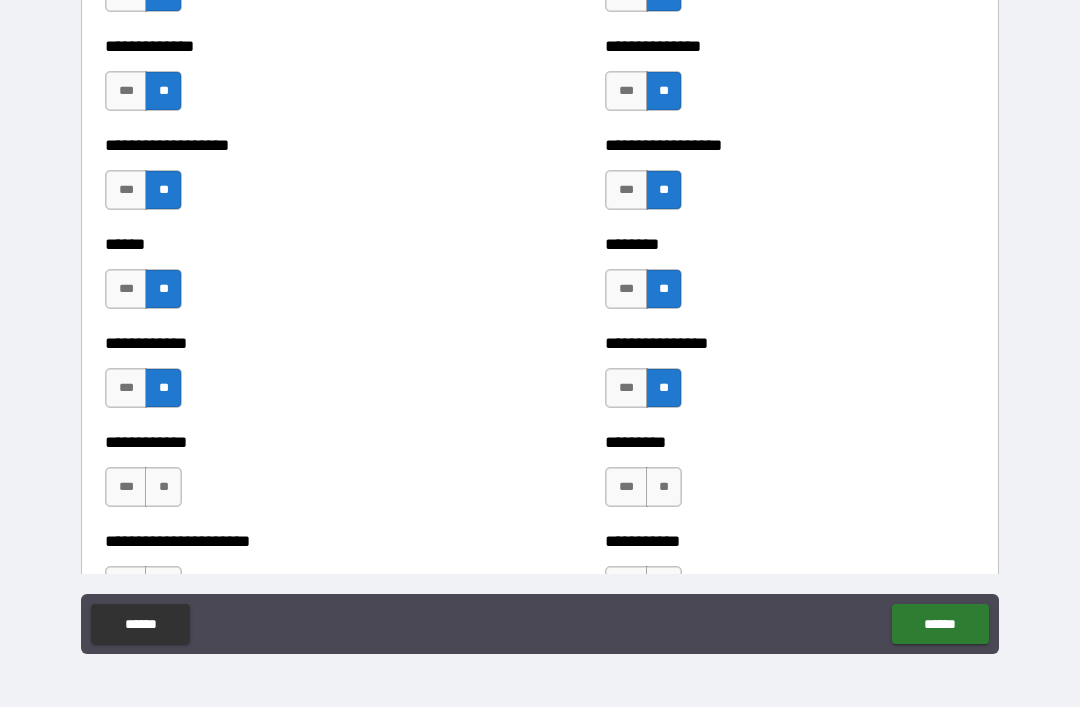 click on "**" at bounding box center (163, 487) 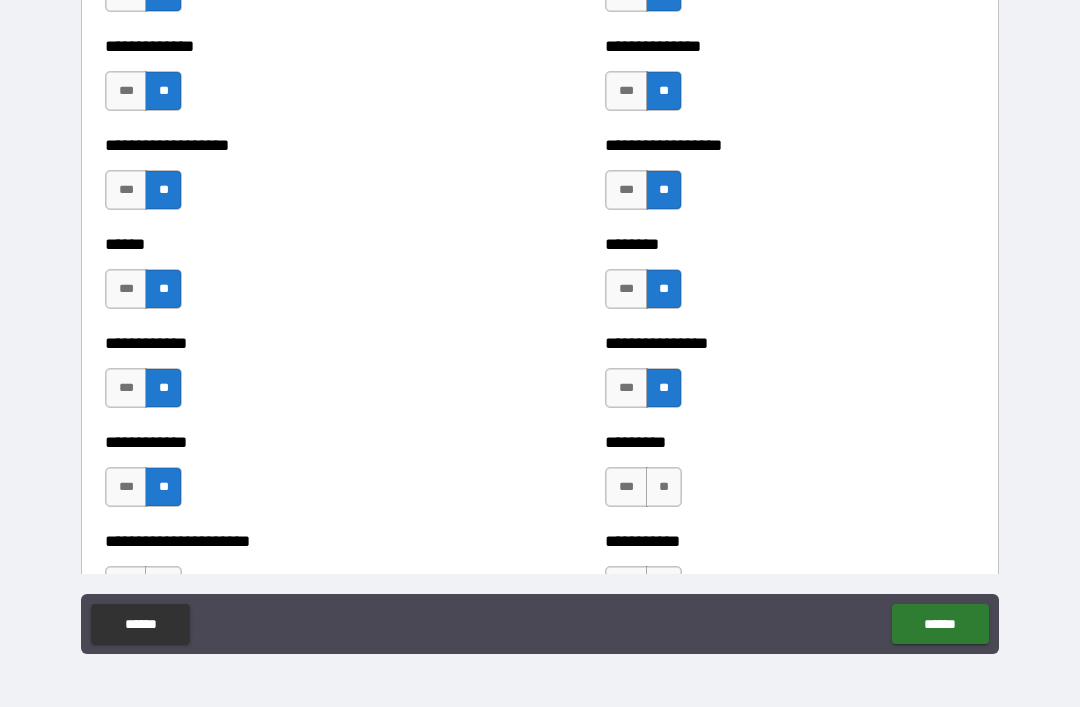 click on "**" at bounding box center (664, 487) 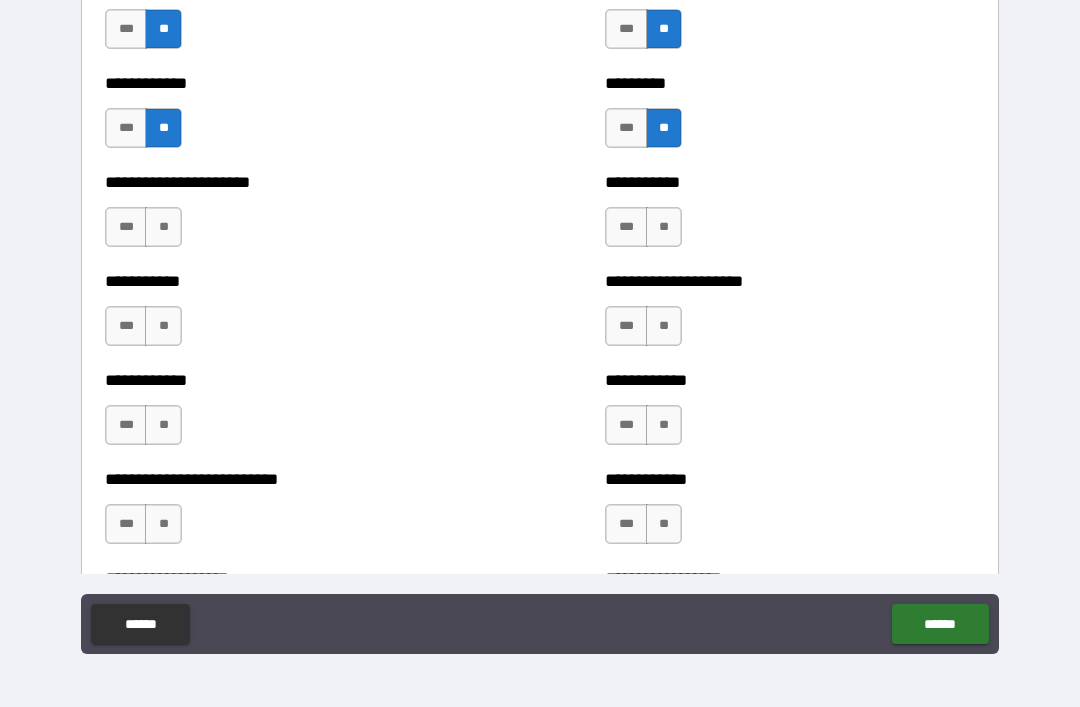 scroll, scrollTop: 5091, scrollLeft: 0, axis: vertical 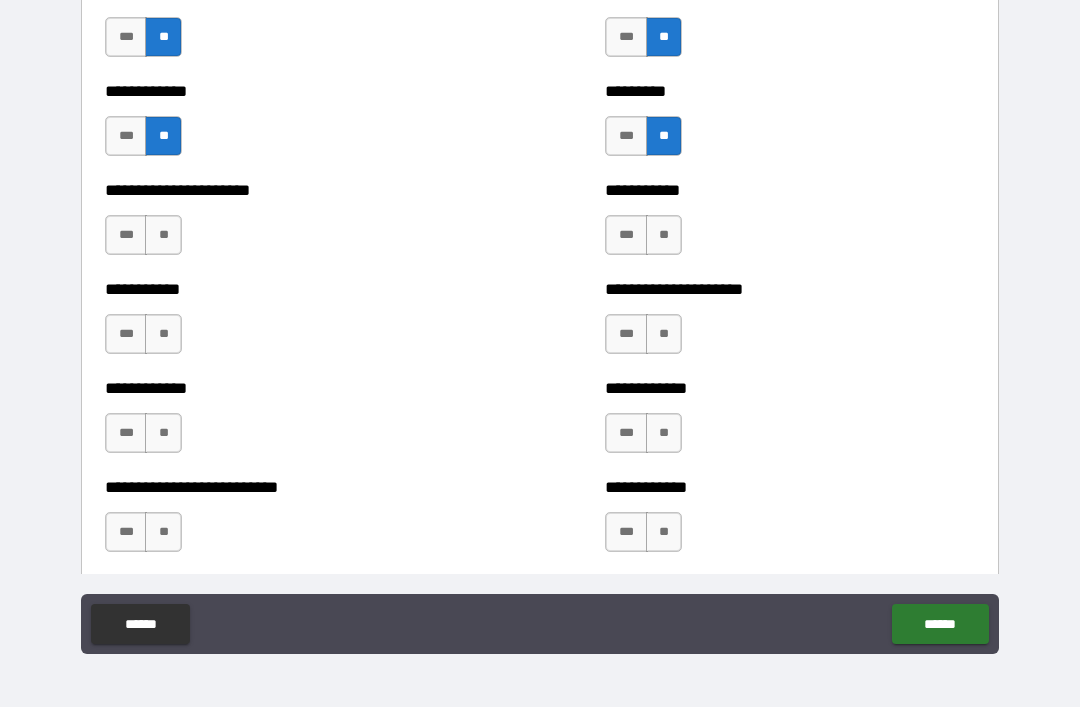 click on "**" at bounding box center (163, 235) 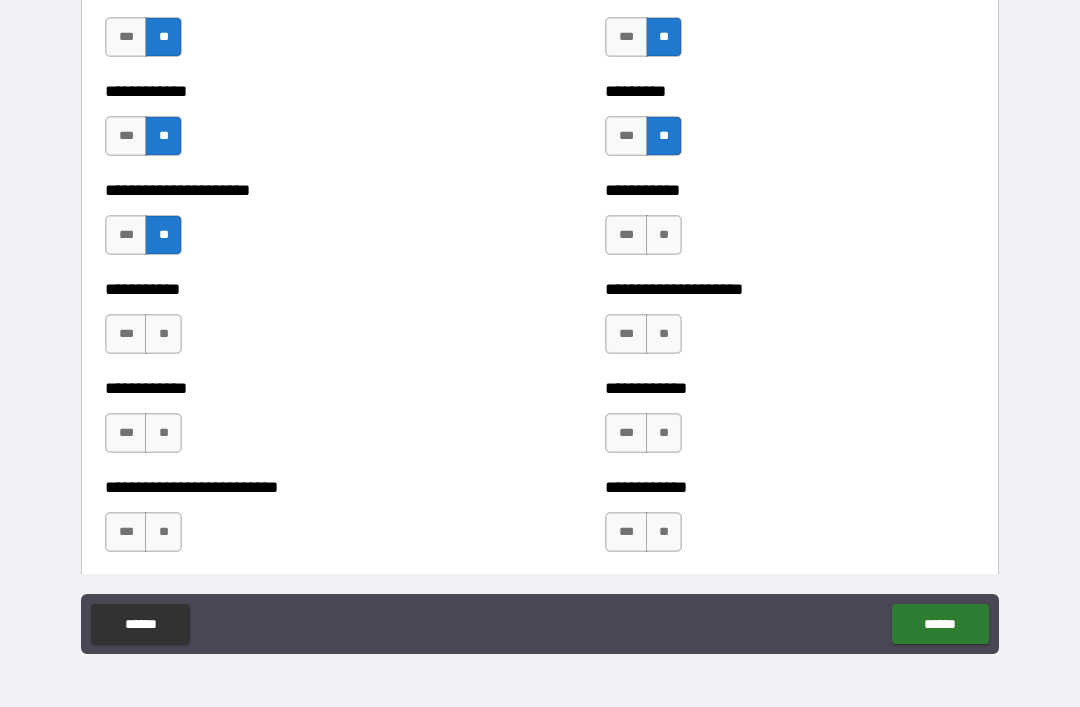 click on "**" at bounding box center [664, 235] 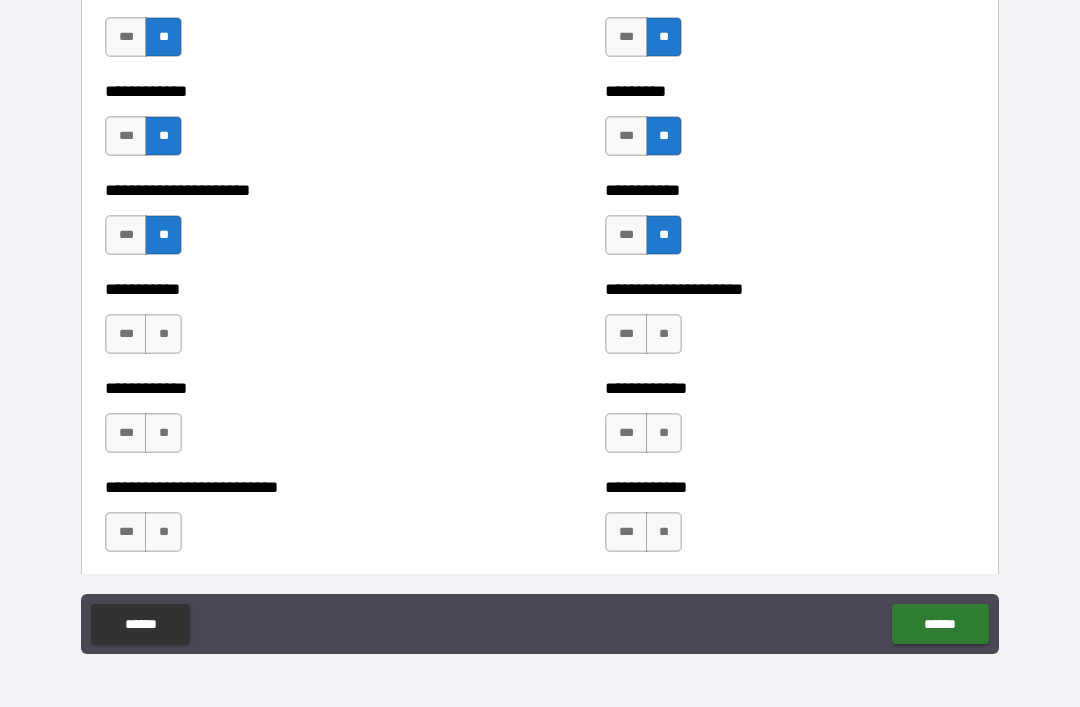 click on "**" at bounding box center [163, 334] 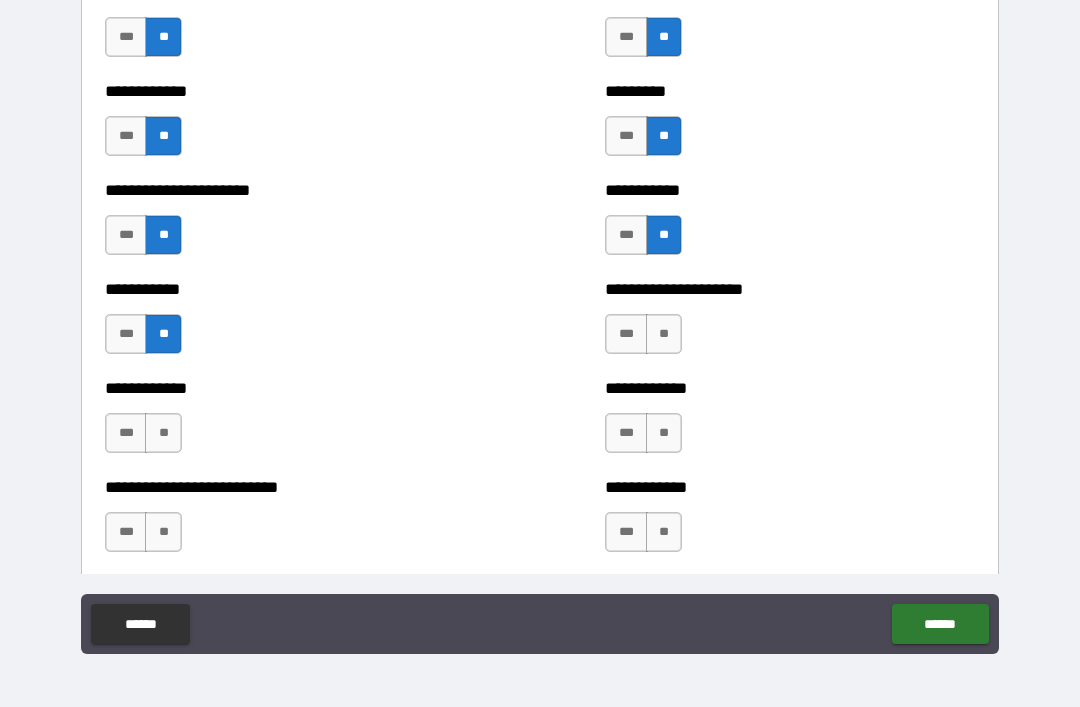 click on "**" at bounding box center (664, 334) 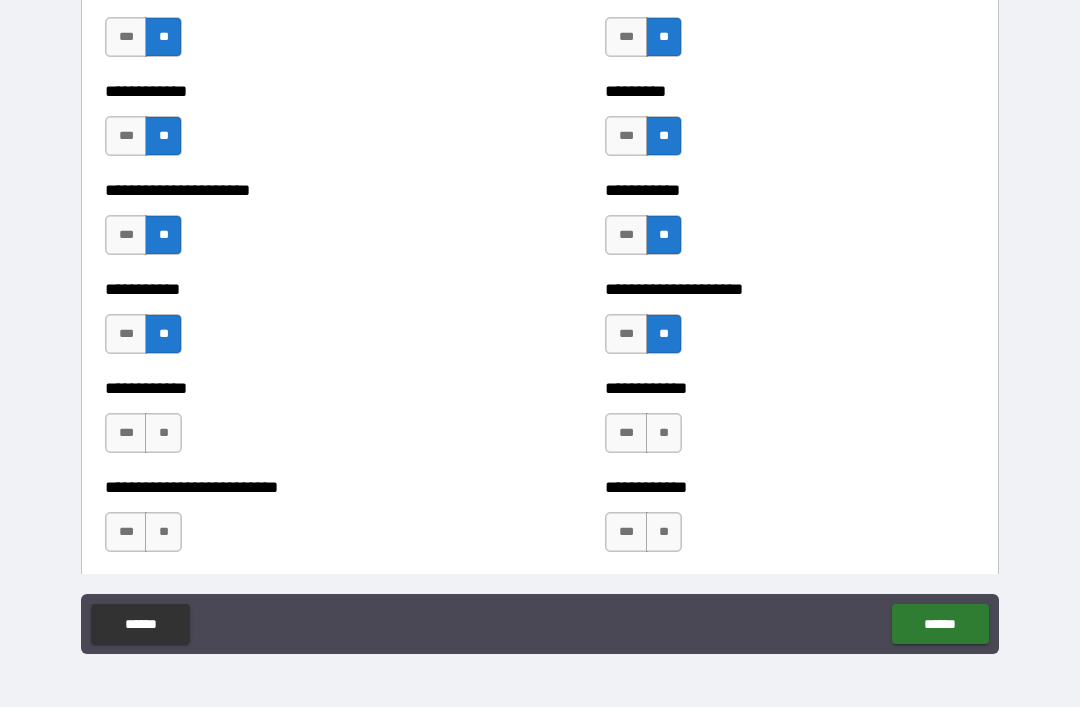 click on "**" at bounding box center [163, 433] 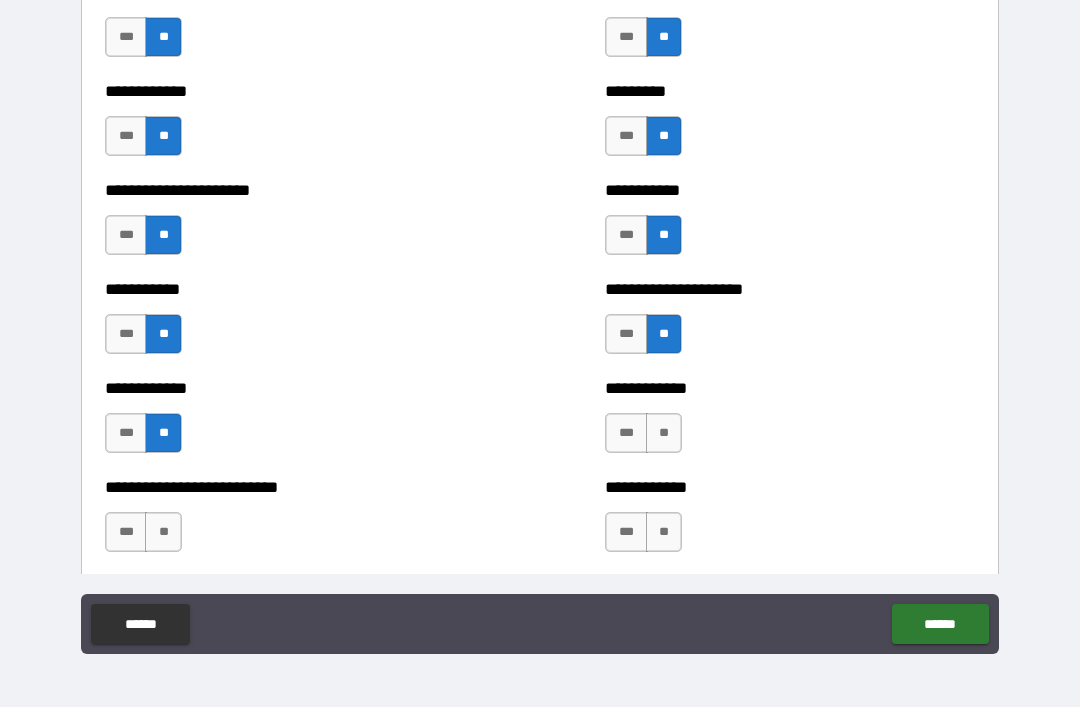 click on "**" at bounding box center (664, 433) 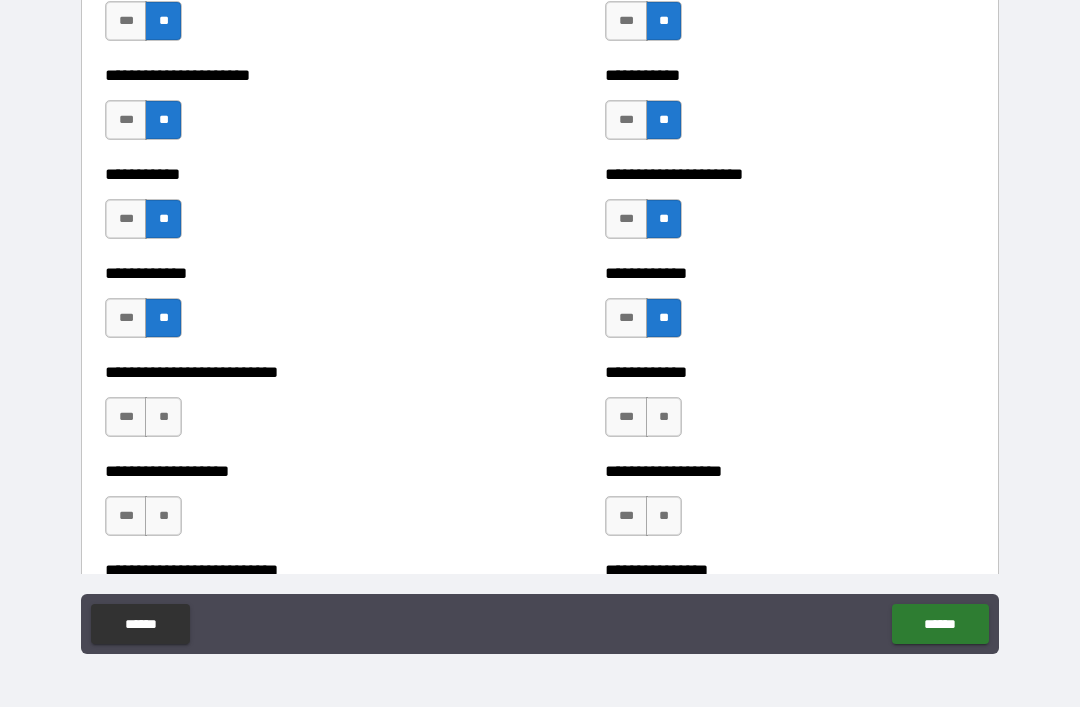 scroll, scrollTop: 5211, scrollLeft: 0, axis: vertical 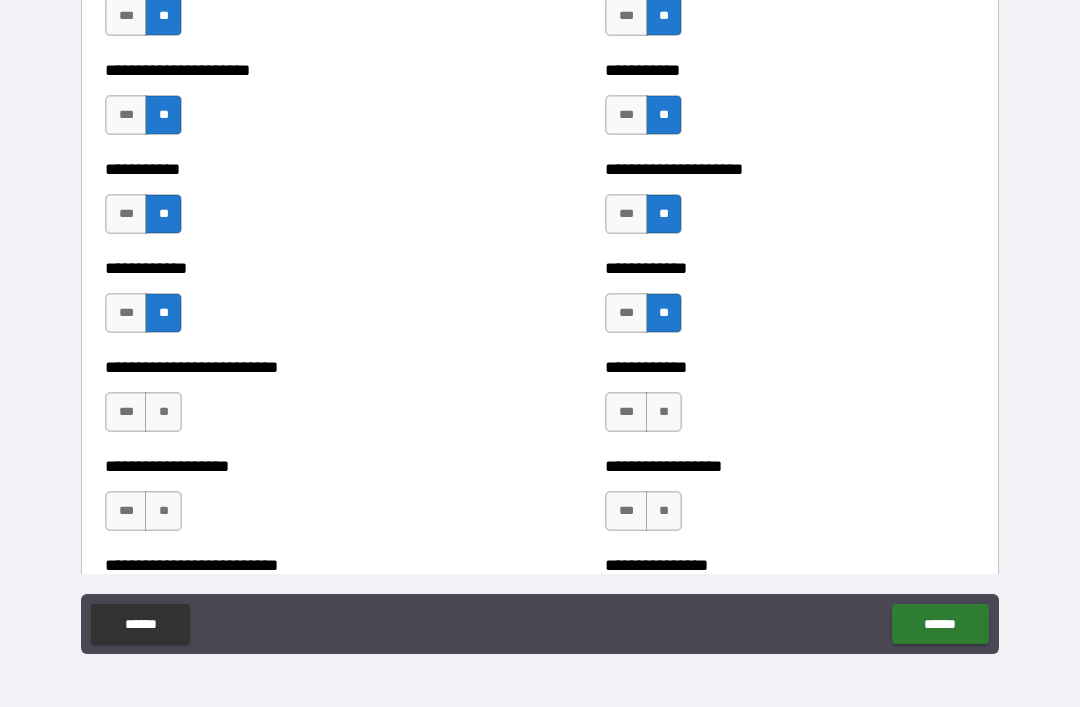 click on "**" at bounding box center (664, 412) 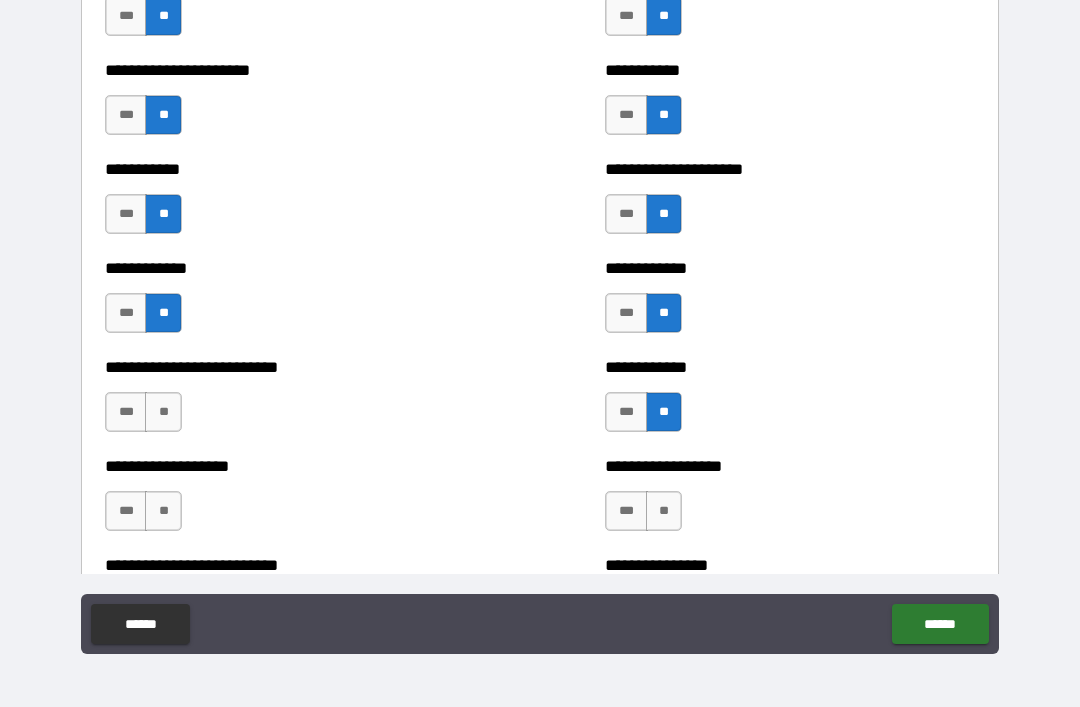click on "**" at bounding box center (163, 412) 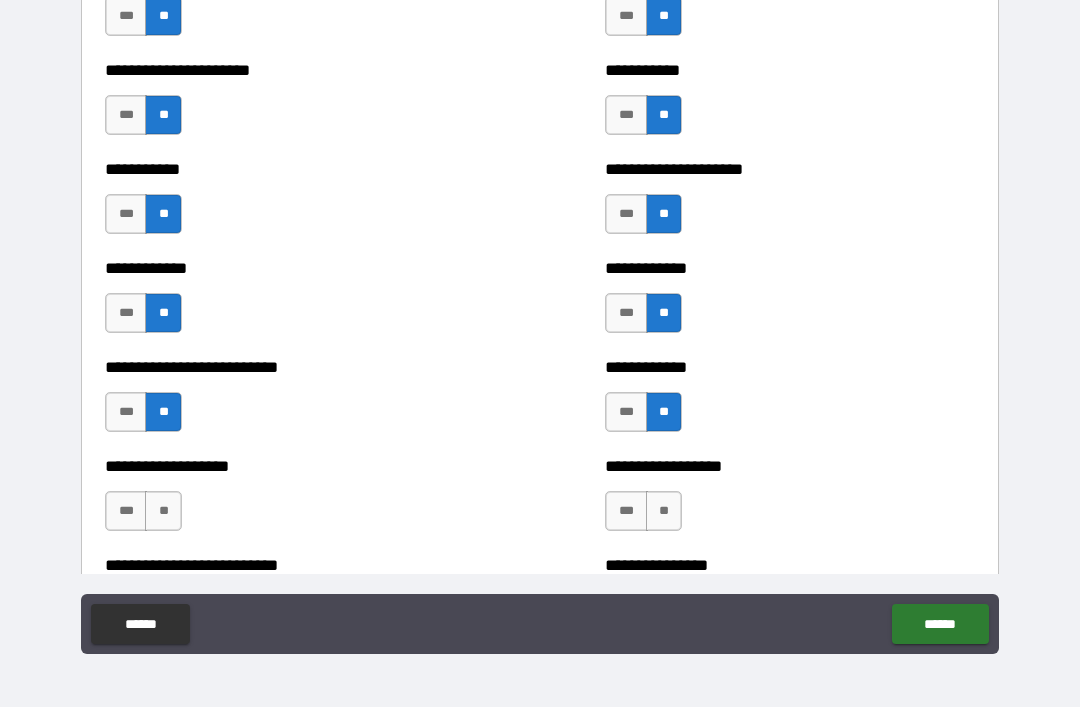 click on "**" at bounding box center (163, 511) 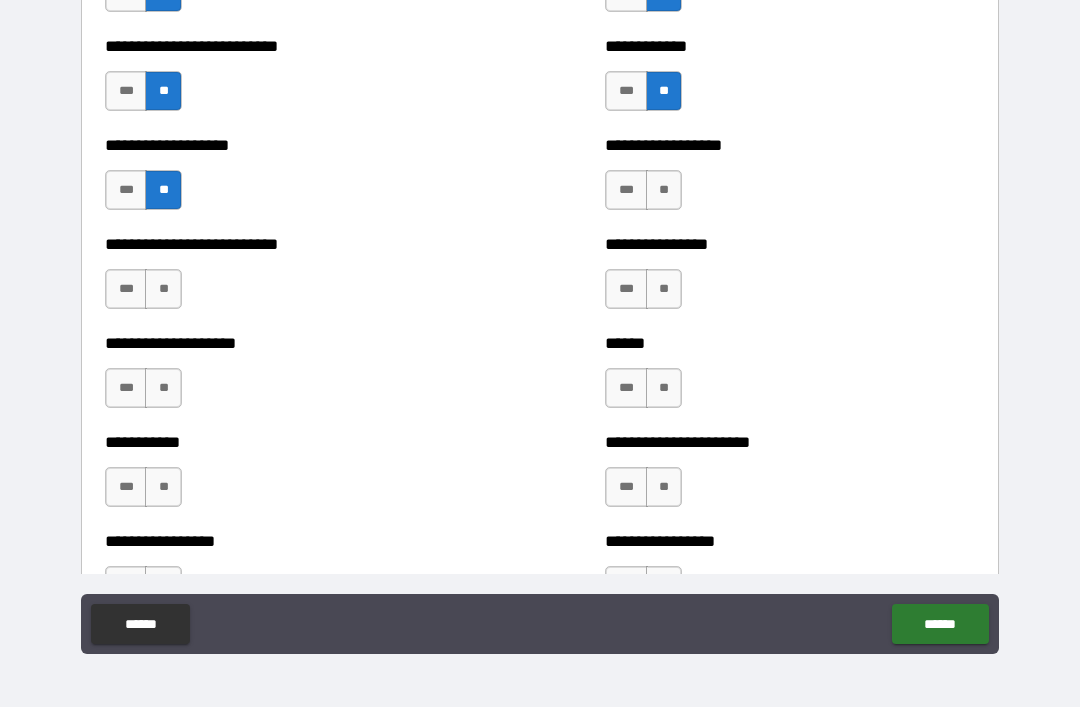 scroll, scrollTop: 5530, scrollLeft: 0, axis: vertical 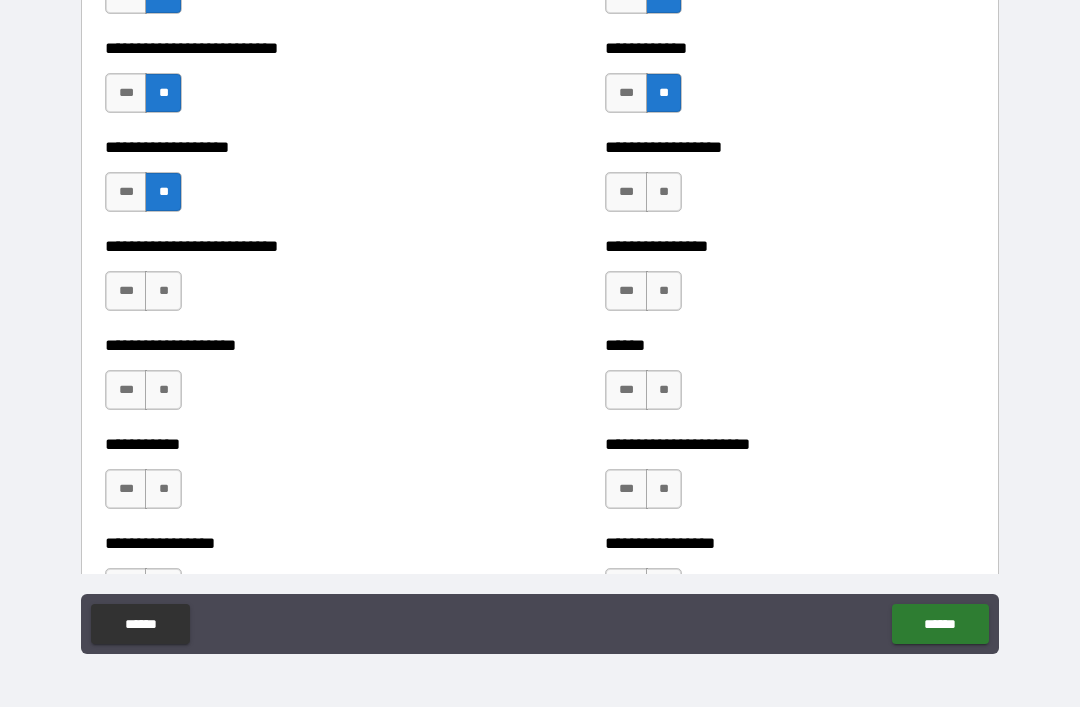 click on "**" at bounding box center (664, 192) 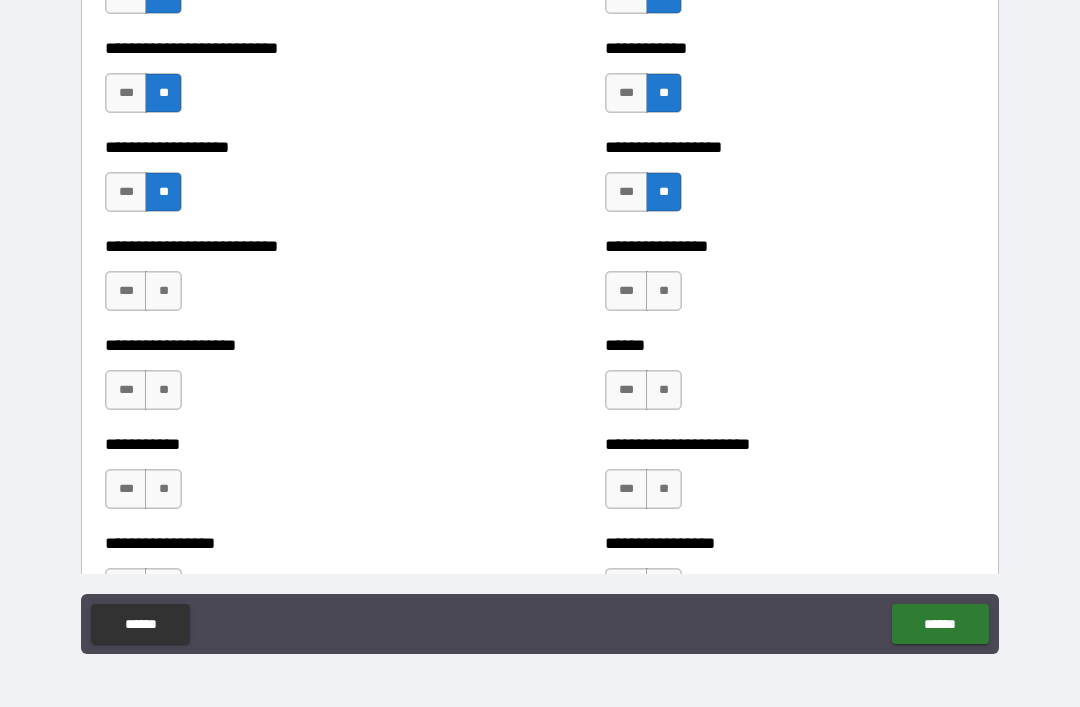 click on "**" at bounding box center (163, 291) 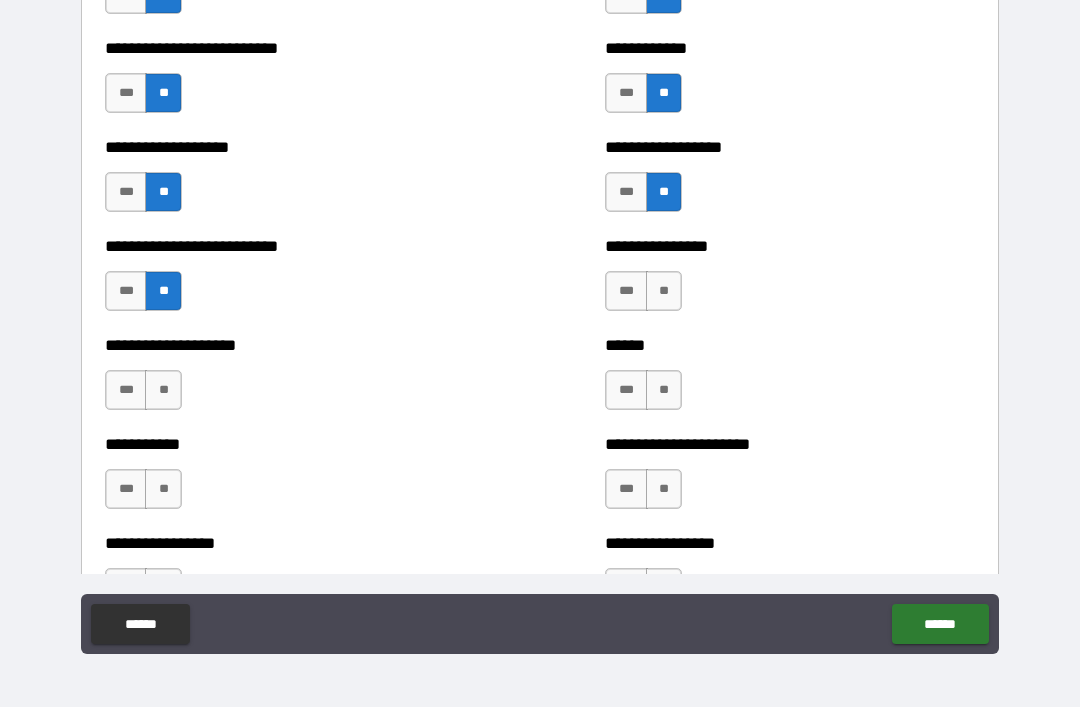 click on "**" at bounding box center [664, 291] 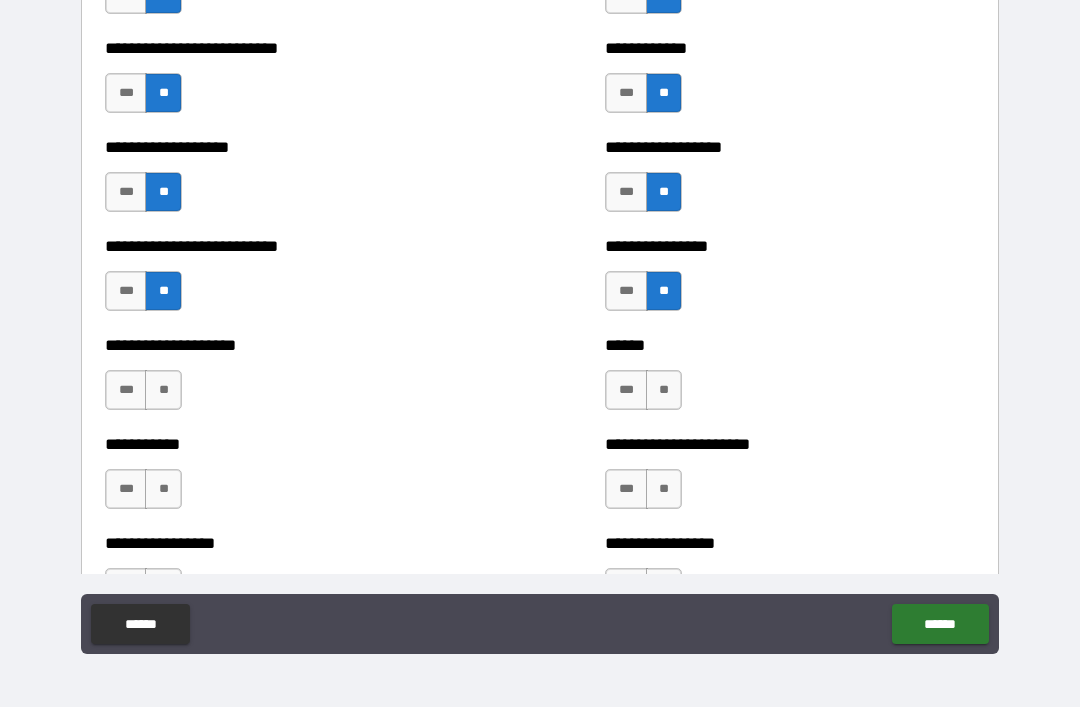 click on "**" at bounding box center [163, 390] 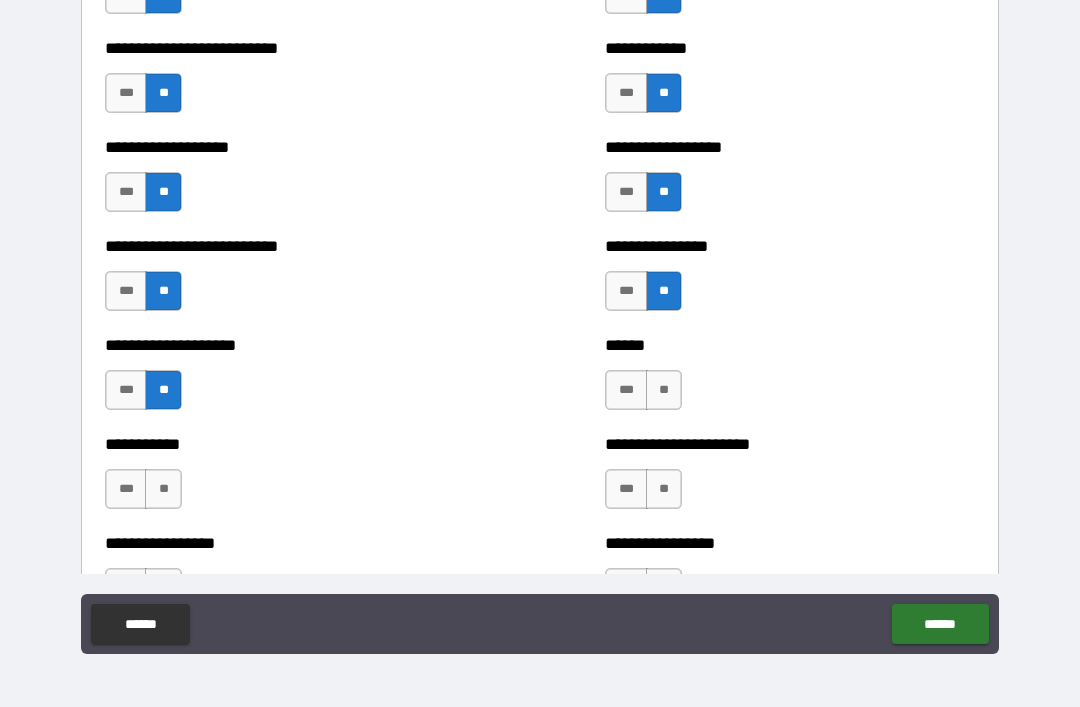 click on "**" at bounding box center (664, 390) 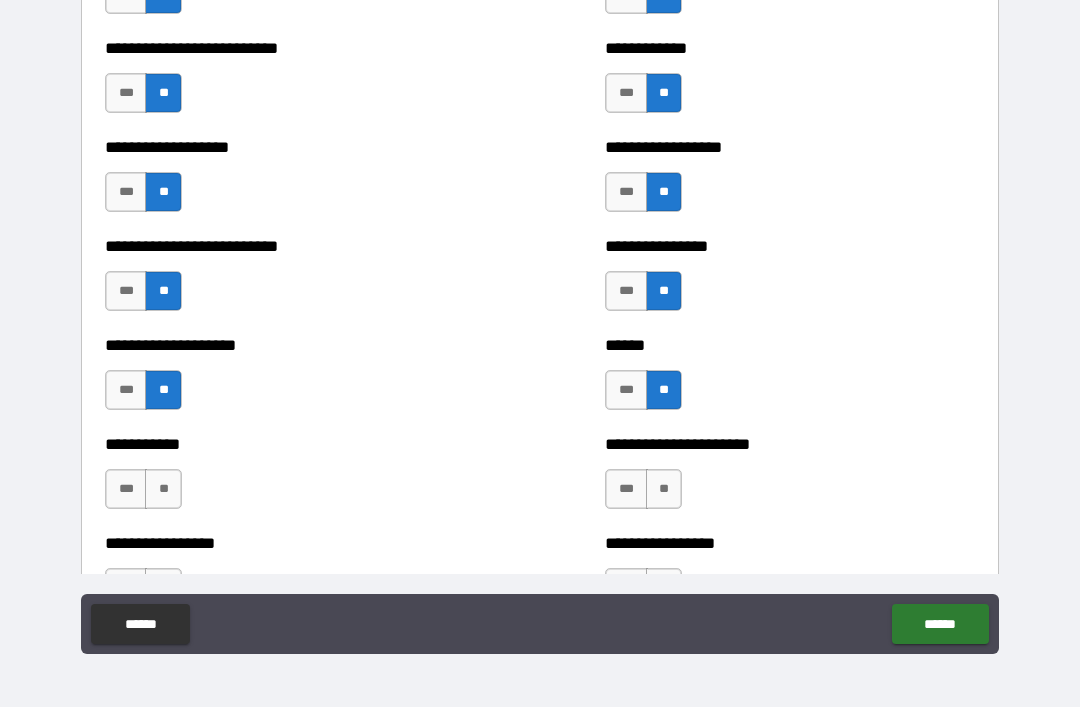 click on "**" at bounding box center (163, 489) 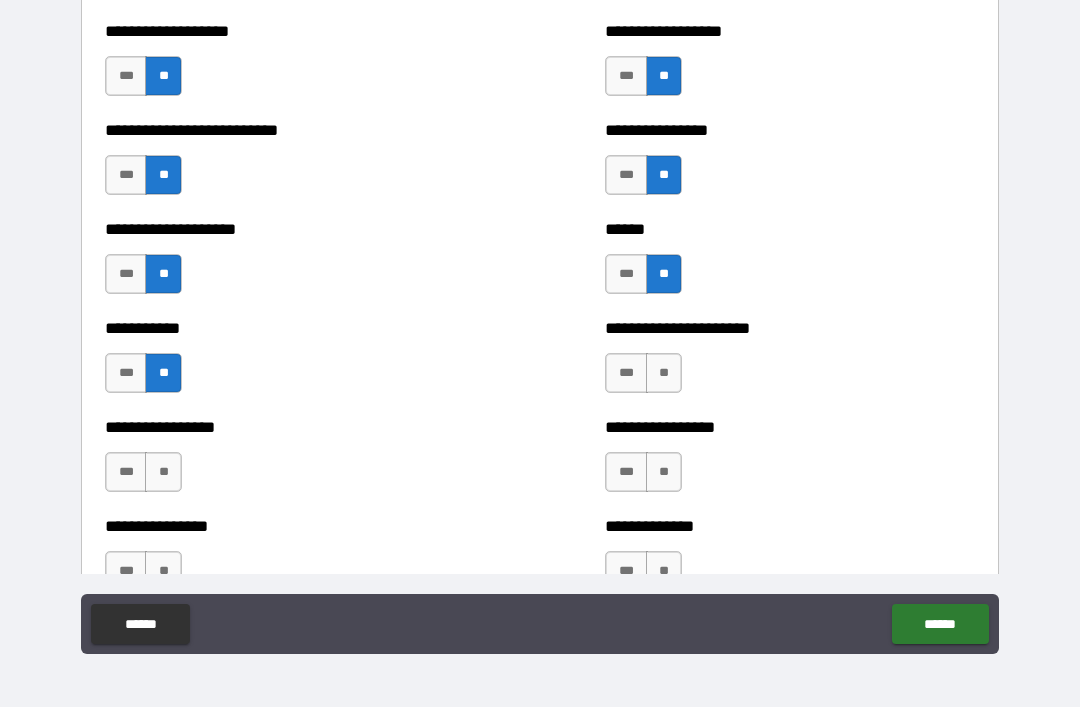 scroll, scrollTop: 5654, scrollLeft: 0, axis: vertical 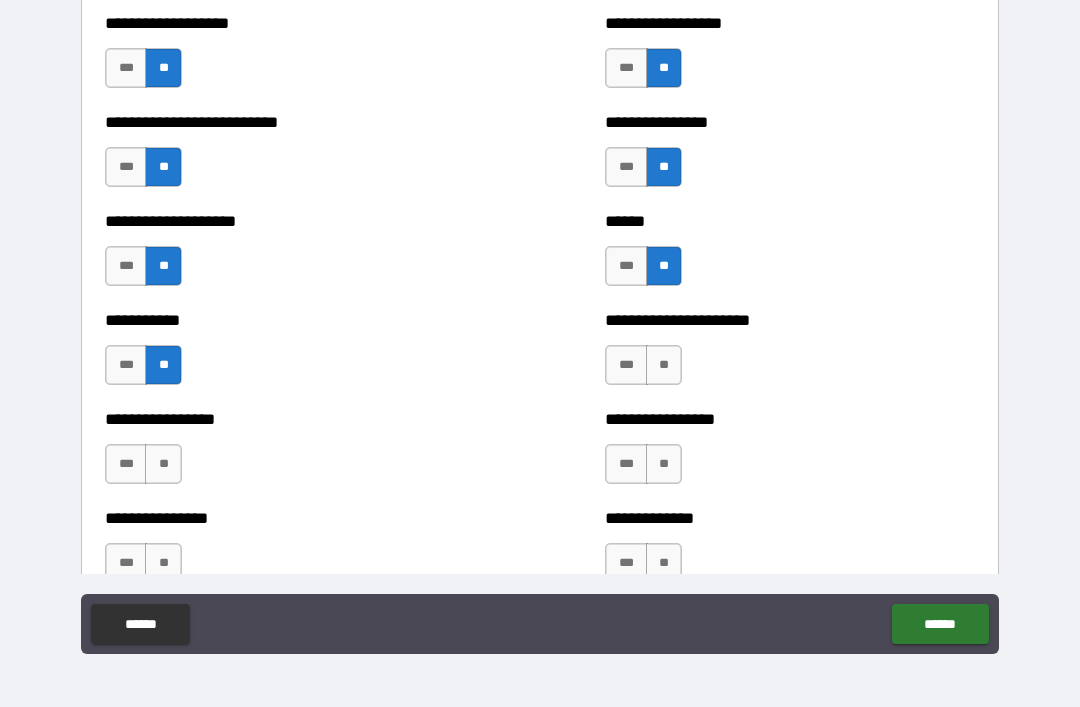 click on "**" at bounding box center [664, 365] 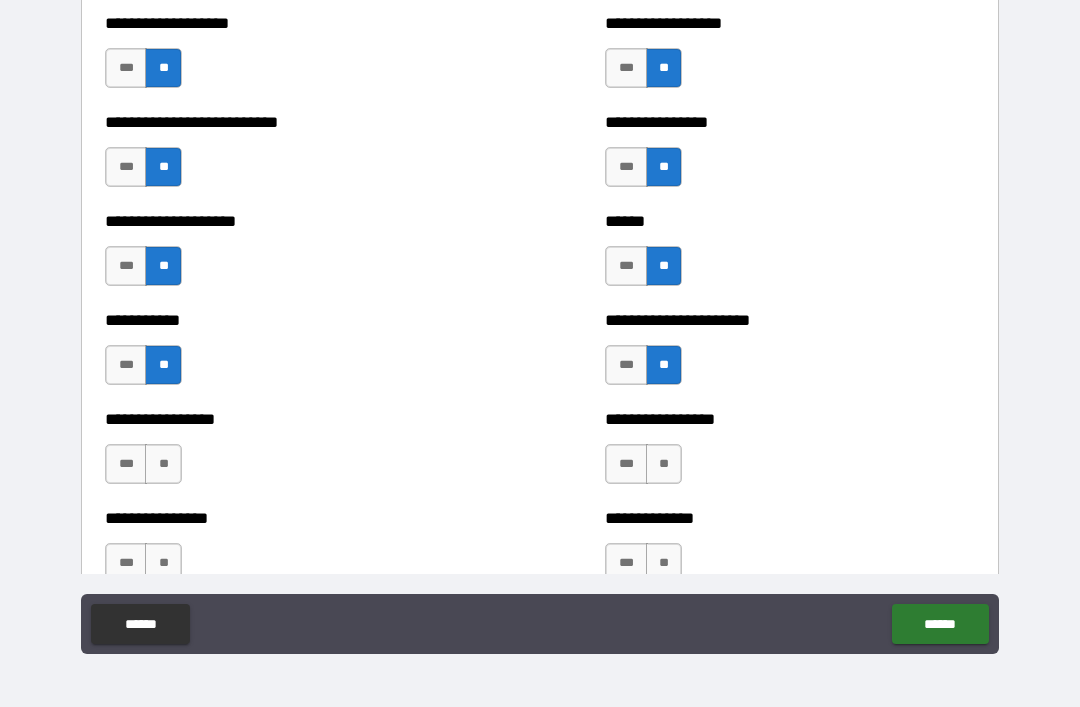 click on "**" at bounding box center [163, 464] 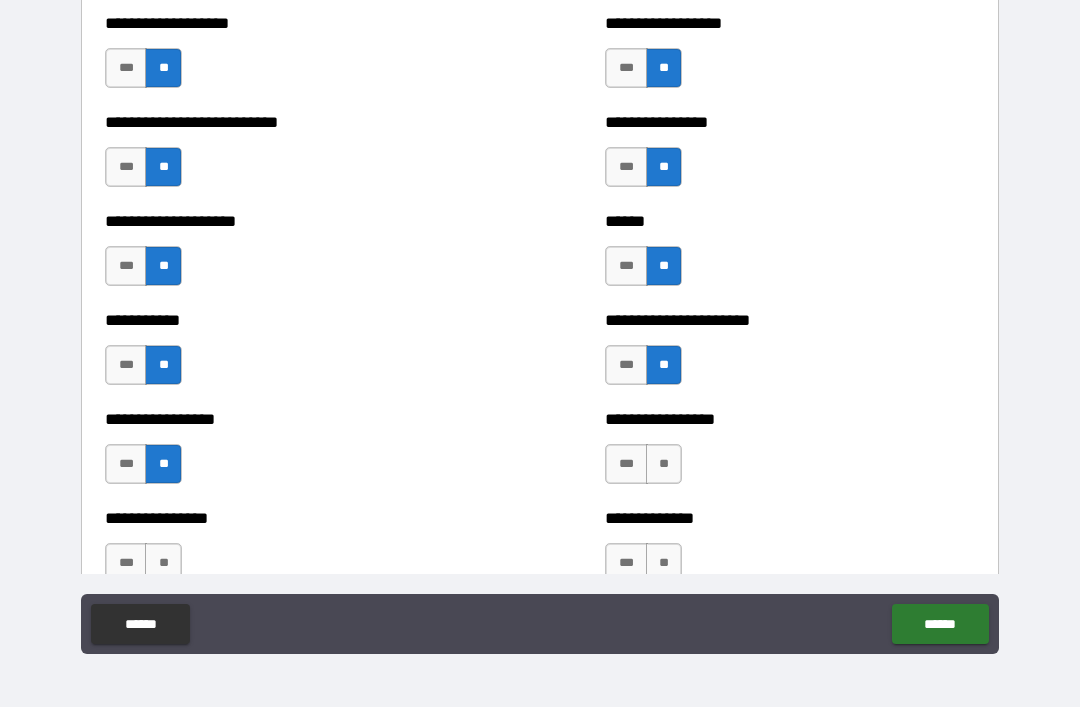 click on "**" at bounding box center (664, 464) 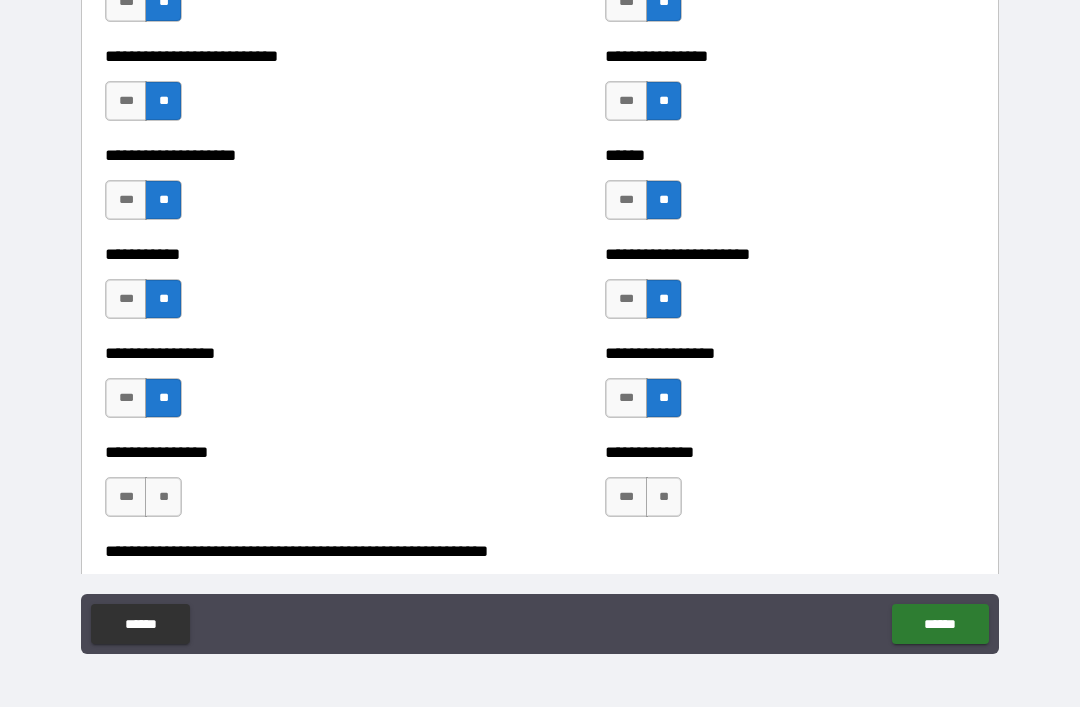 scroll, scrollTop: 5744, scrollLeft: 0, axis: vertical 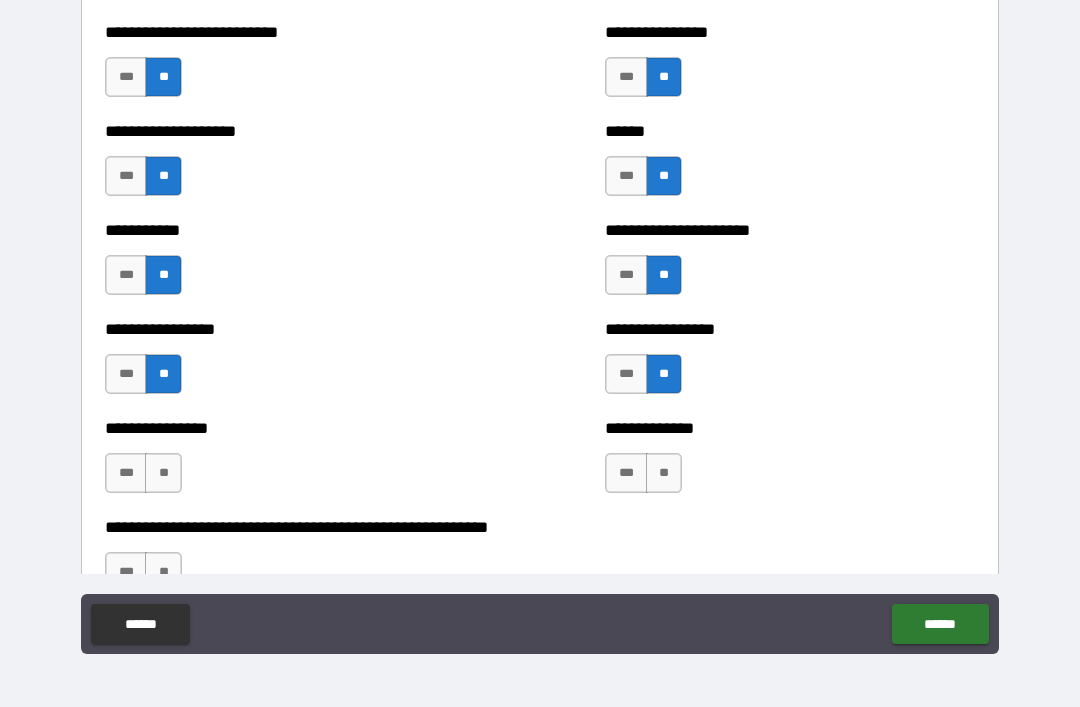 click on "**" at bounding box center (163, 473) 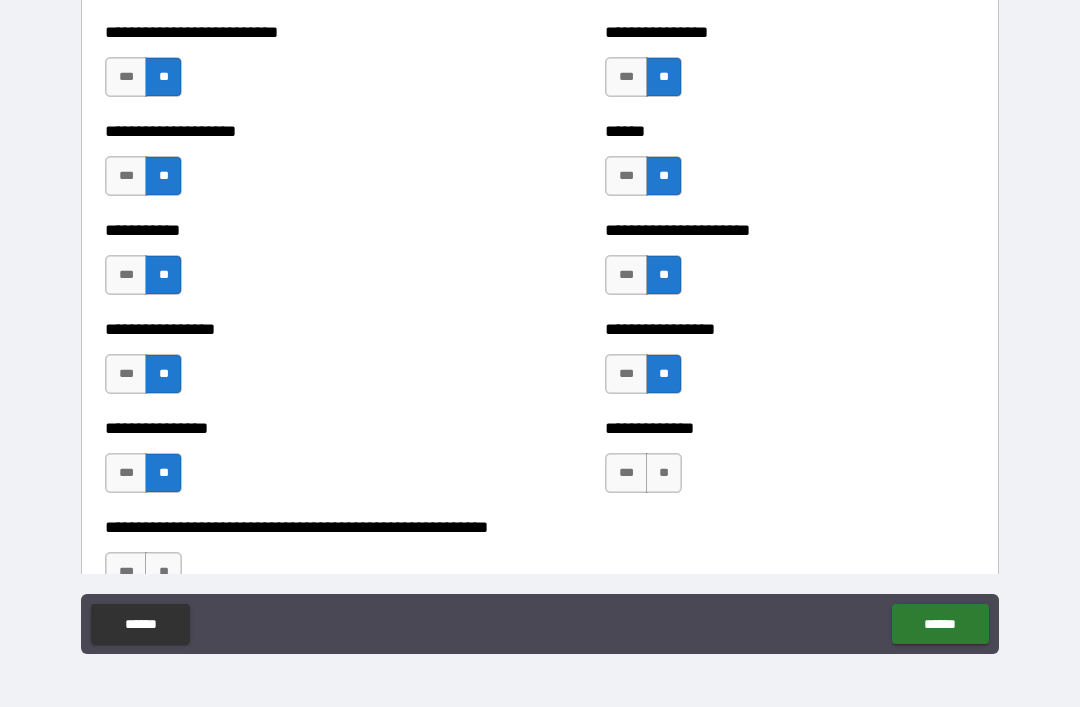 click on "**" at bounding box center [664, 473] 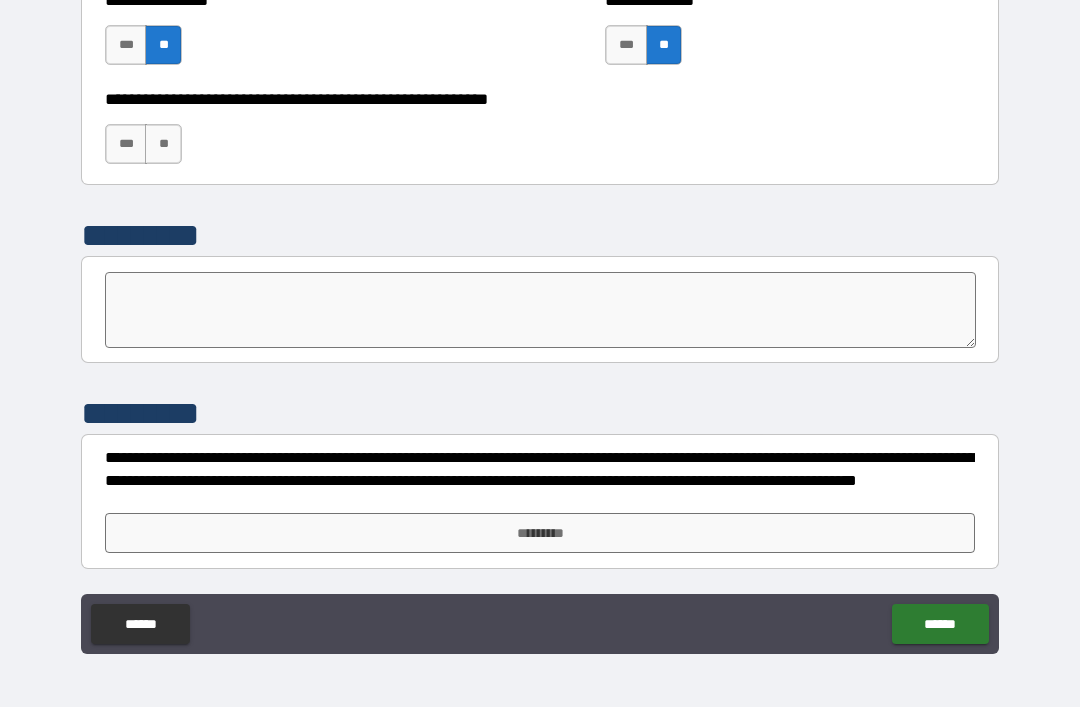 scroll, scrollTop: 6172, scrollLeft: 0, axis: vertical 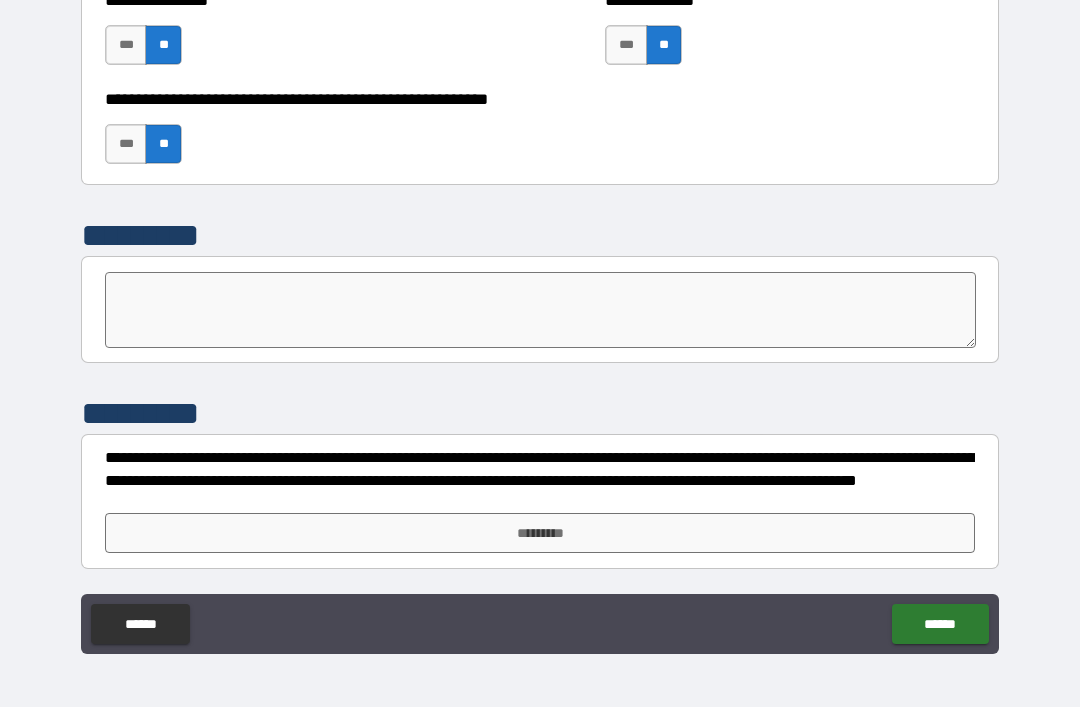 click on "*********" at bounding box center [540, 533] 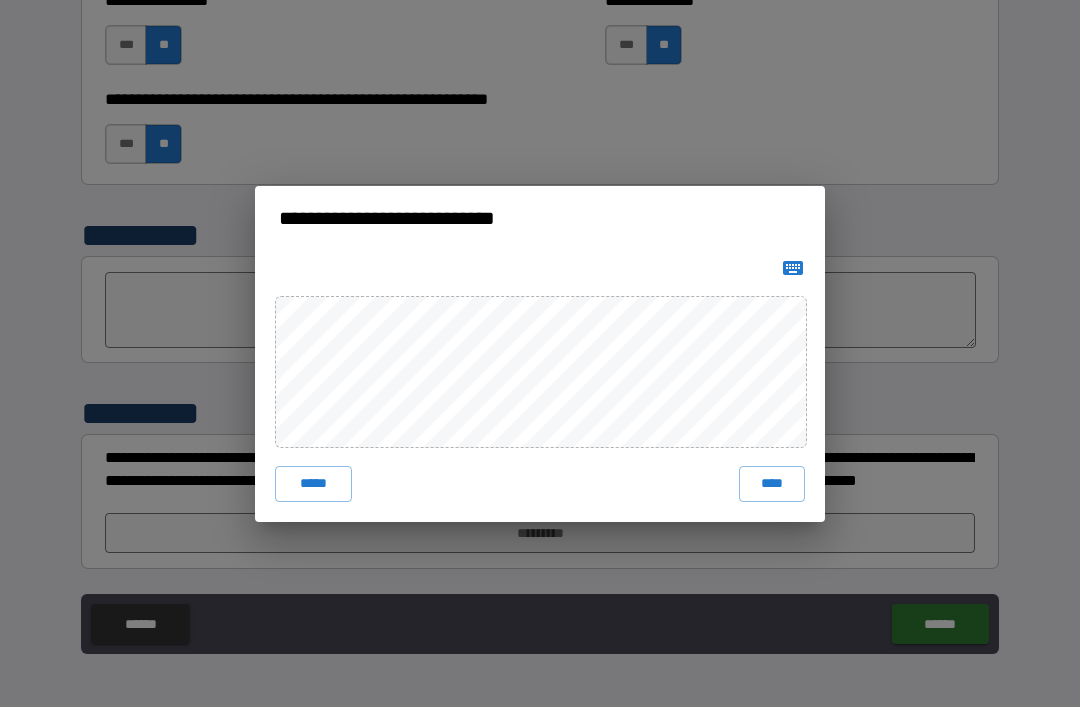 click on "****" at bounding box center (772, 484) 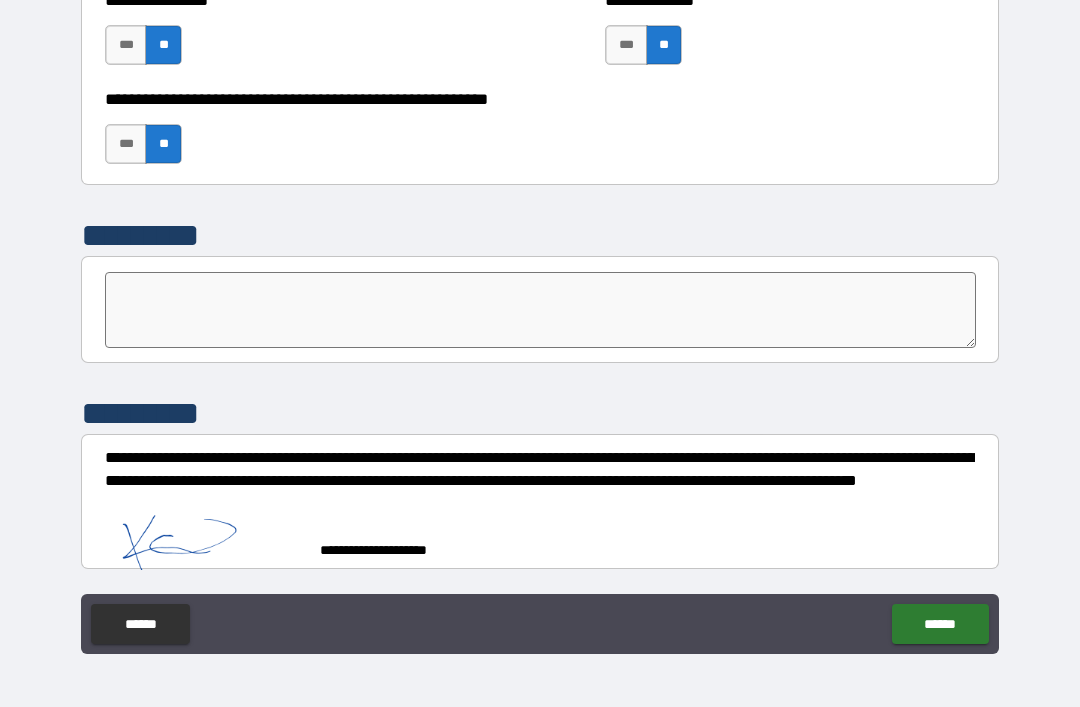 scroll, scrollTop: 6162, scrollLeft: 0, axis: vertical 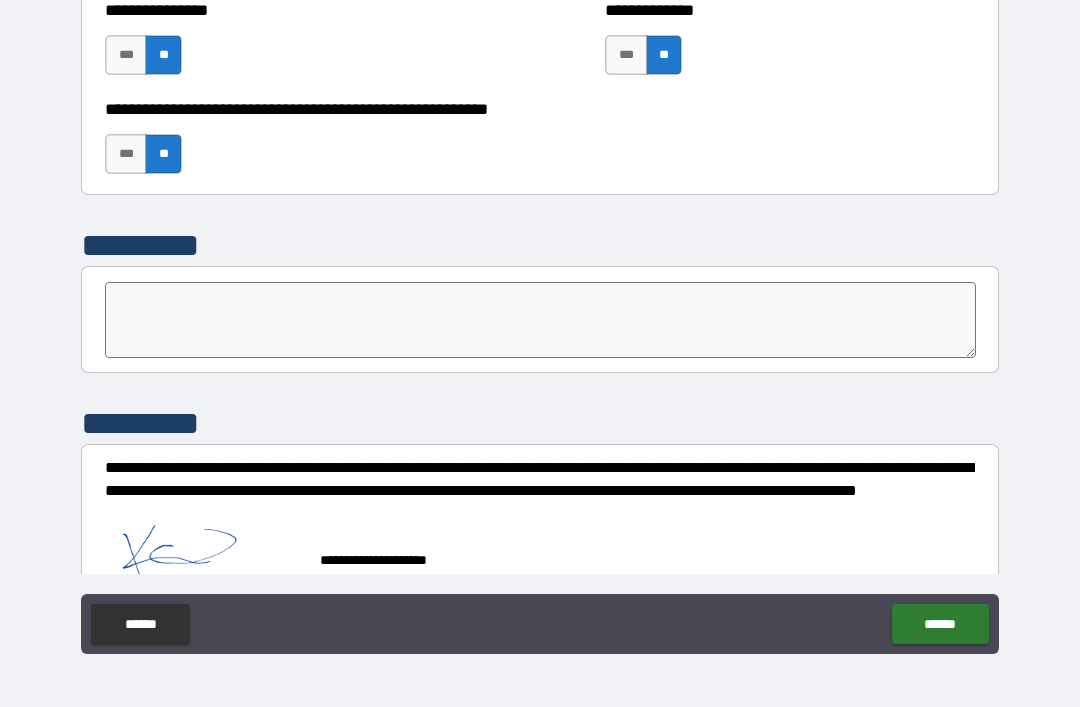 click on "******" at bounding box center (940, 624) 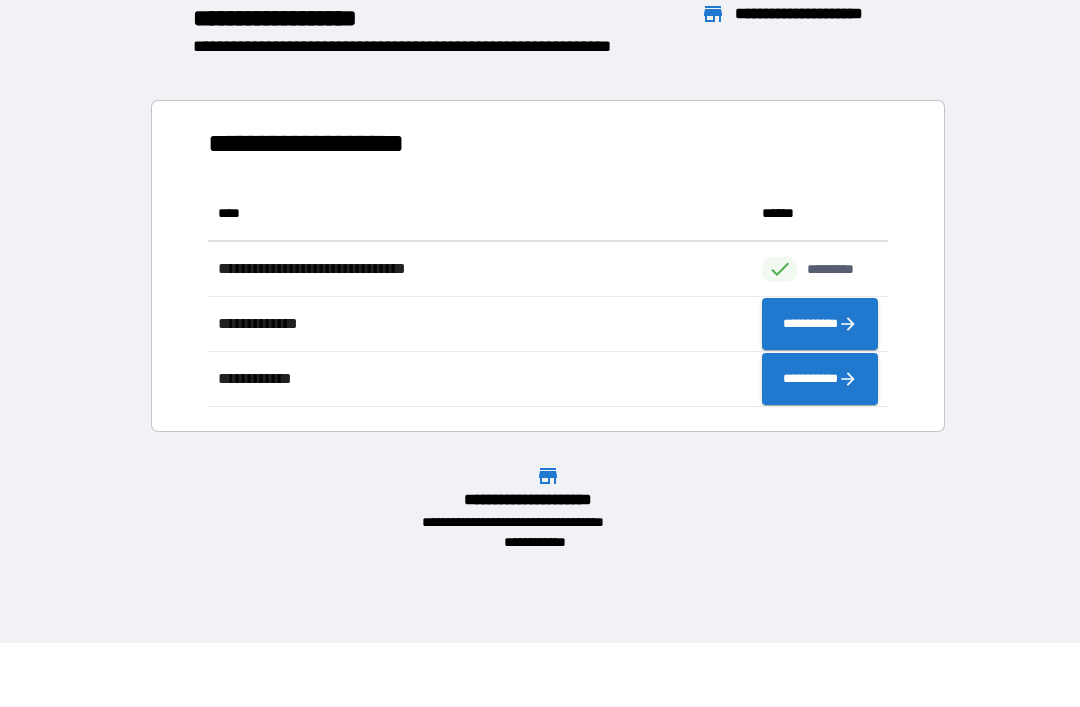 scroll, scrollTop: 221, scrollLeft: 680, axis: both 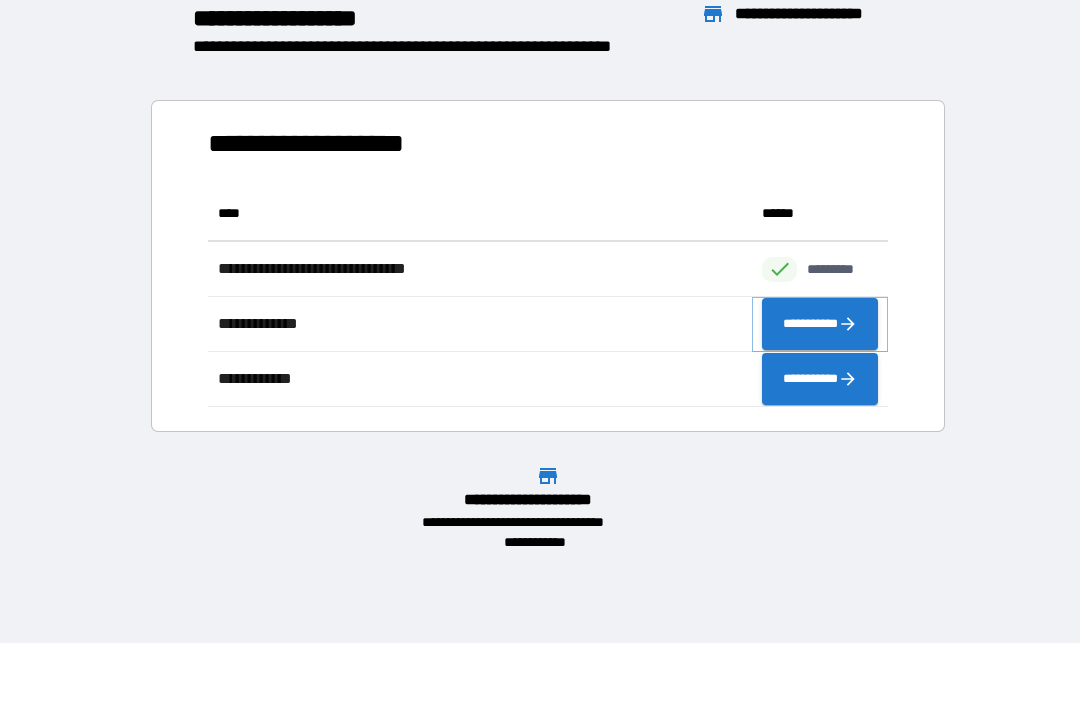 click on "**********" at bounding box center [820, 324] 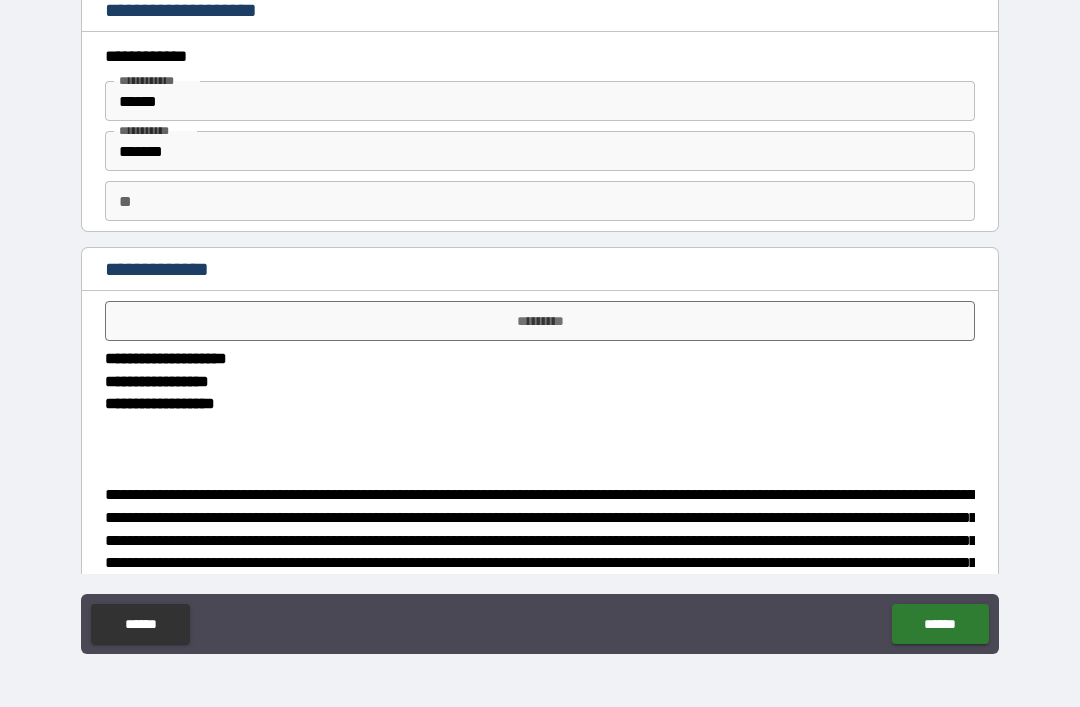 click on "*********" at bounding box center (540, 321) 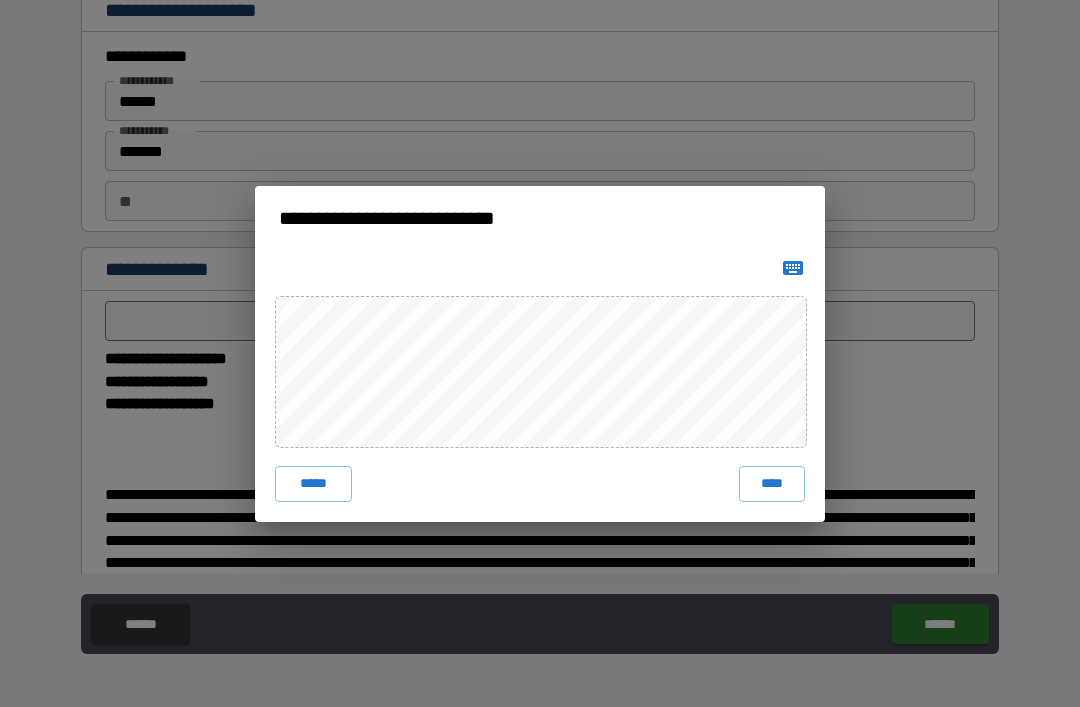 click on "****" at bounding box center (772, 484) 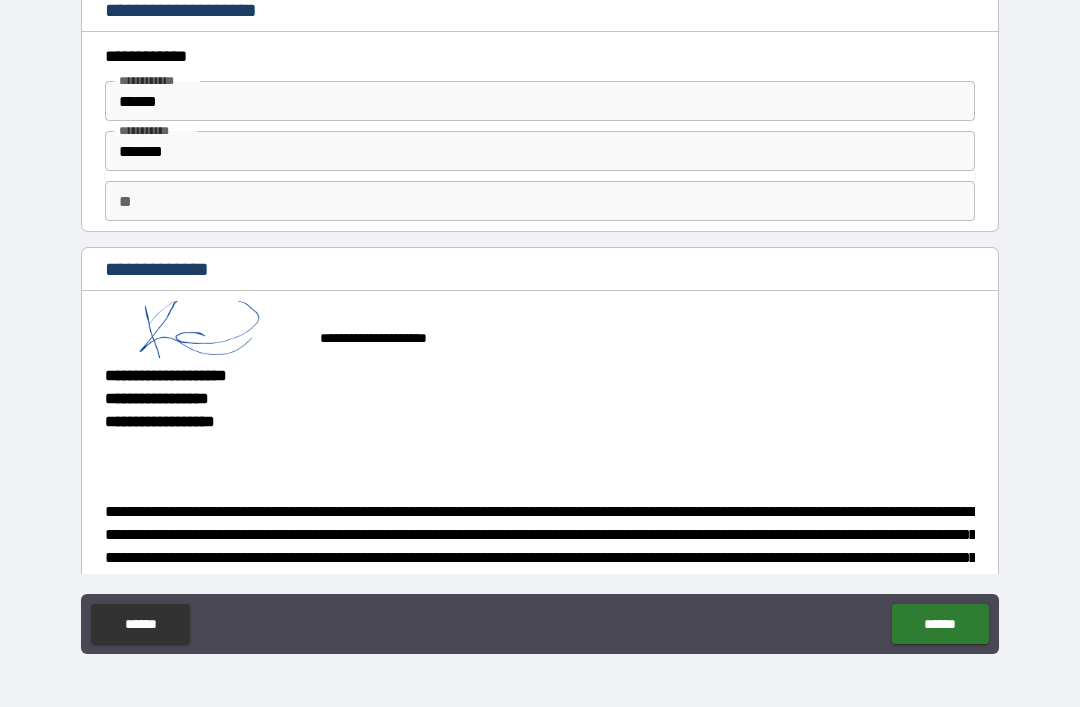 click on "******" at bounding box center [940, 624] 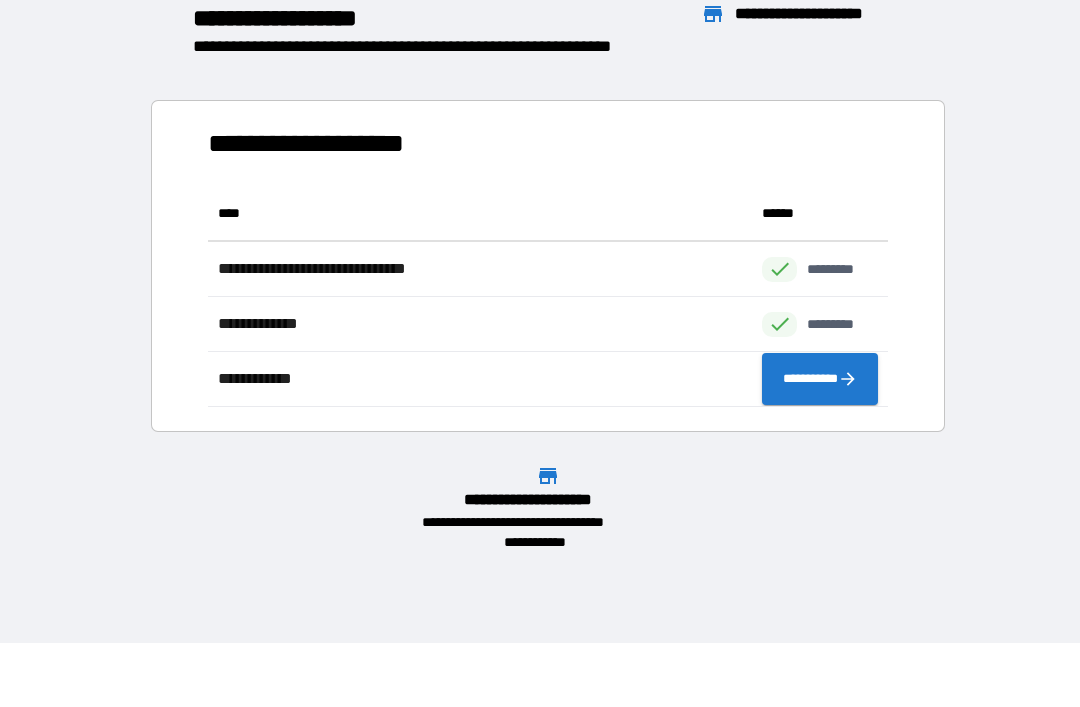 scroll, scrollTop: 221, scrollLeft: 680, axis: both 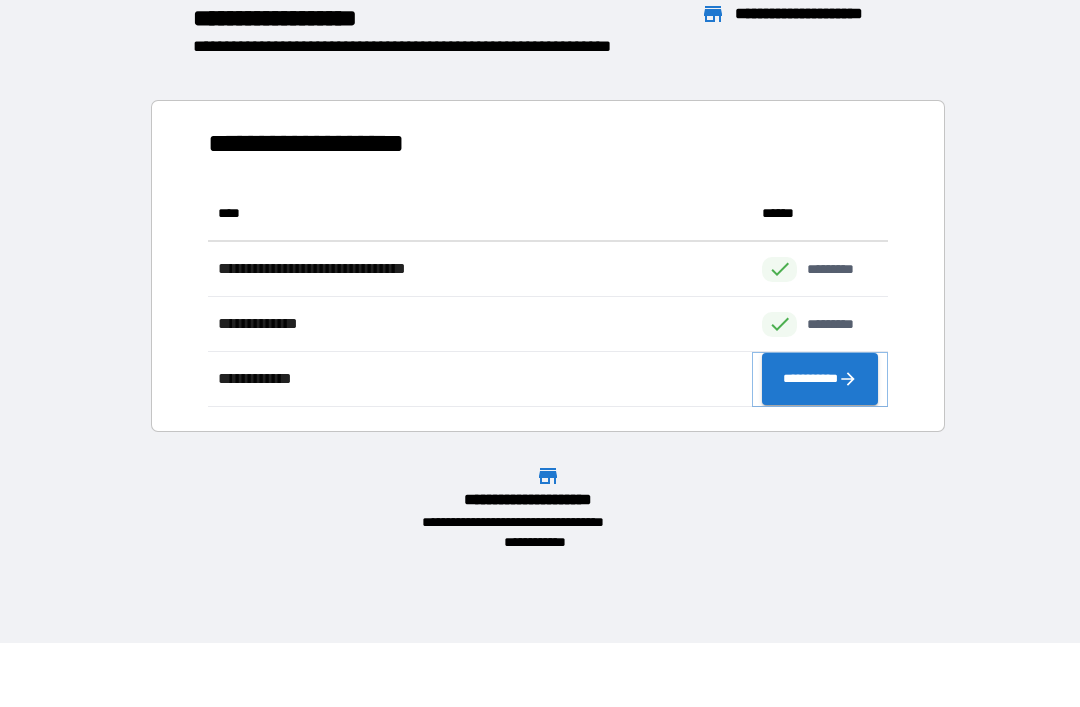 click on "**********" at bounding box center (820, 379) 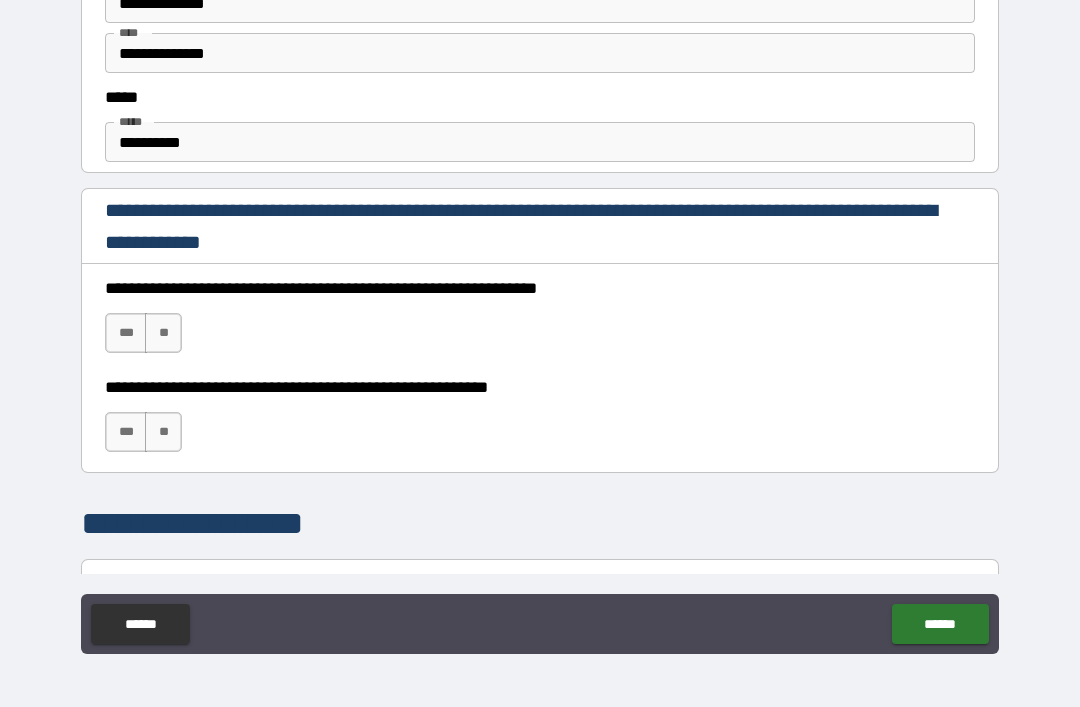 scroll, scrollTop: 1158, scrollLeft: 0, axis: vertical 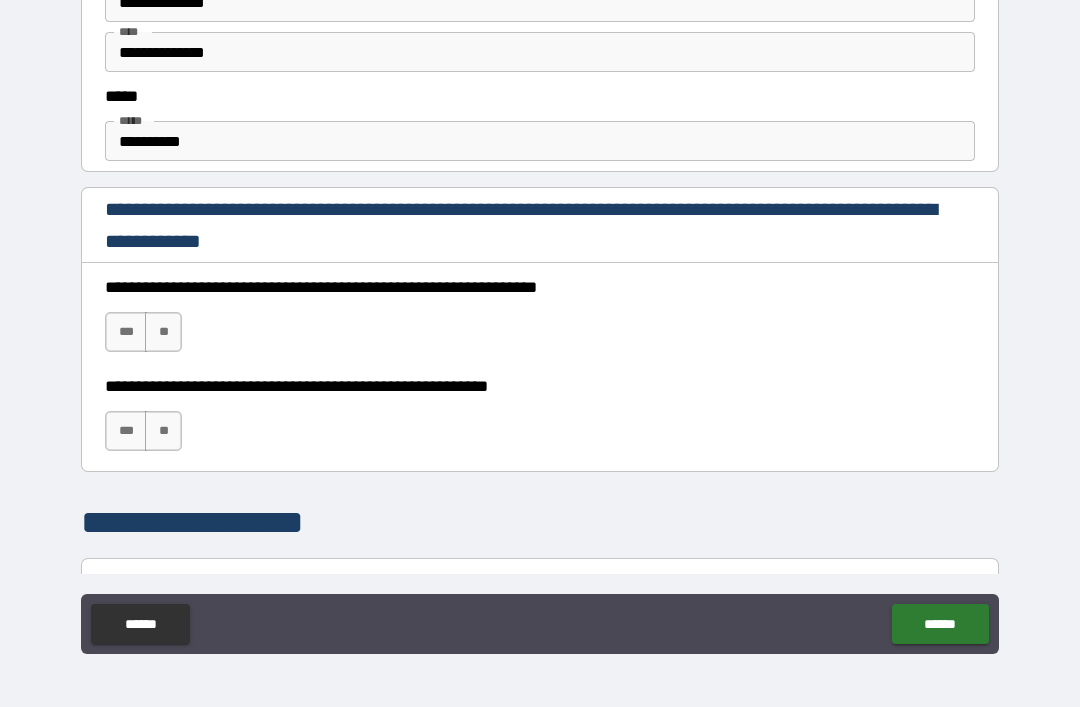 click on "***" at bounding box center [126, 332] 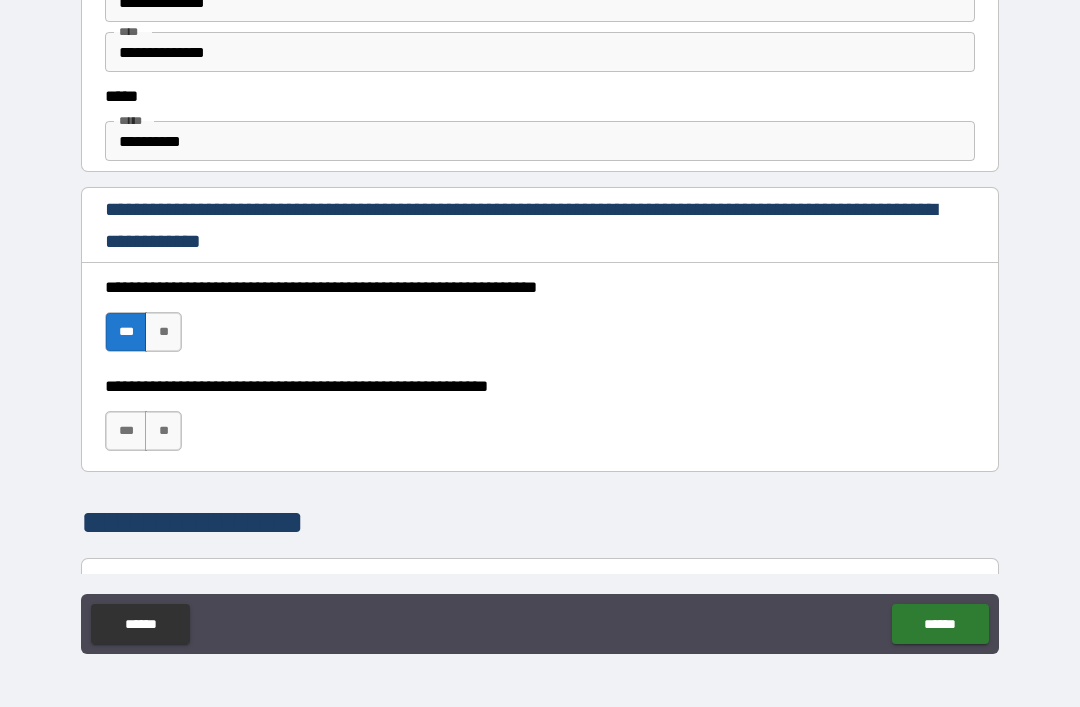 click on "***" at bounding box center [126, 431] 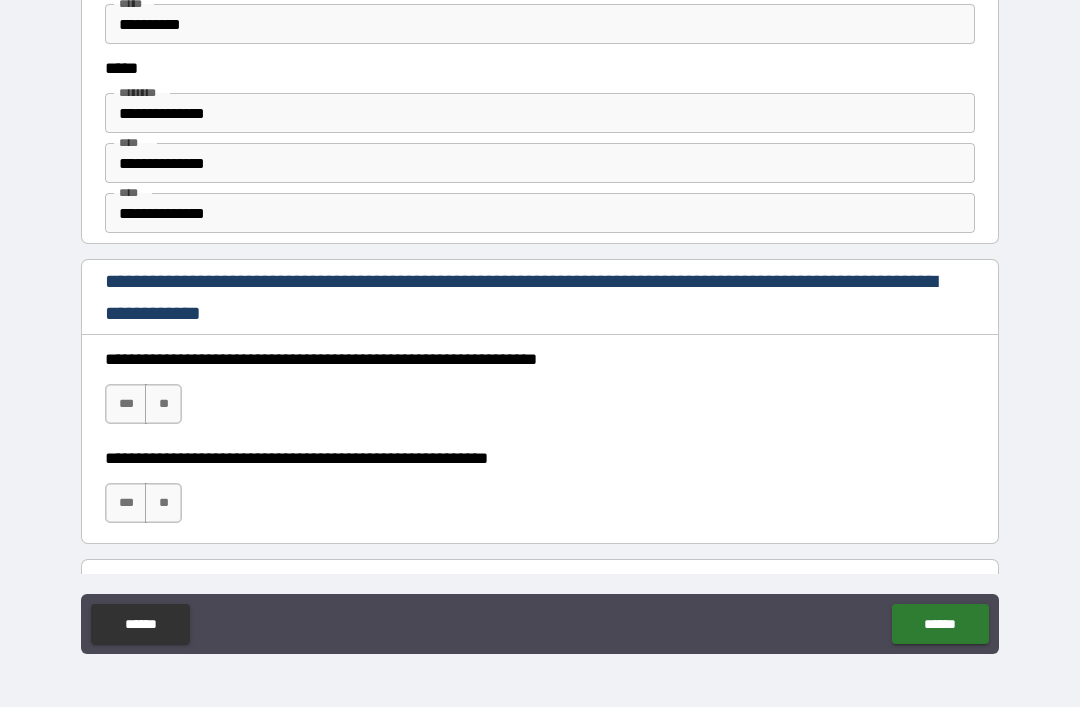 scroll, scrollTop: 2725, scrollLeft: 0, axis: vertical 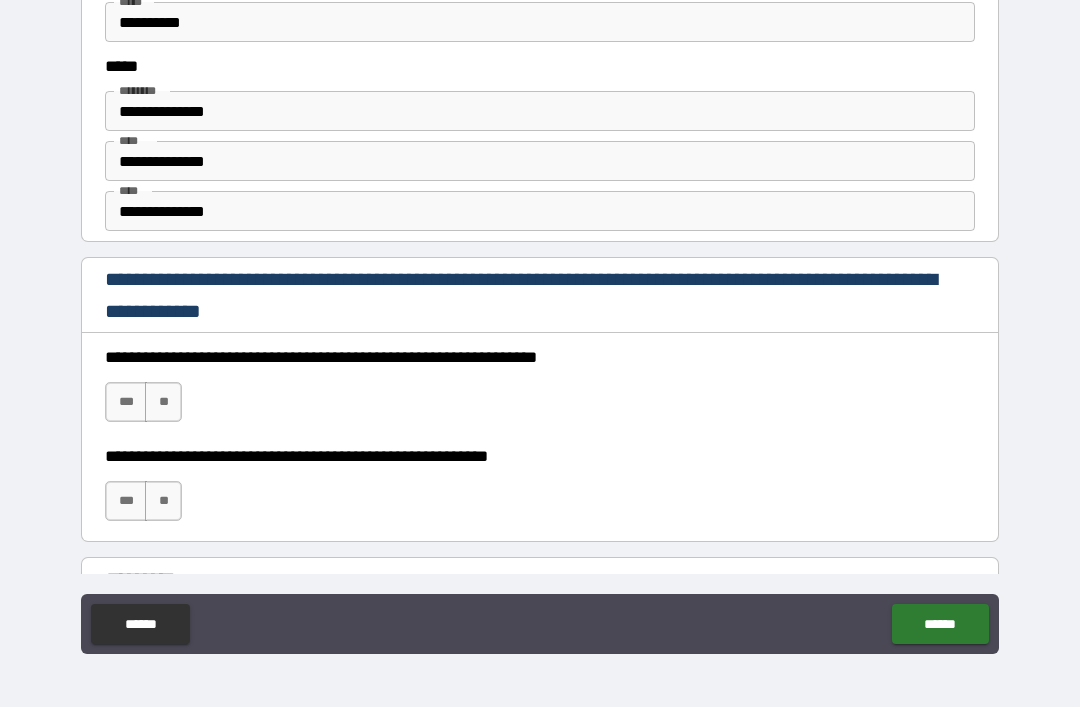 click on "***" at bounding box center [126, 402] 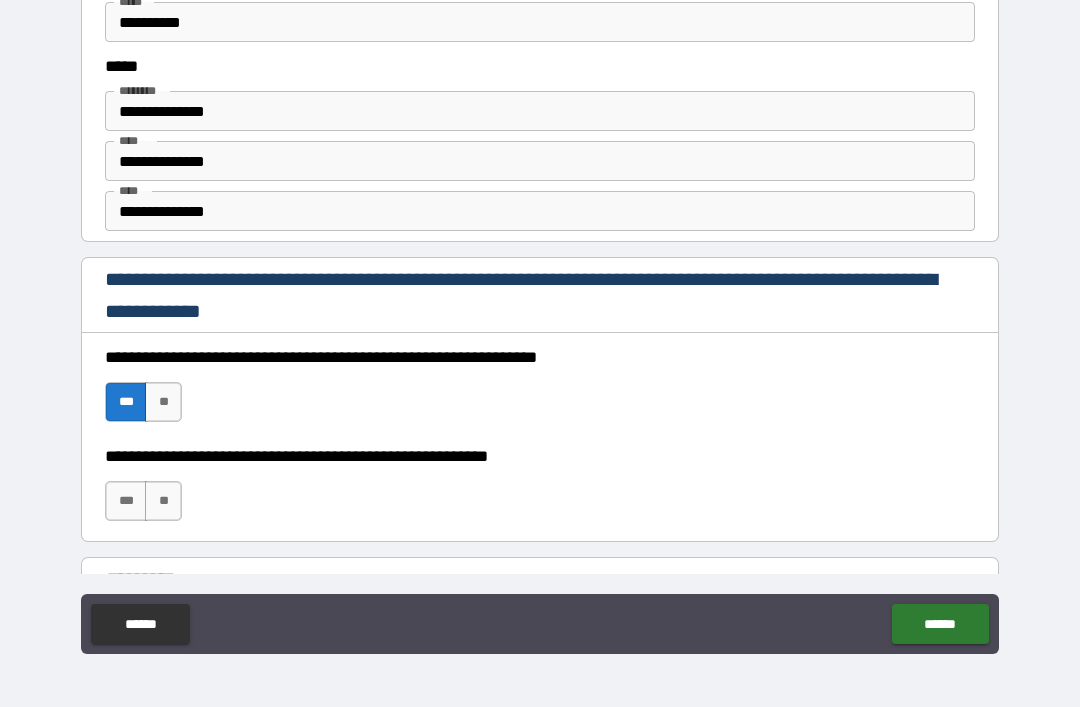 click on "***" at bounding box center [126, 501] 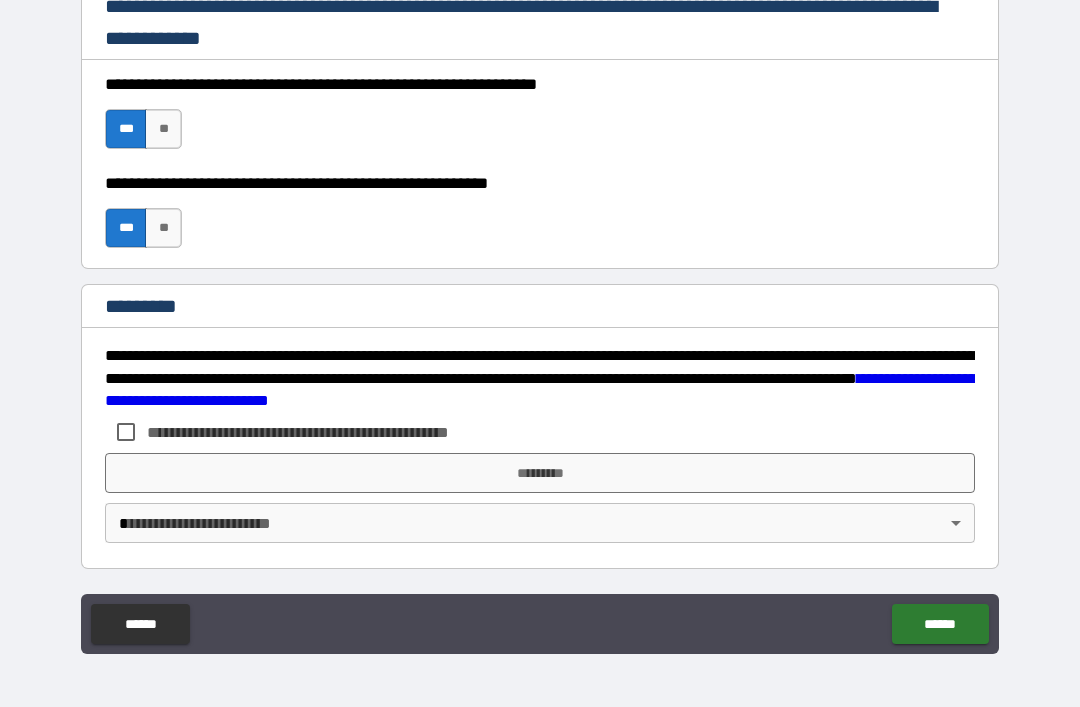 scroll, scrollTop: 2998, scrollLeft: 0, axis: vertical 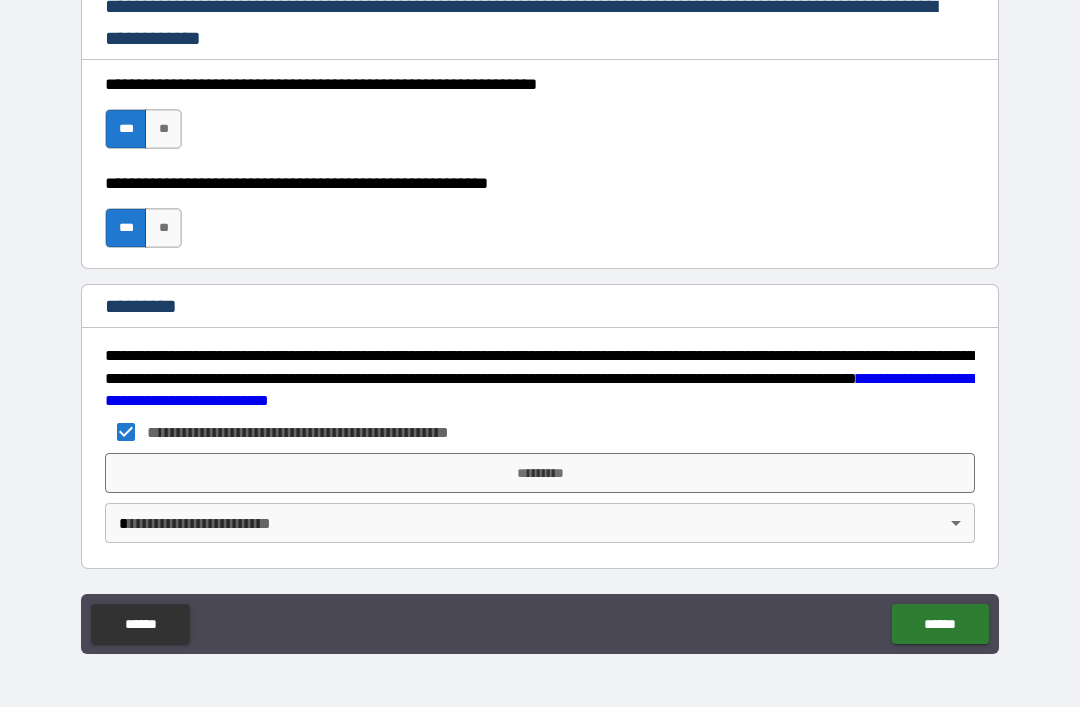 click on "*********" at bounding box center (540, 473) 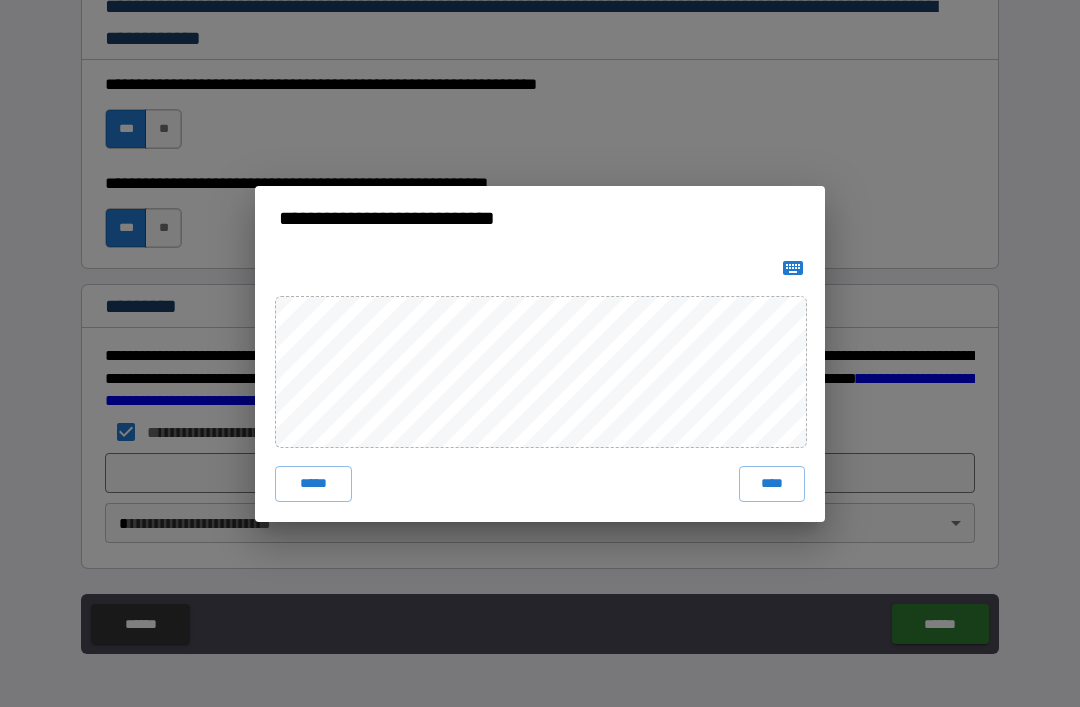 click on "****" at bounding box center (772, 484) 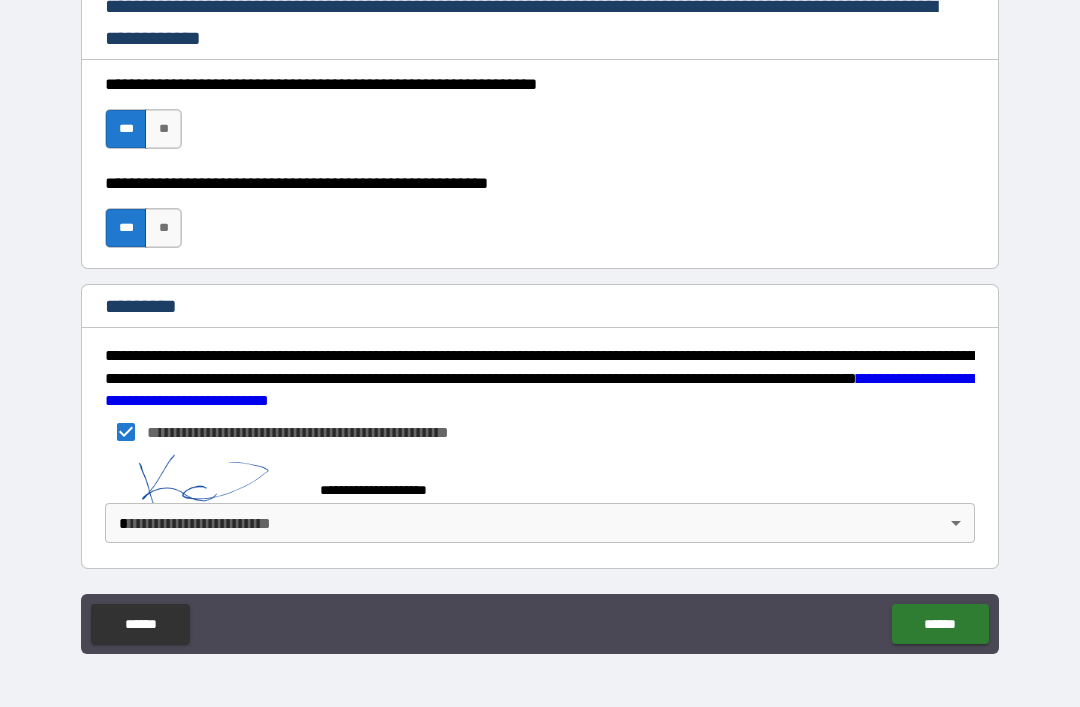 scroll, scrollTop: 2988, scrollLeft: 0, axis: vertical 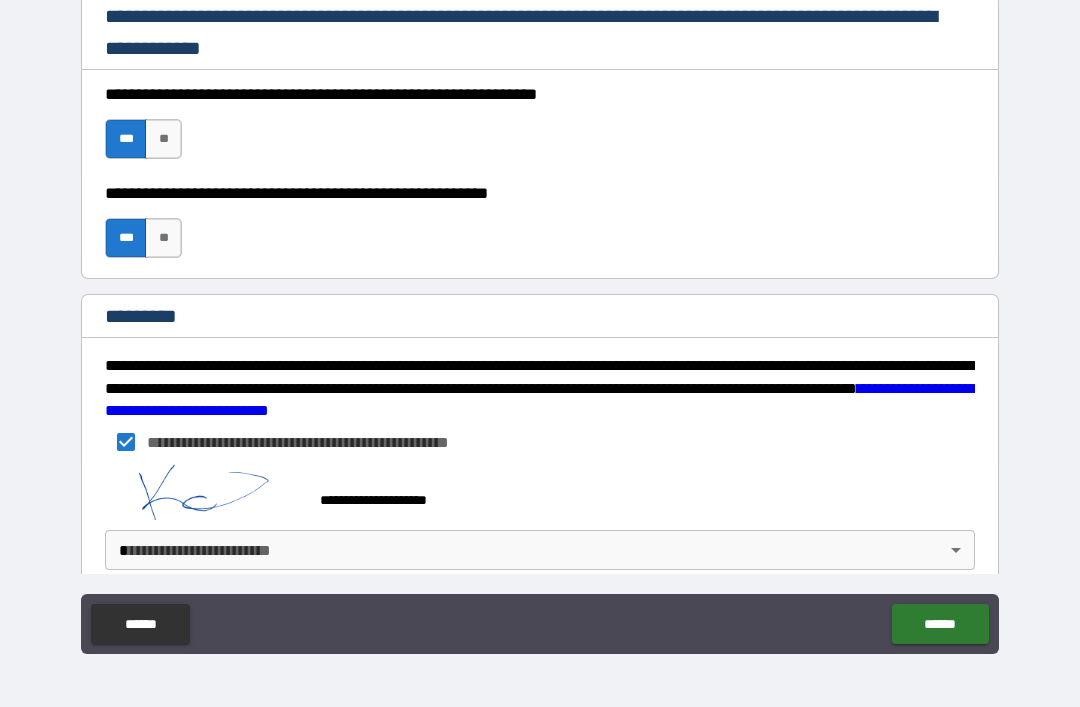 click on "******" at bounding box center [940, 624] 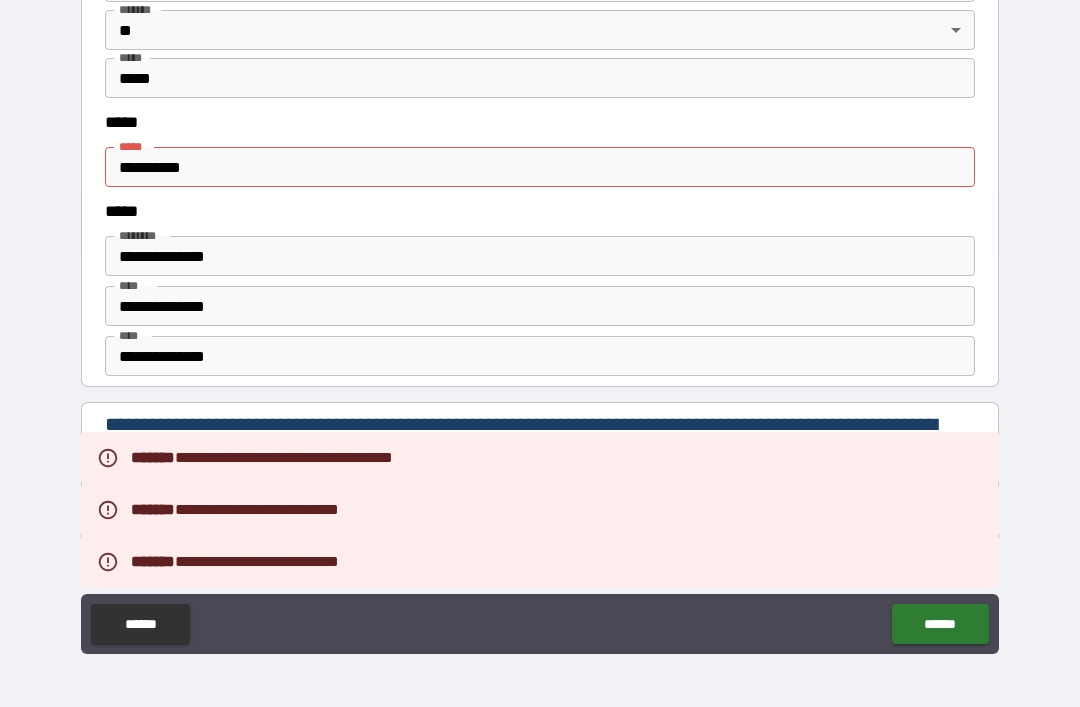 scroll, scrollTop: 2577, scrollLeft: 0, axis: vertical 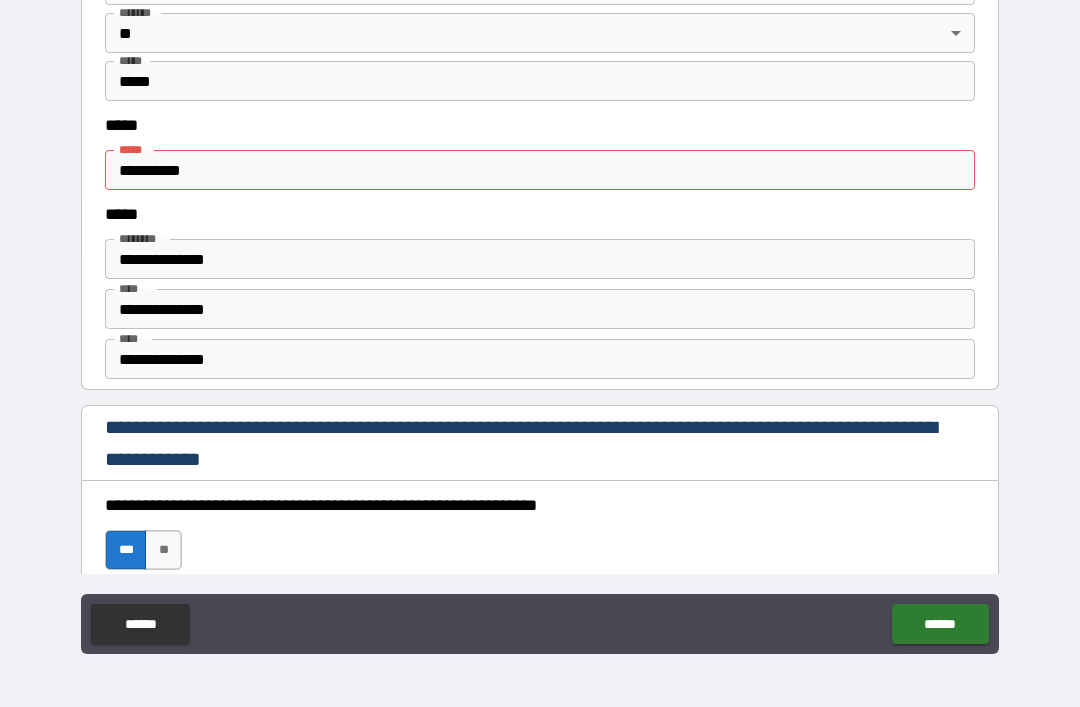 click on "**********" at bounding box center [540, 170] 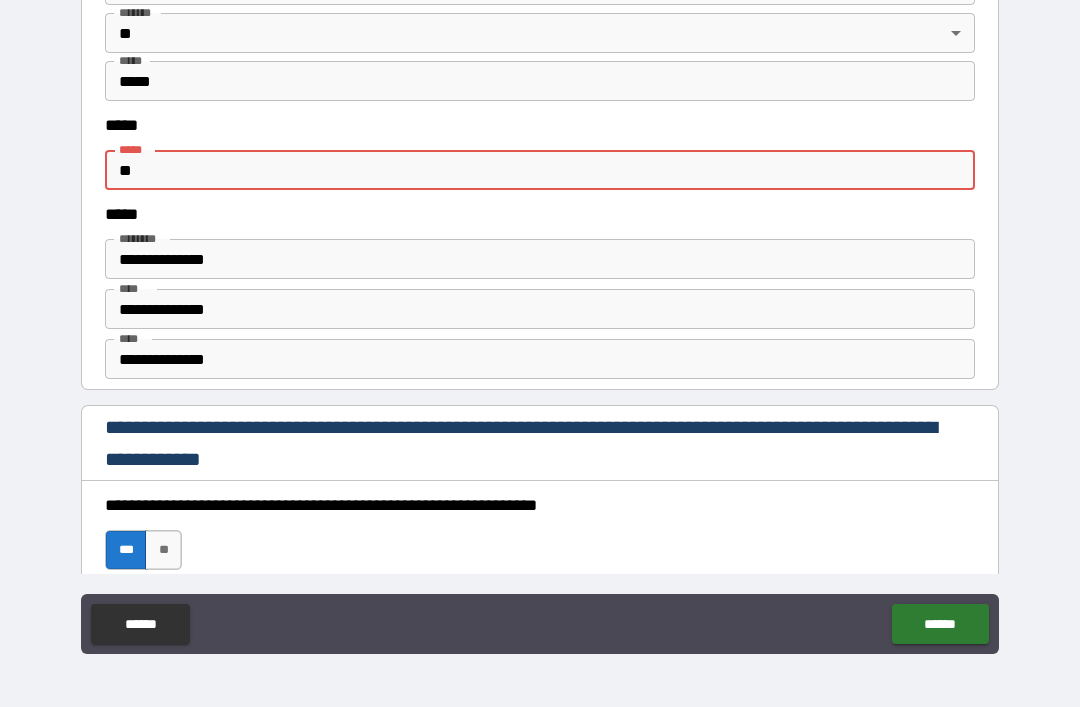 type on "*" 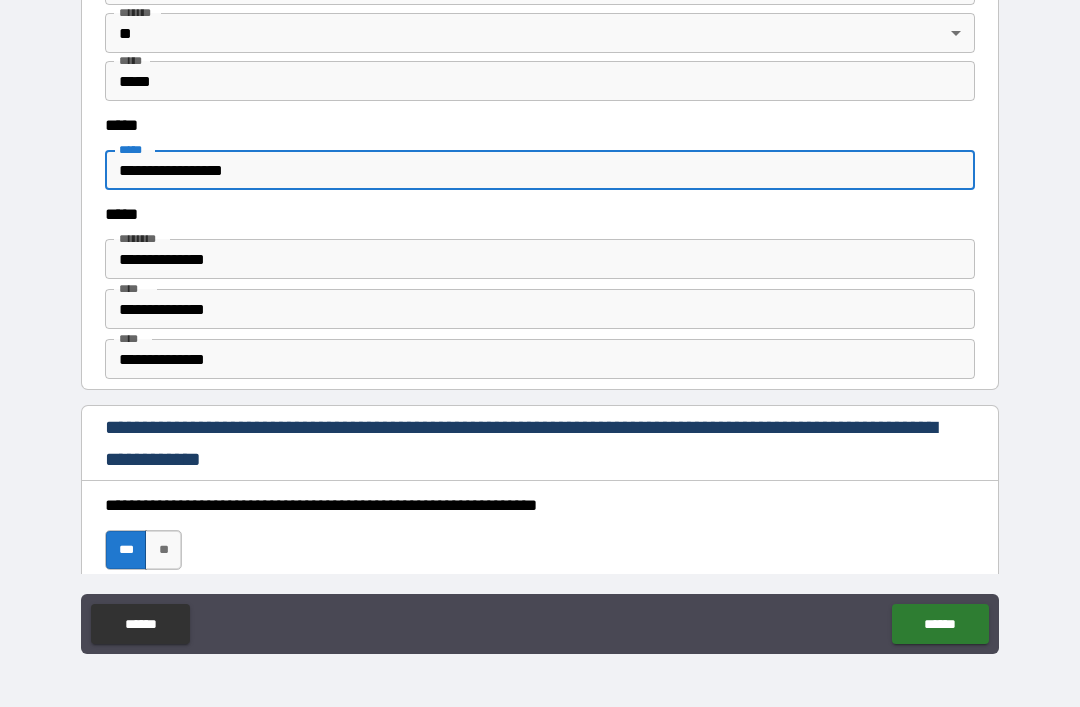 type on "**********" 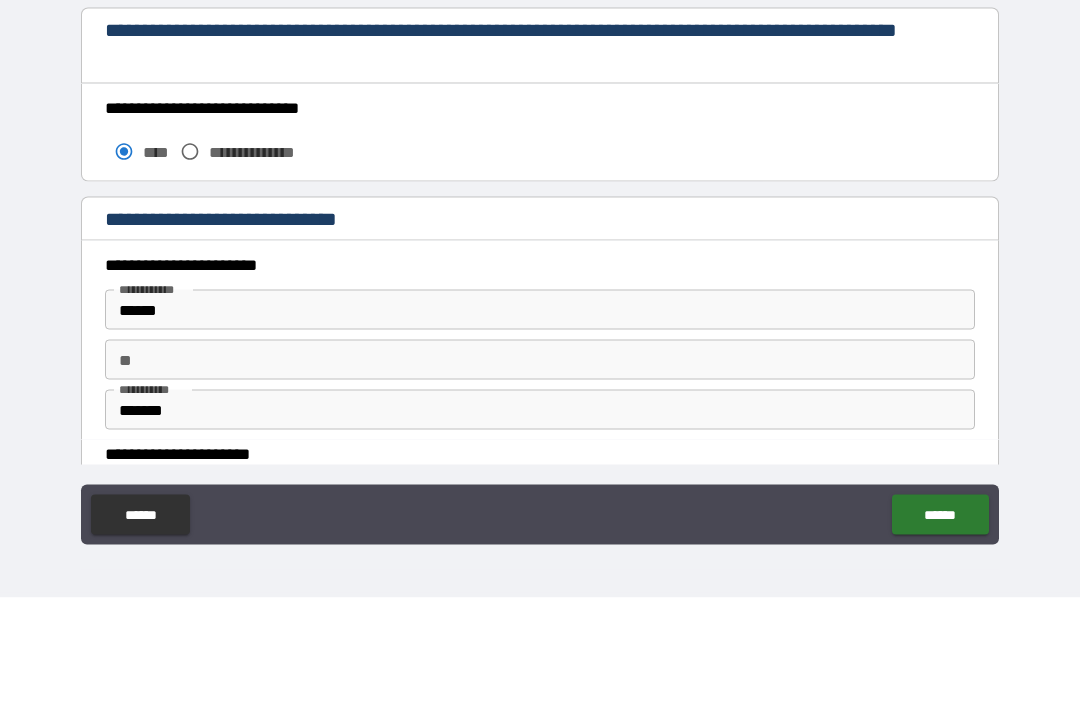 scroll, scrollTop: 1598, scrollLeft: 0, axis: vertical 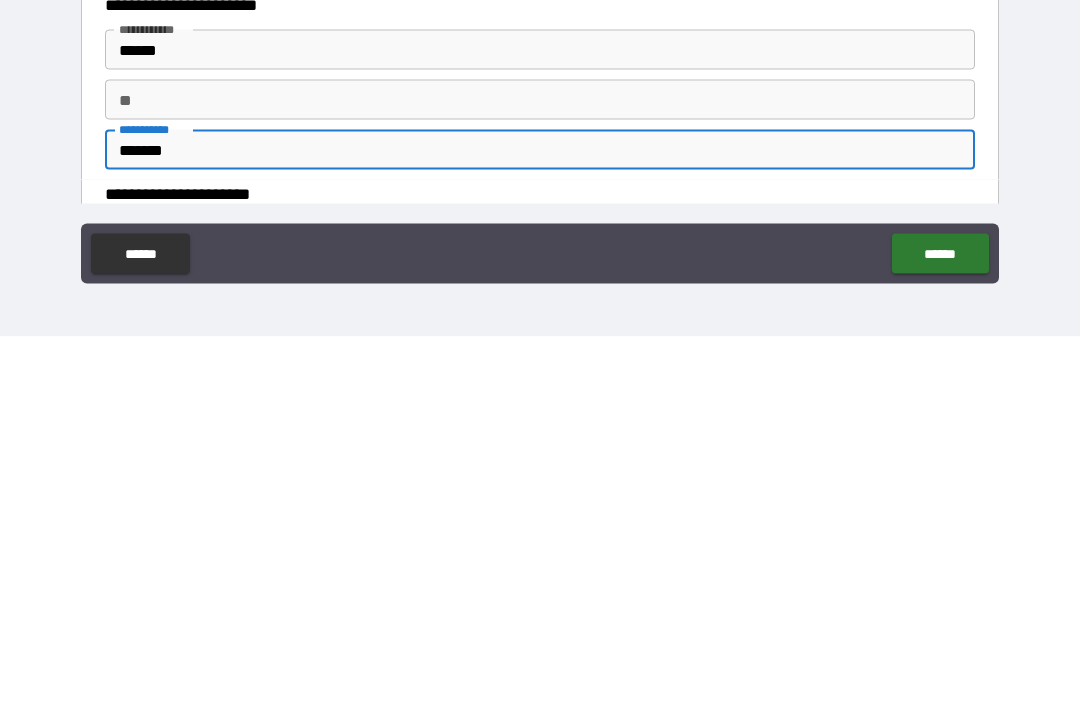 click on "******" at bounding box center (940, 624) 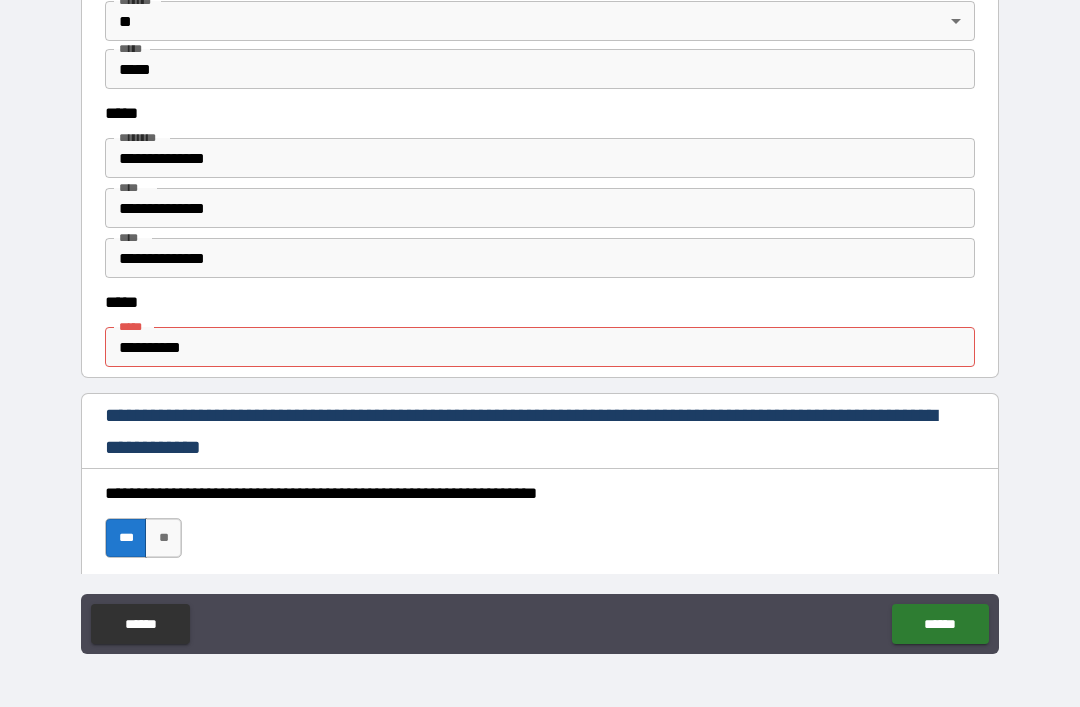 scroll, scrollTop: 953, scrollLeft: 0, axis: vertical 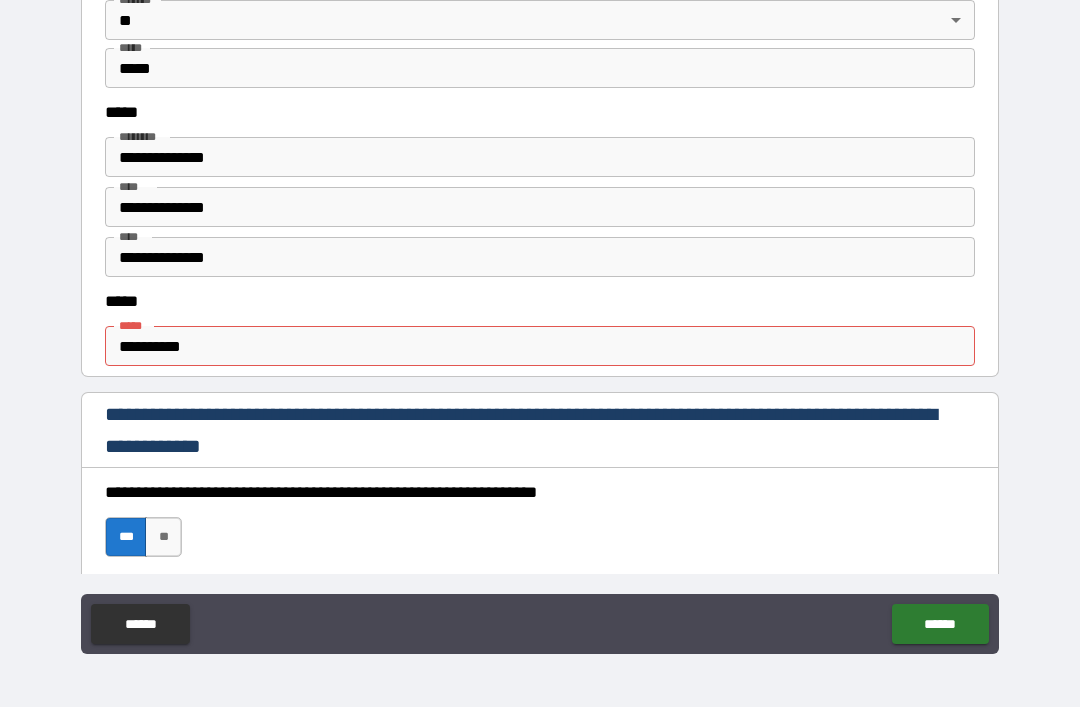 click on "**********" at bounding box center [540, 346] 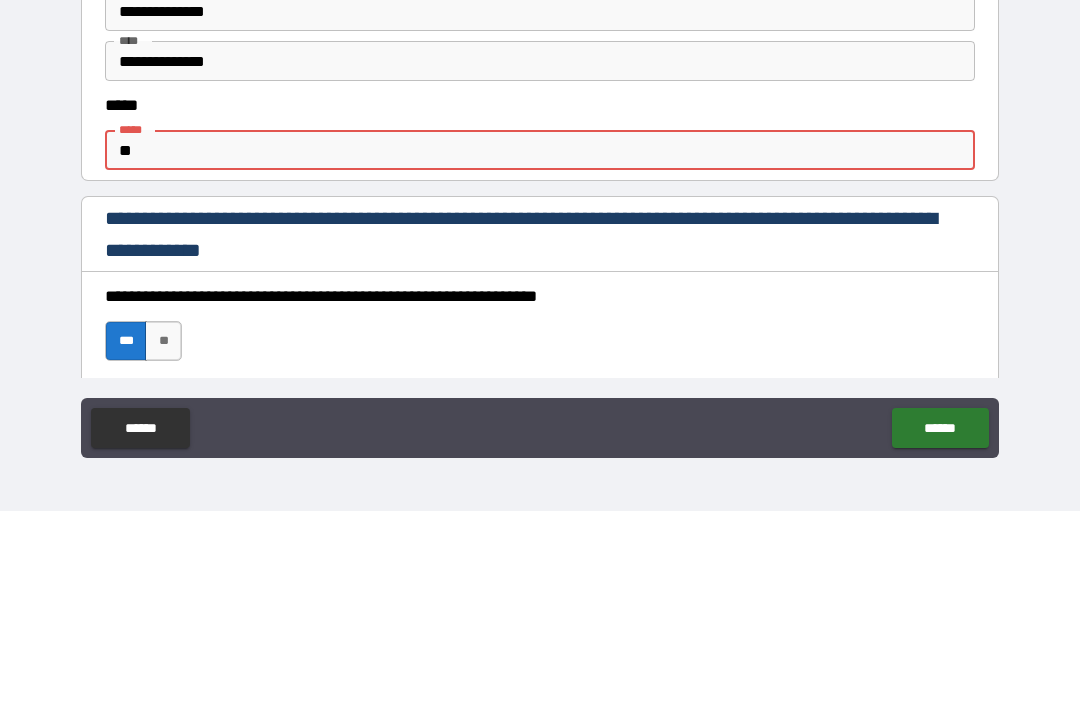 type on "*" 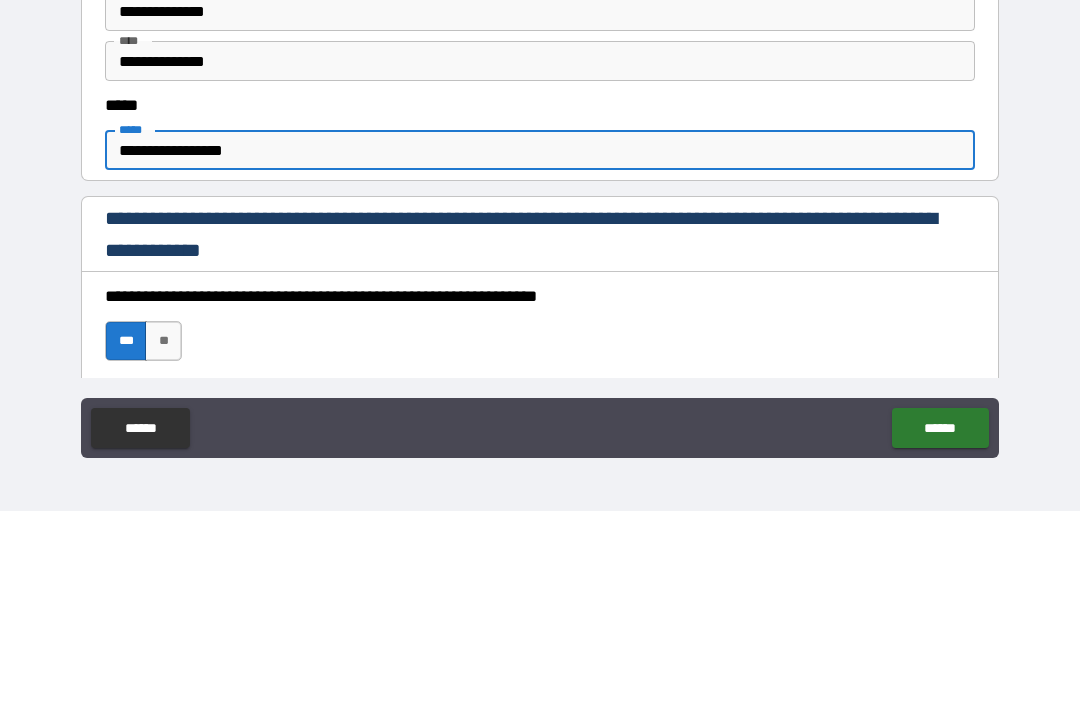type on "**********" 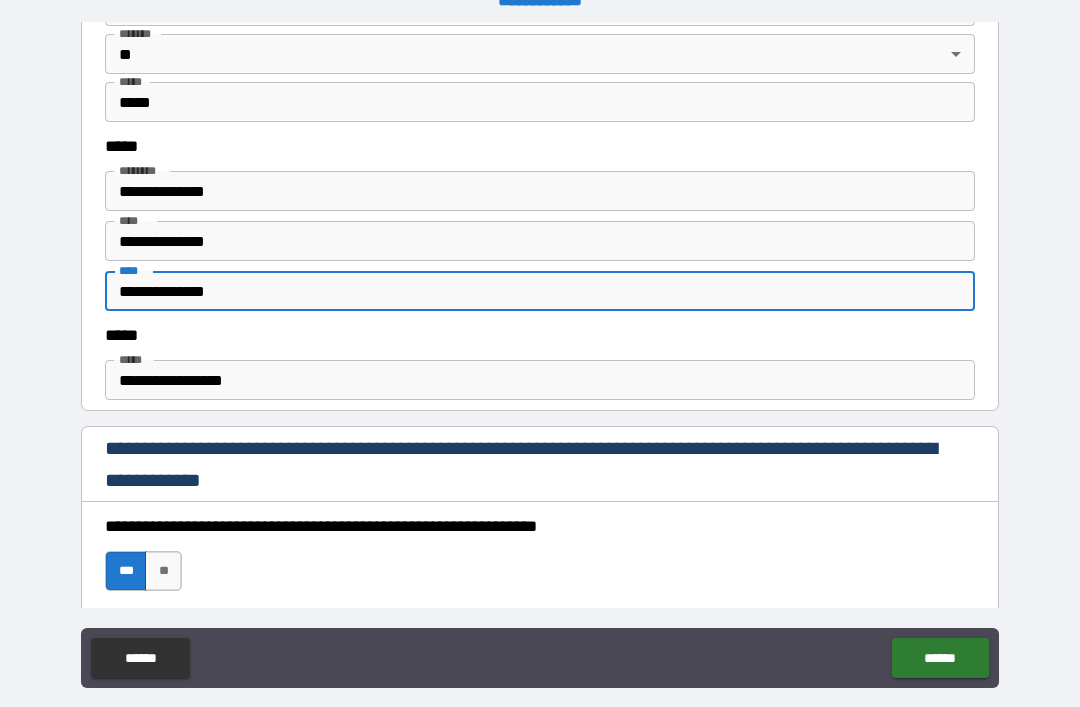 scroll, scrollTop: 0, scrollLeft: 0, axis: both 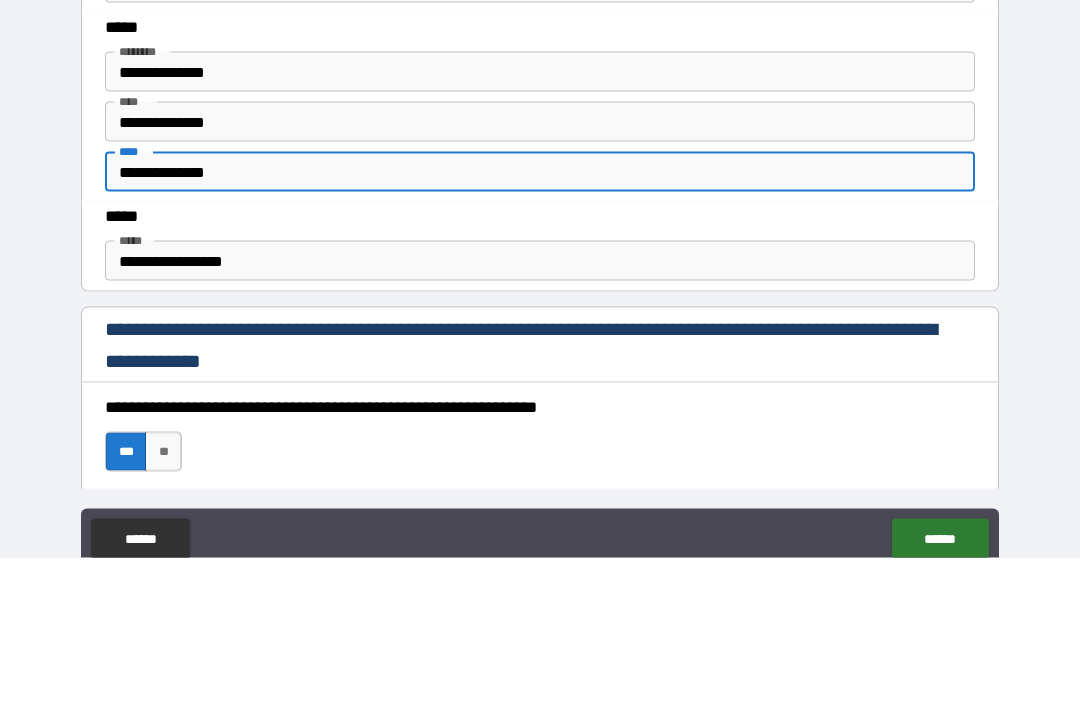 click on "**********" at bounding box center (540, 321) 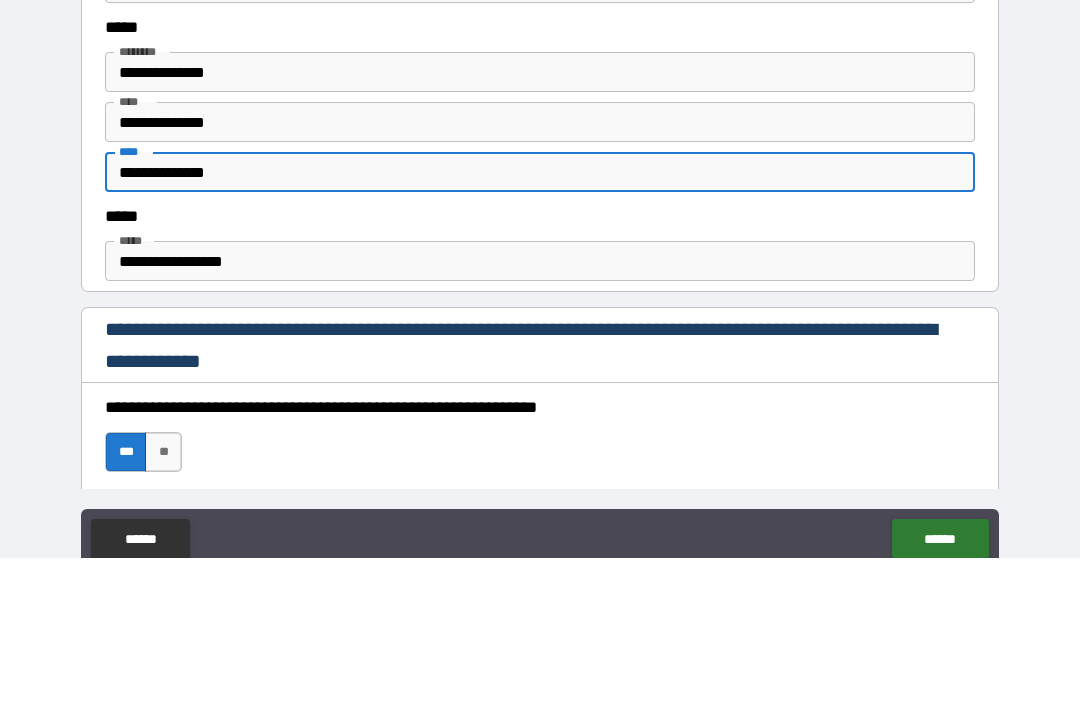 type on "**********" 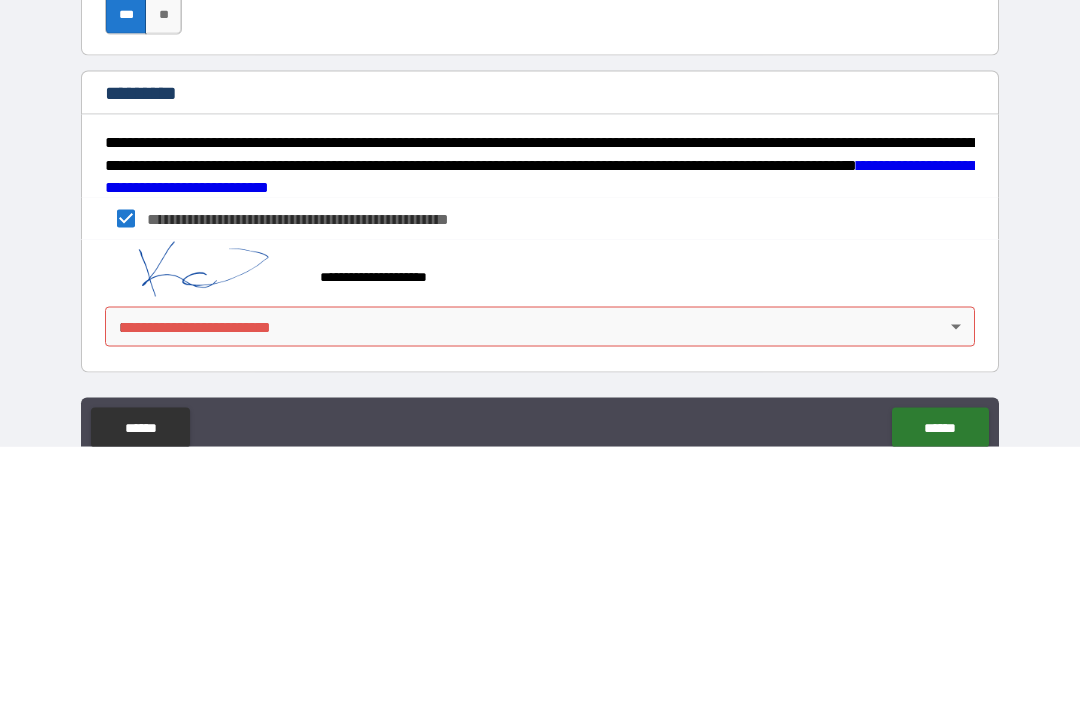 scroll, scrollTop: 3015, scrollLeft: 0, axis: vertical 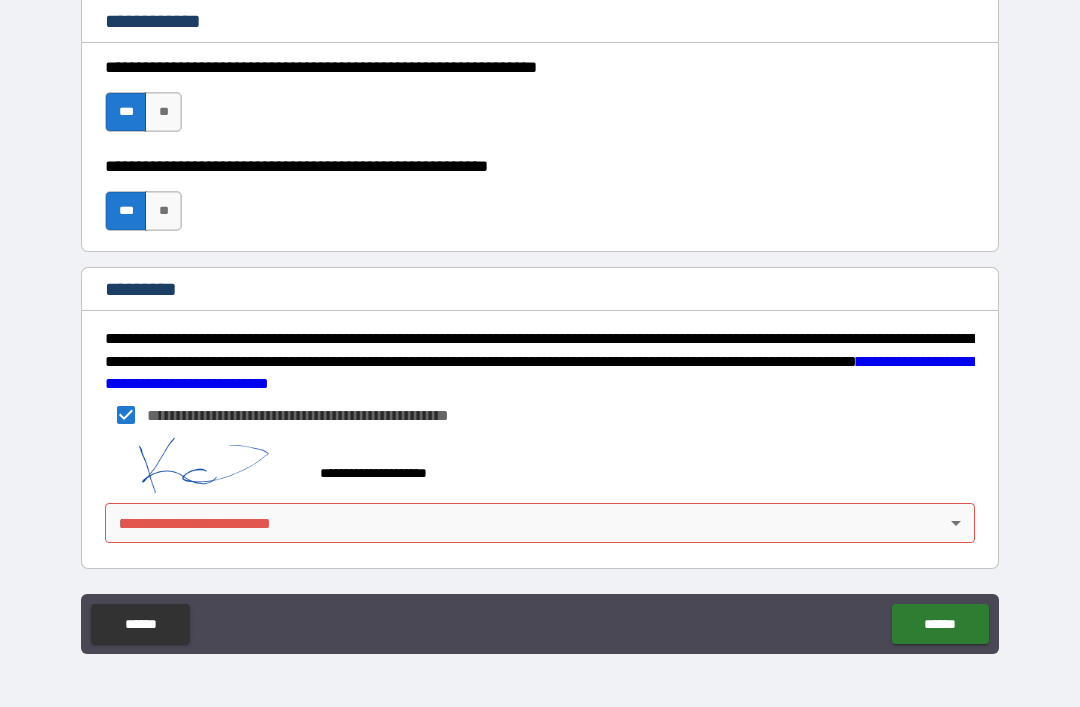 click on "**********" at bounding box center [540, 321] 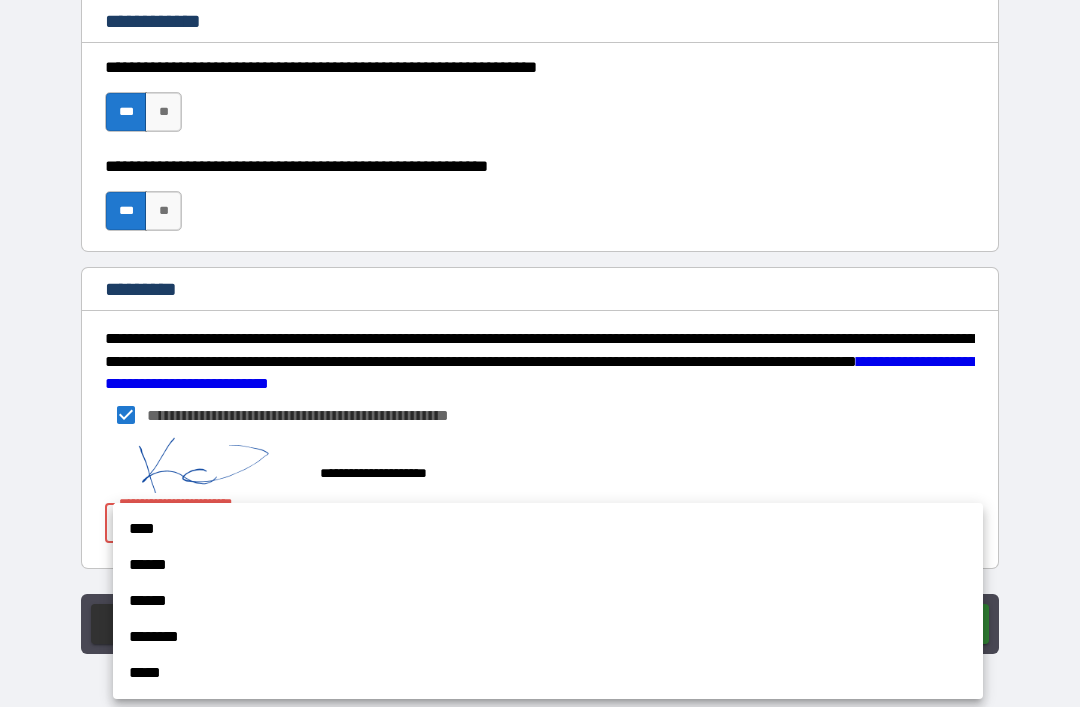 click on "****" at bounding box center [548, 529] 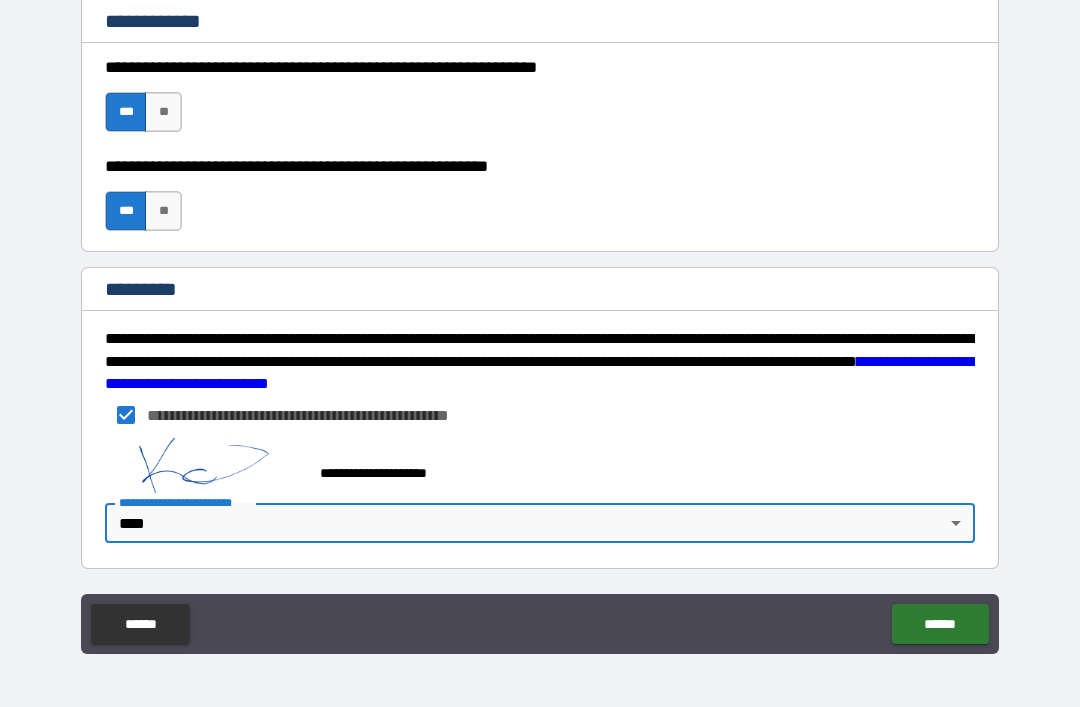 type on "*" 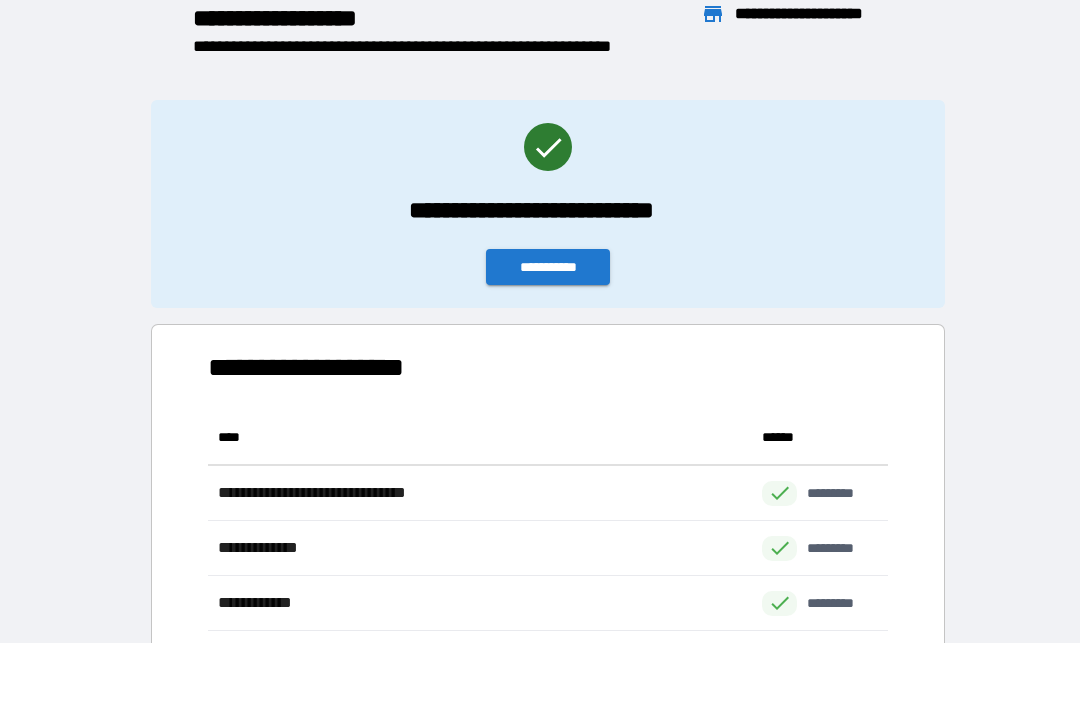 scroll, scrollTop: 1, scrollLeft: 1, axis: both 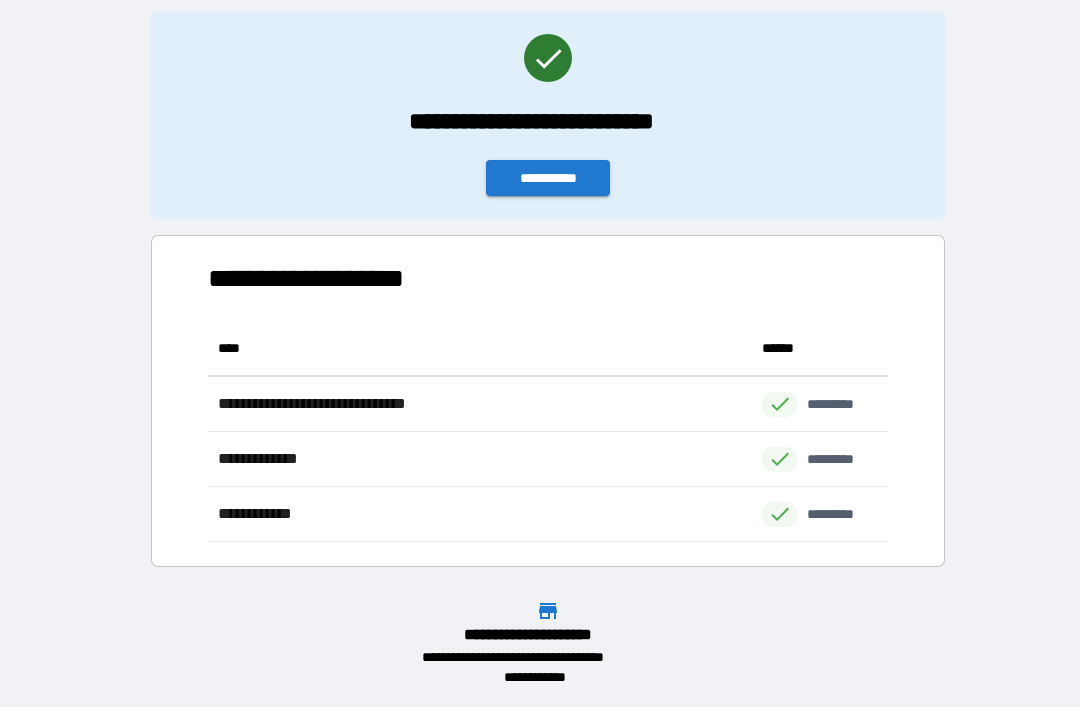 click on "**********" at bounding box center [548, 178] 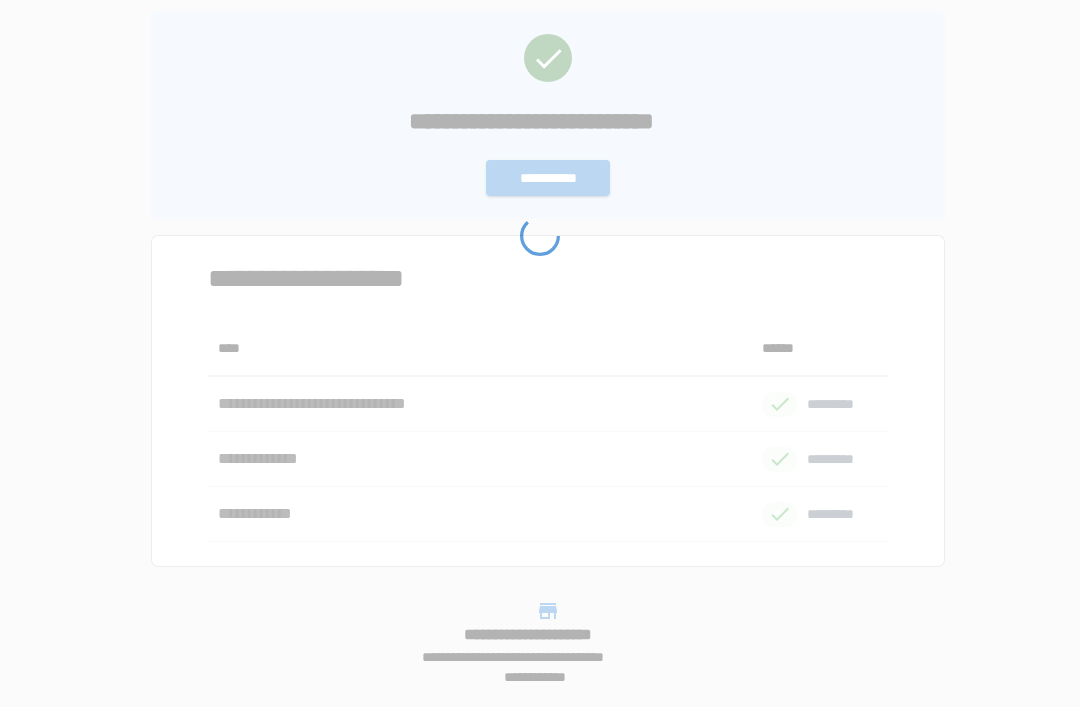 scroll, scrollTop: 0, scrollLeft: 0, axis: both 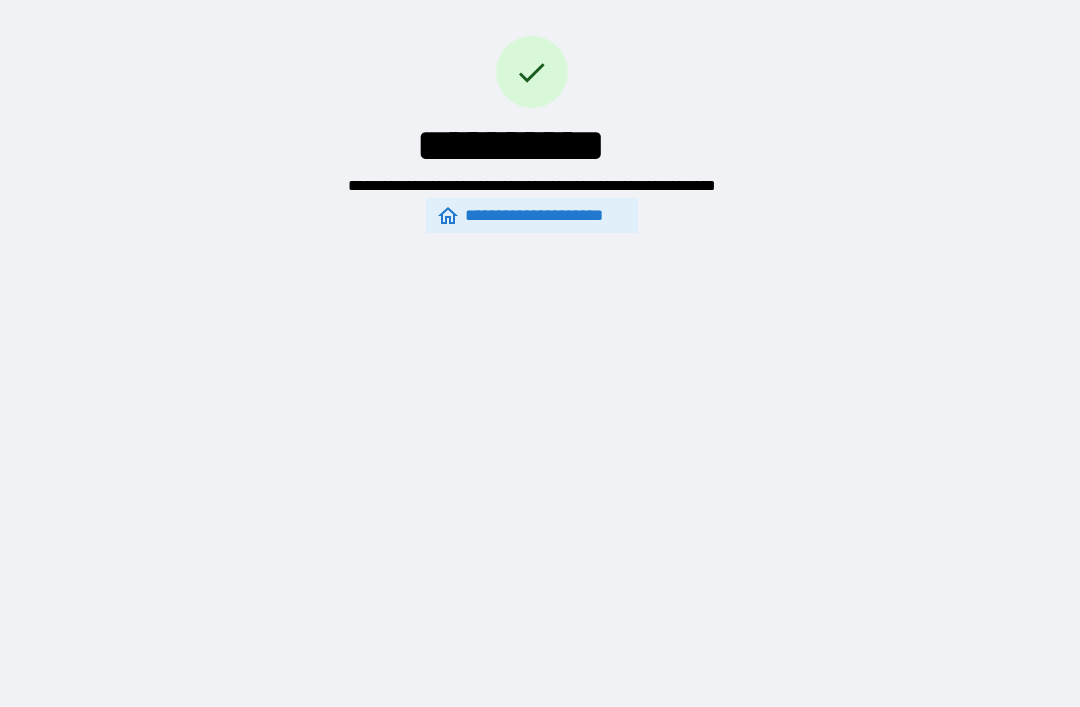 click on "**********" at bounding box center (532, 215) 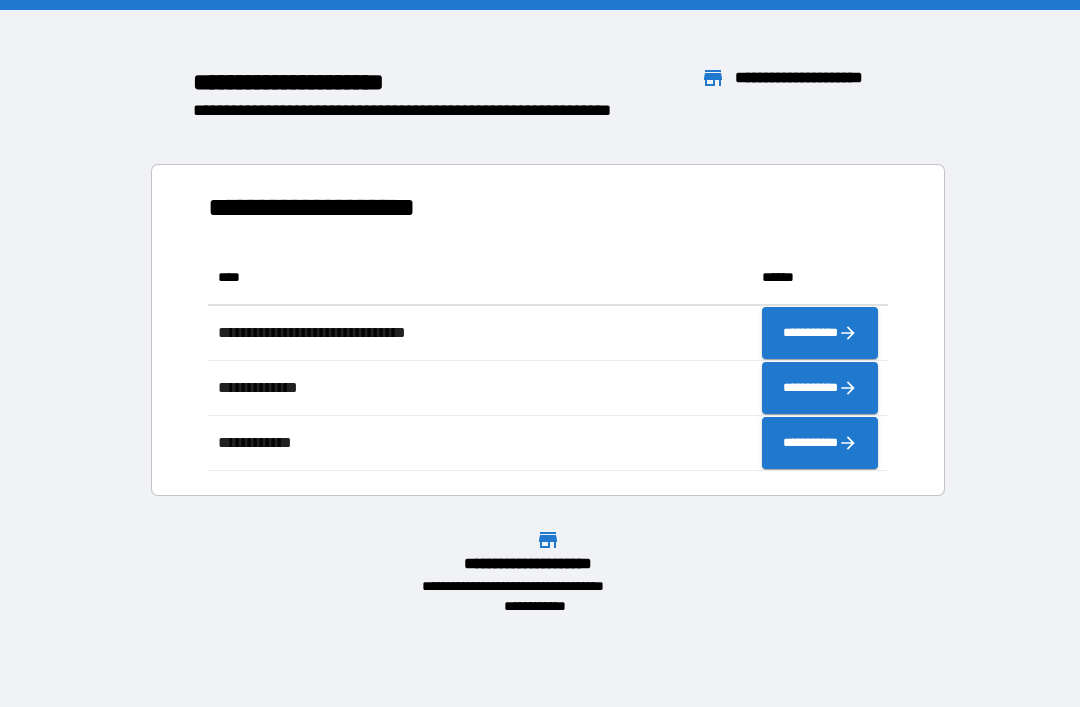 scroll, scrollTop: 0, scrollLeft: 0, axis: both 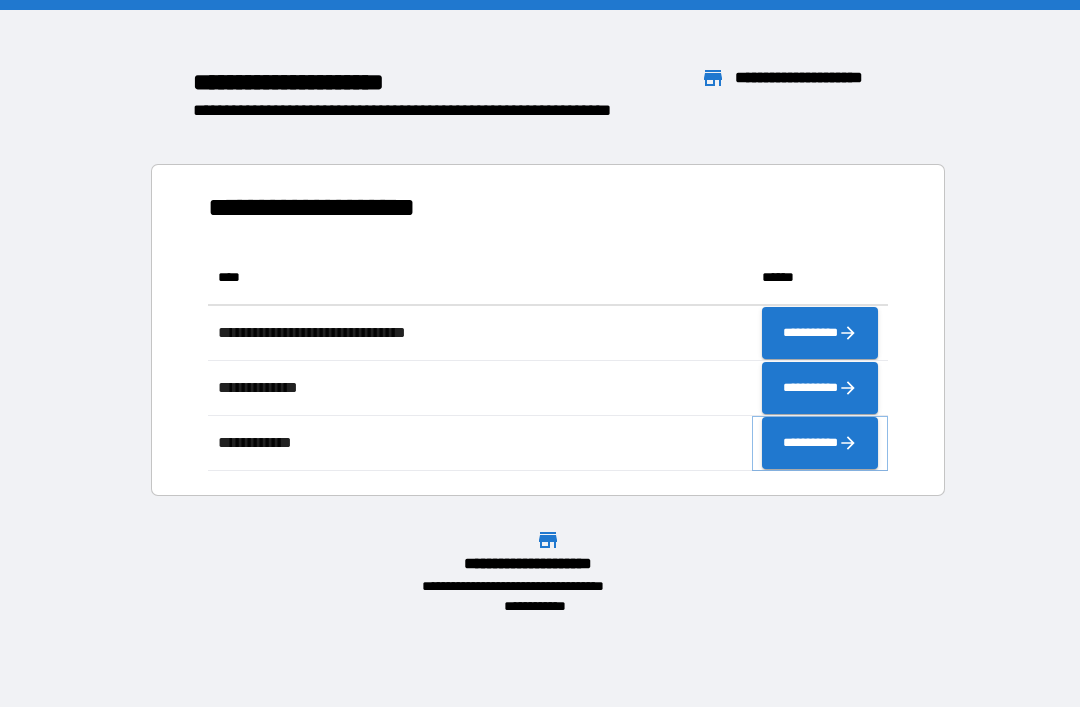 click on "**********" at bounding box center [820, 443] 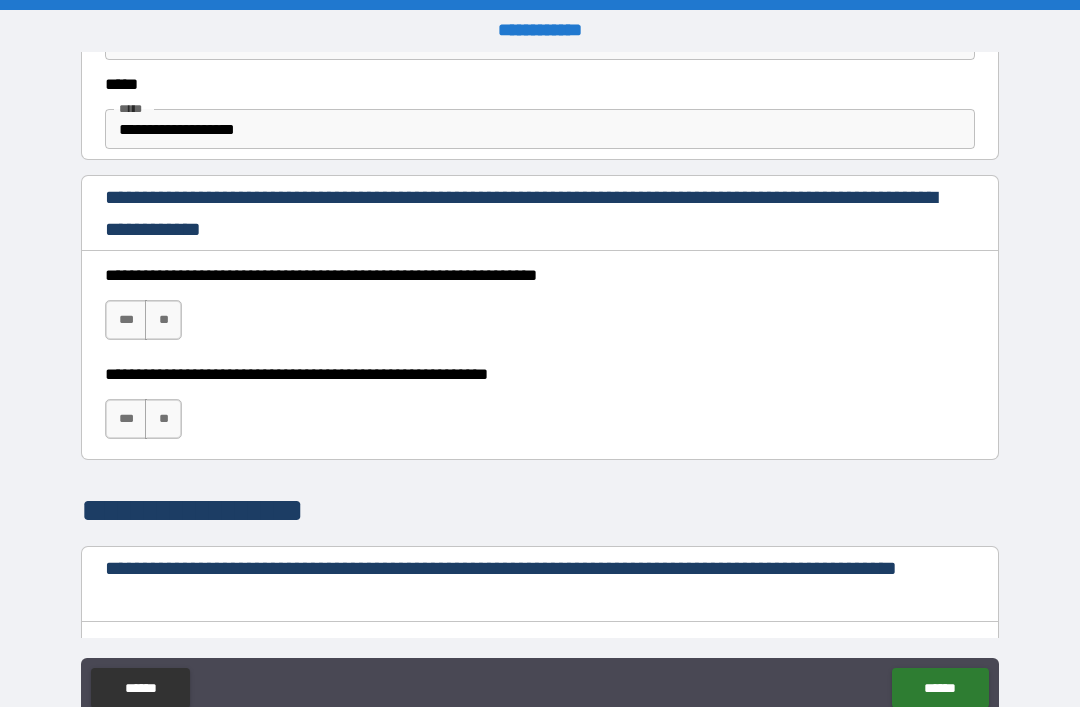 scroll, scrollTop: 1265, scrollLeft: 0, axis: vertical 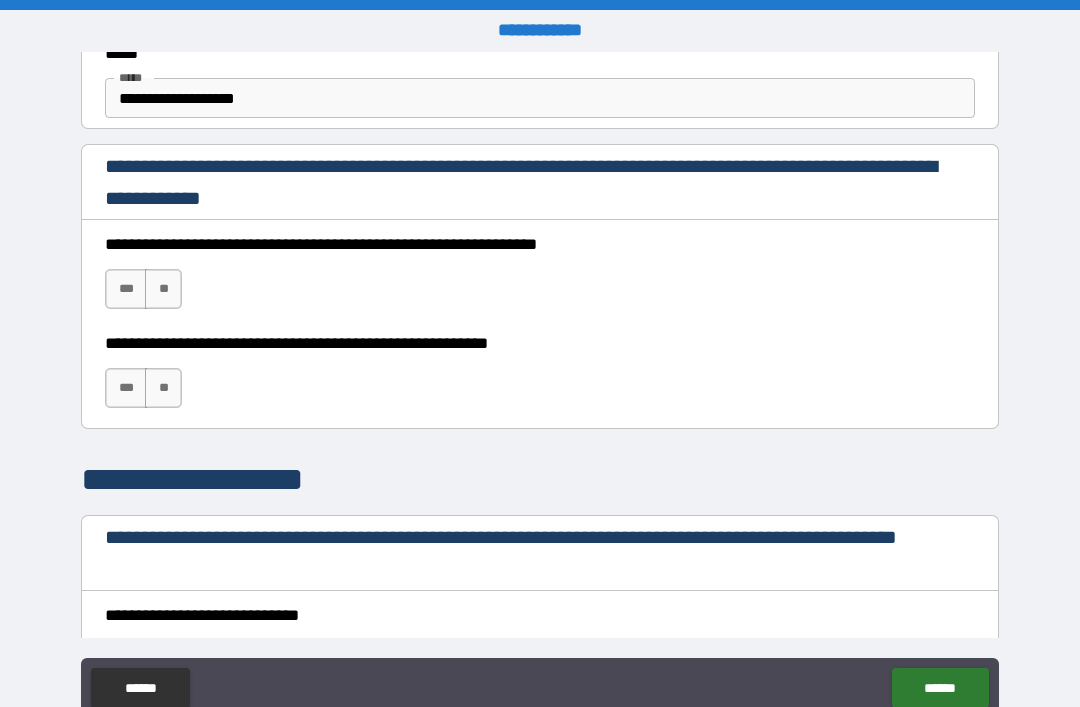 click on "***" at bounding box center (126, 289) 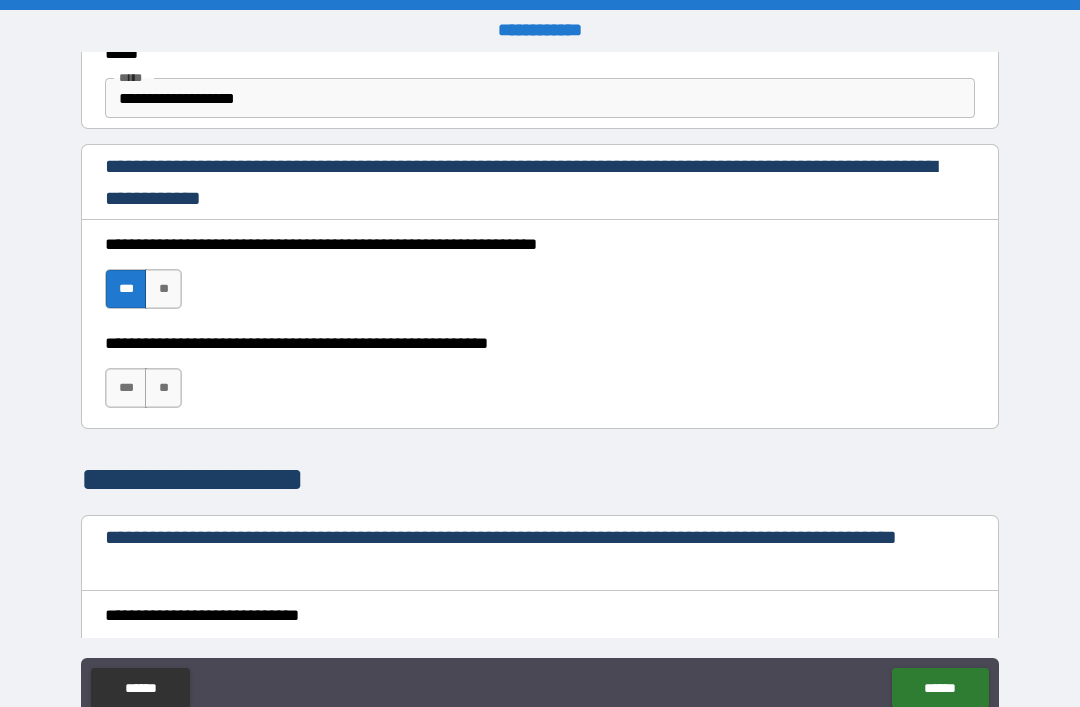 click on "***" at bounding box center (126, 388) 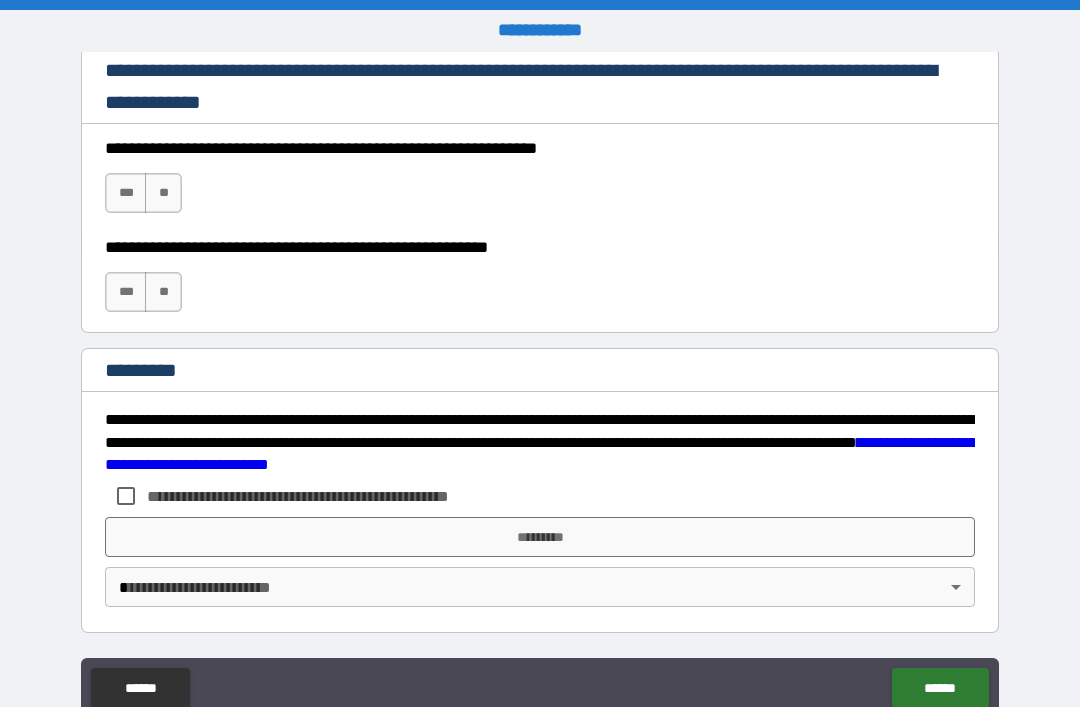 scroll, scrollTop: 2998, scrollLeft: 0, axis: vertical 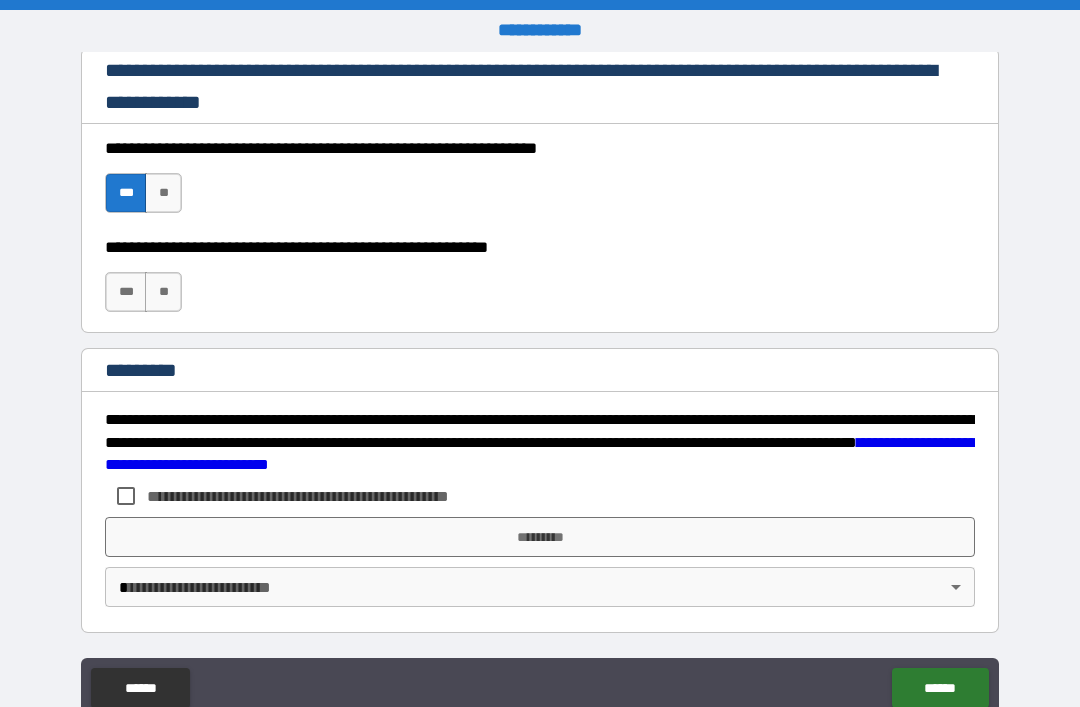 click on "***" at bounding box center (126, 292) 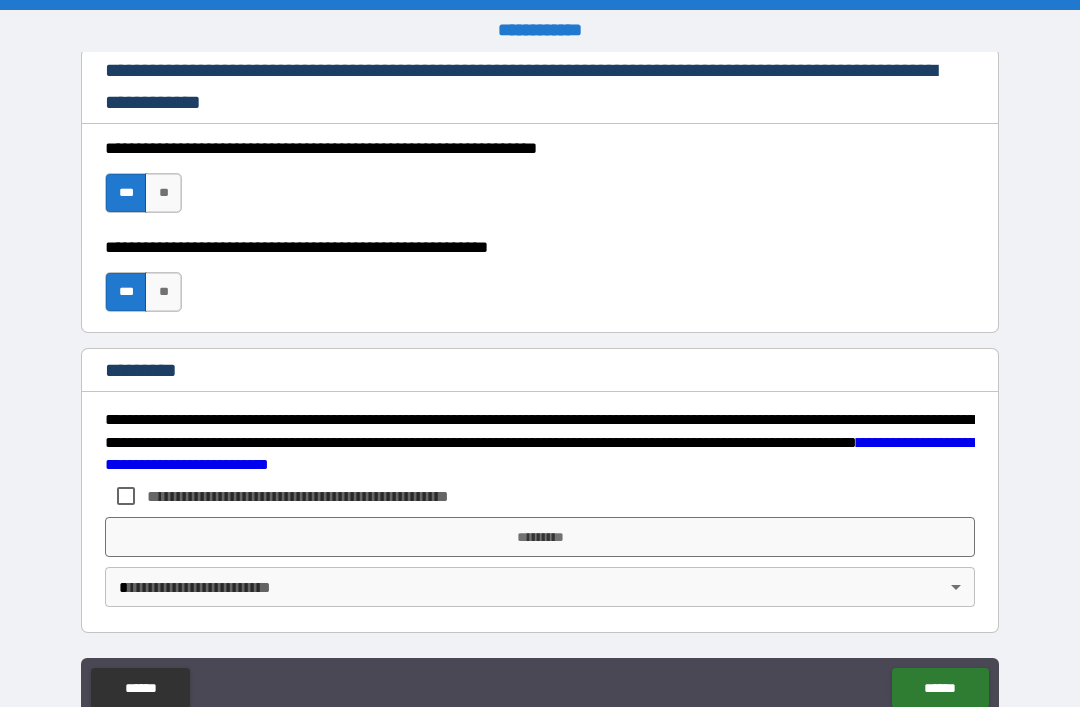 click on "*********" at bounding box center (540, 537) 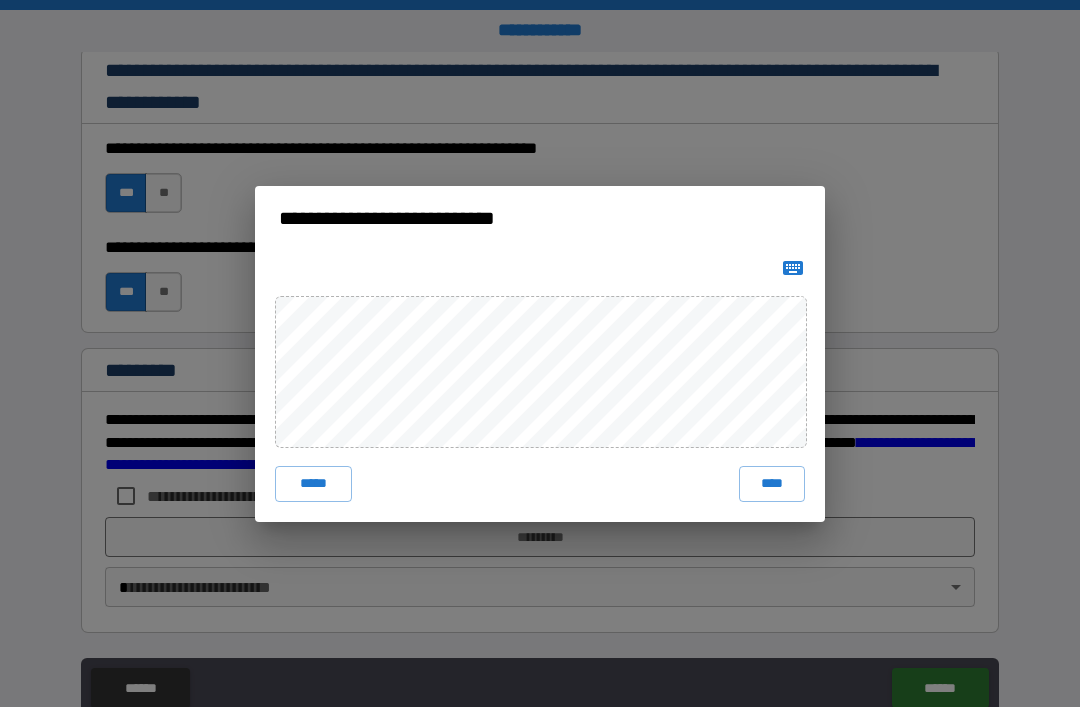 click on "****" at bounding box center [772, 484] 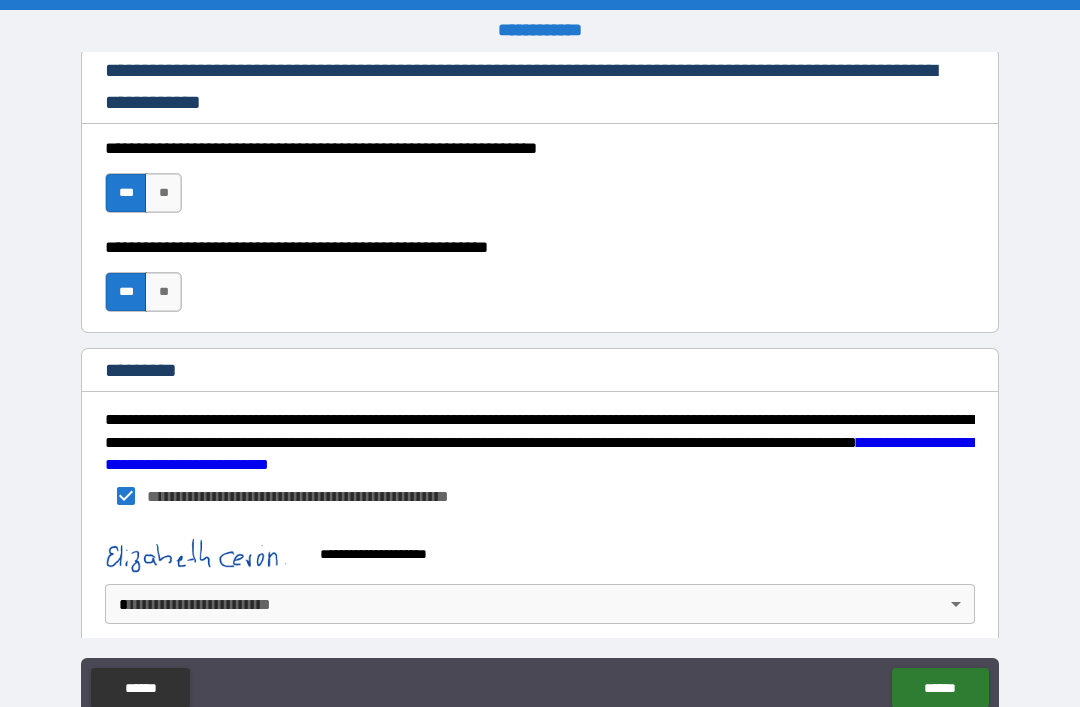 click on "**********" at bounding box center [540, 385] 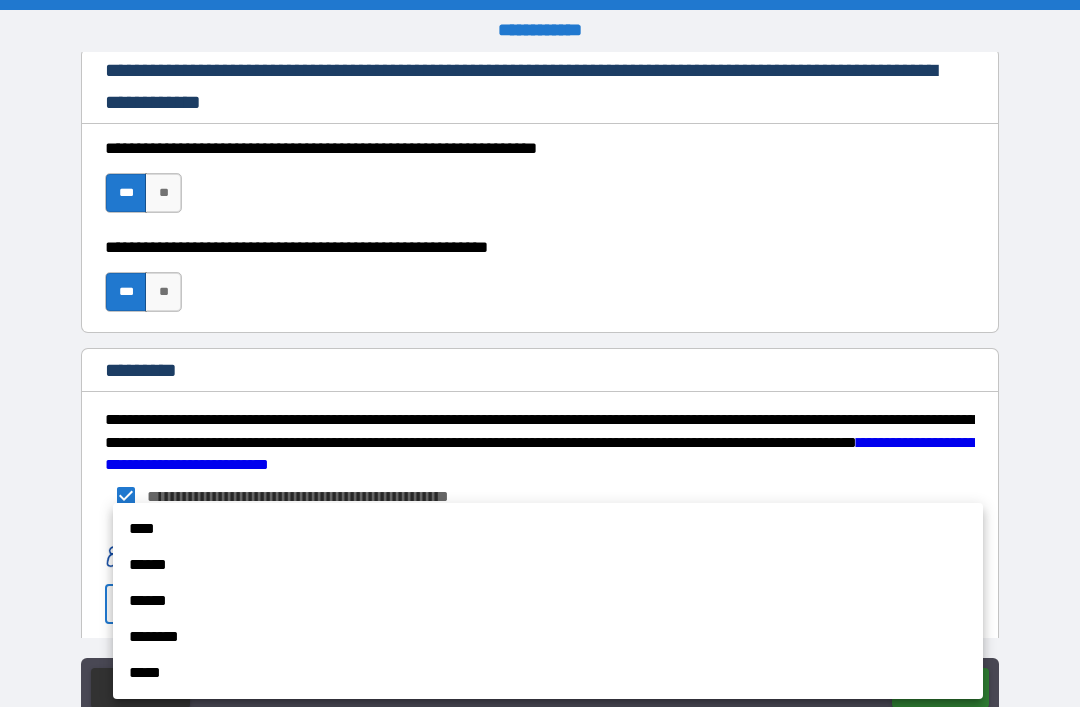 click on "****" at bounding box center (548, 529) 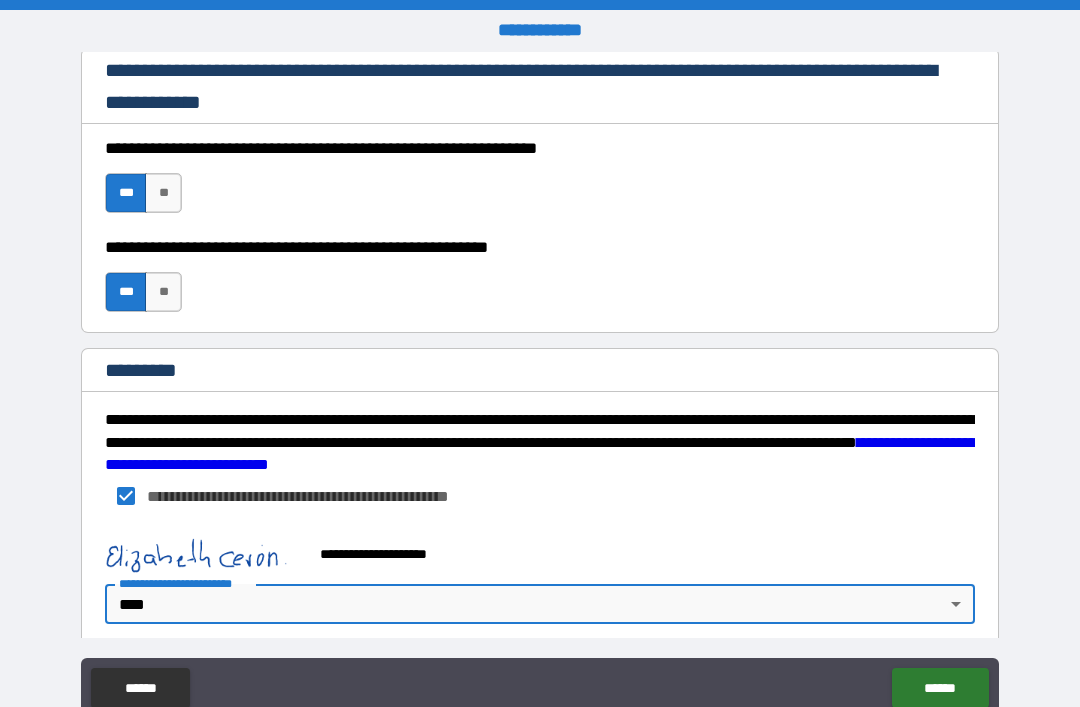 type on "*" 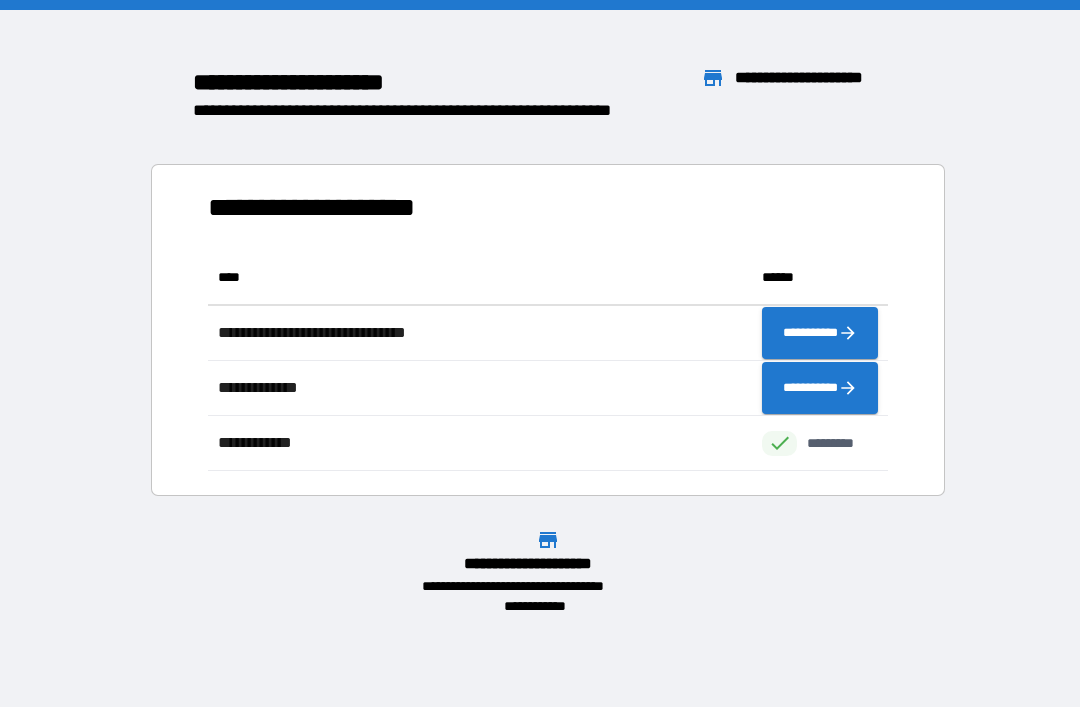 scroll, scrollTop: 221, scrollLeft: 680, axis: both 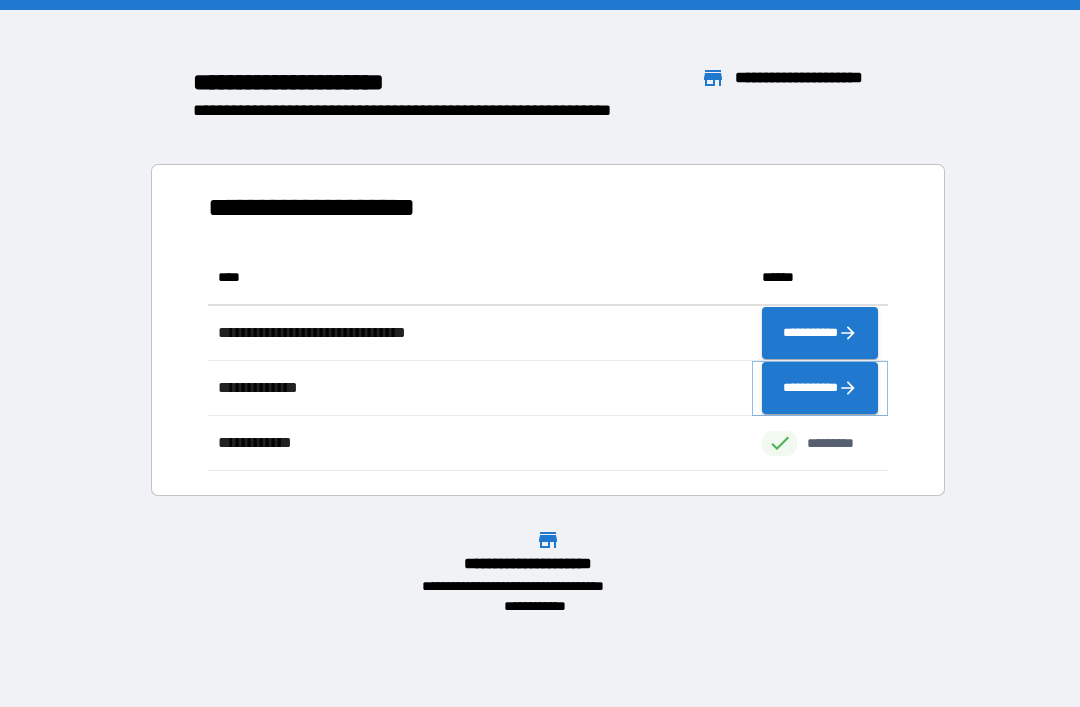 click on "**********" at bounding box center [820, 388] 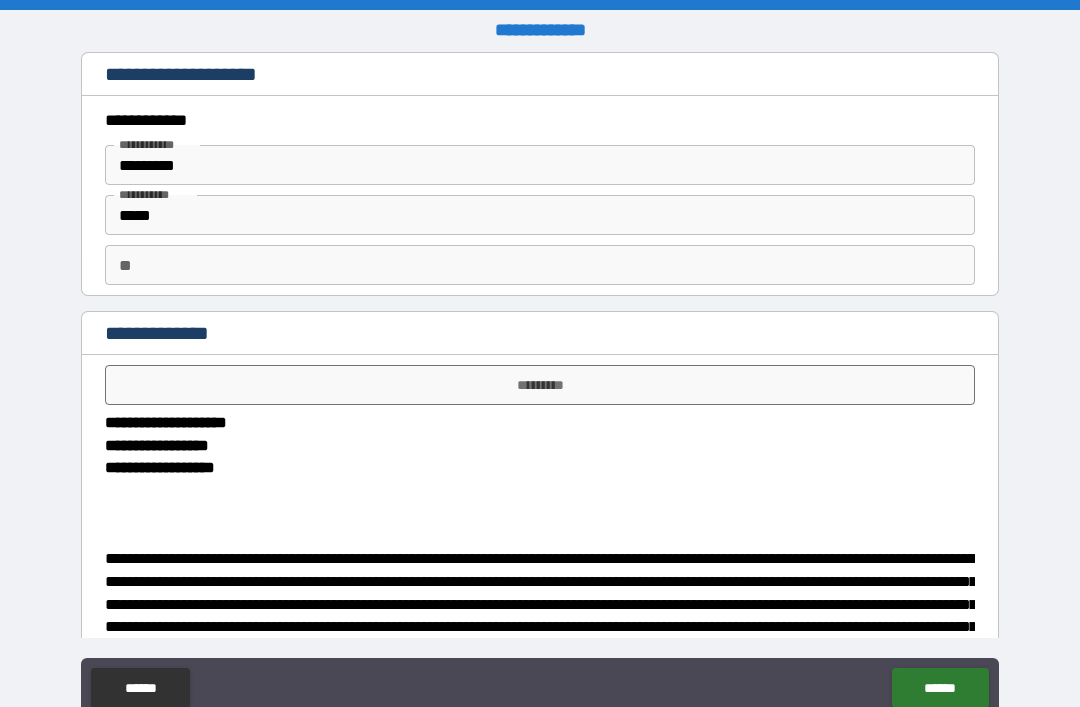 click on "*********" at bounding box center (540, 385) 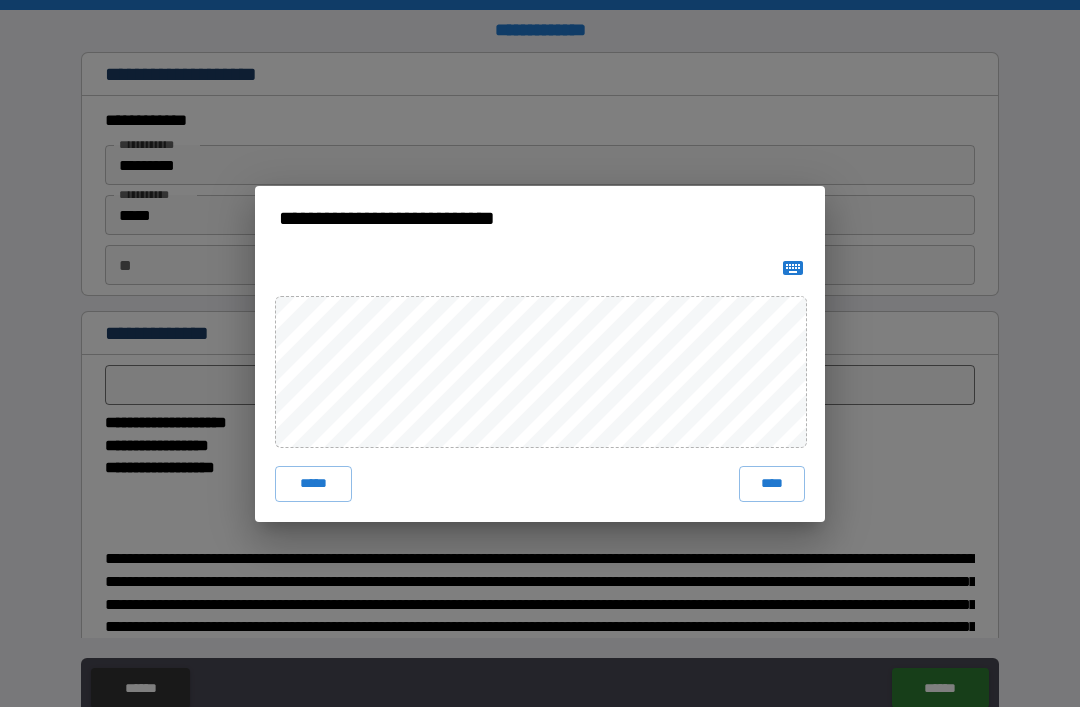 click on "****" at bounding box center [772, 484] 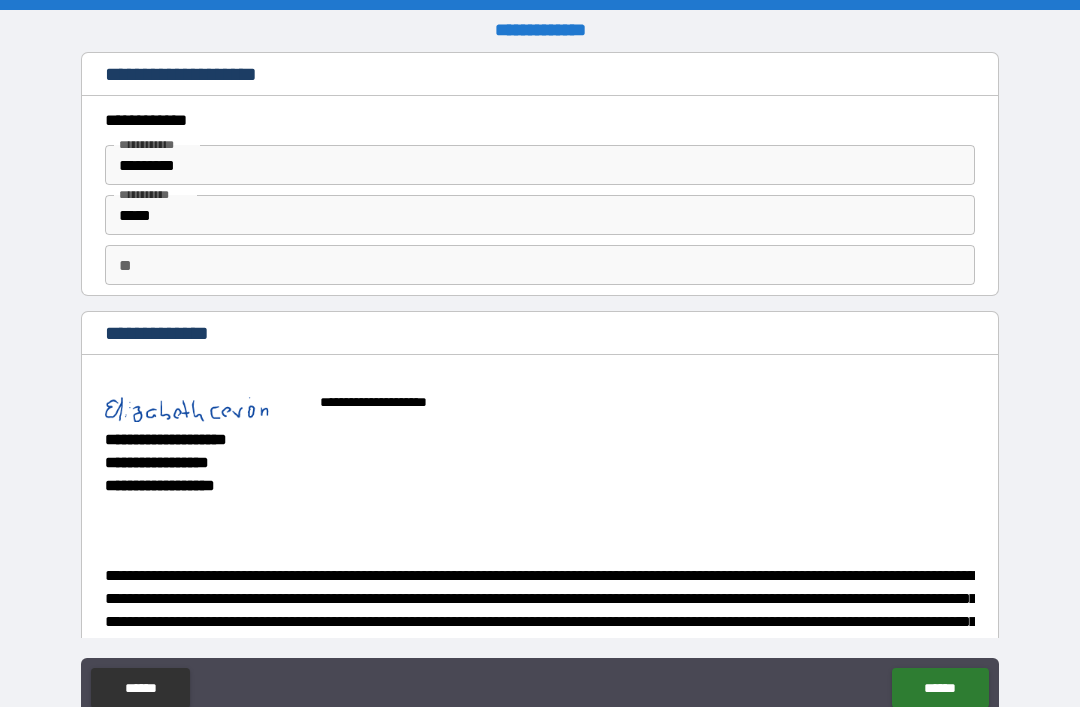 click on "******" at bounding box center (940, 688) 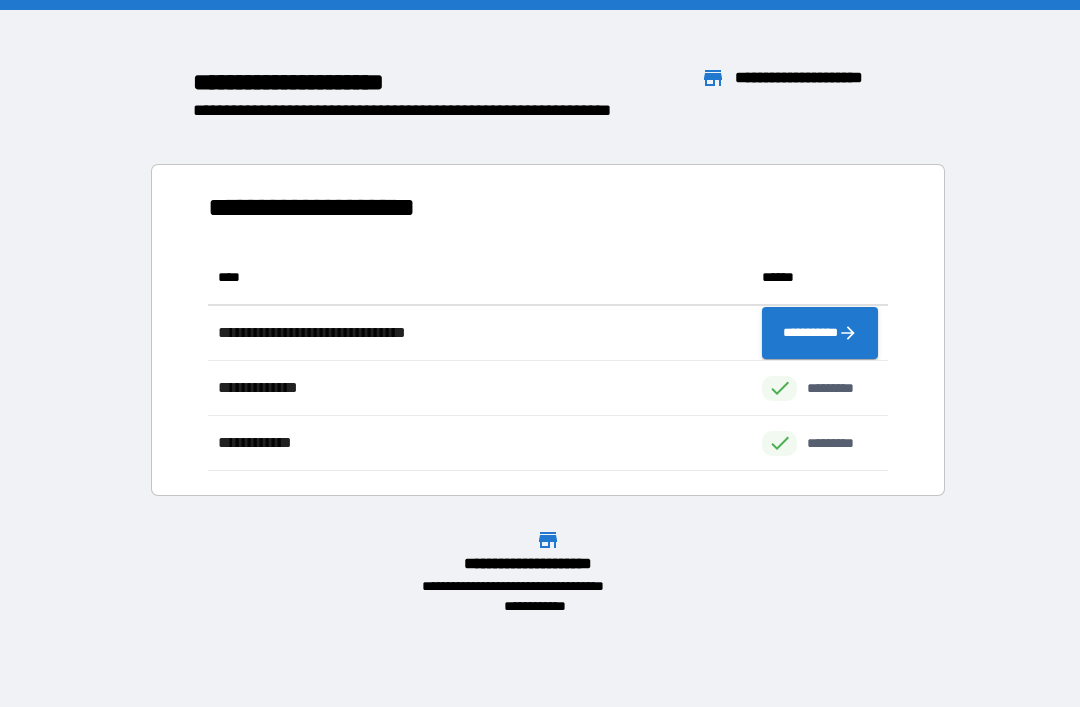 scroll, scrollTop: 1, scrollLeft: 1, axis: both 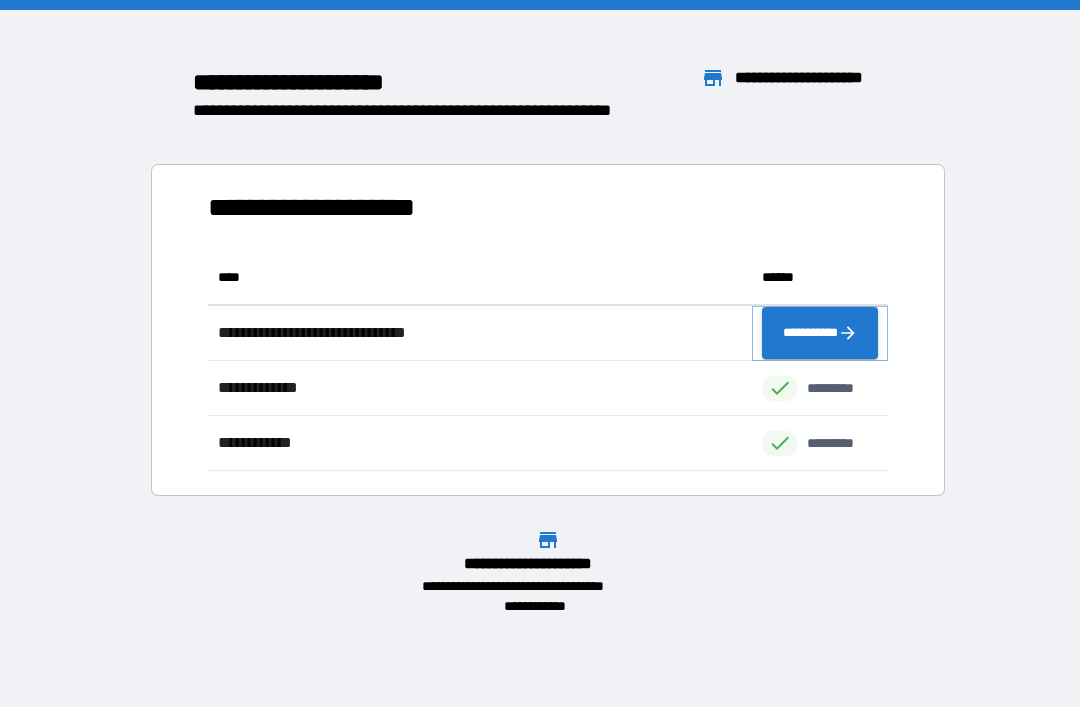 click on "**********" at bounding box center (820, 333) 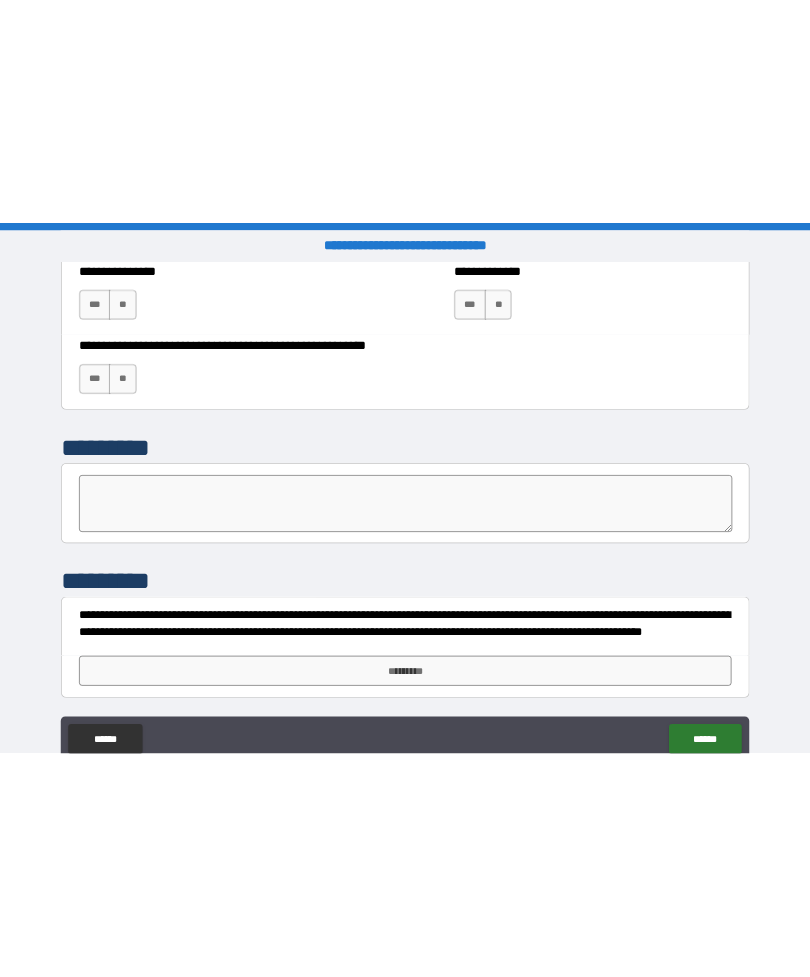 scroll, scrollTop: 6172, scrollLeft: 0, axis: vertical 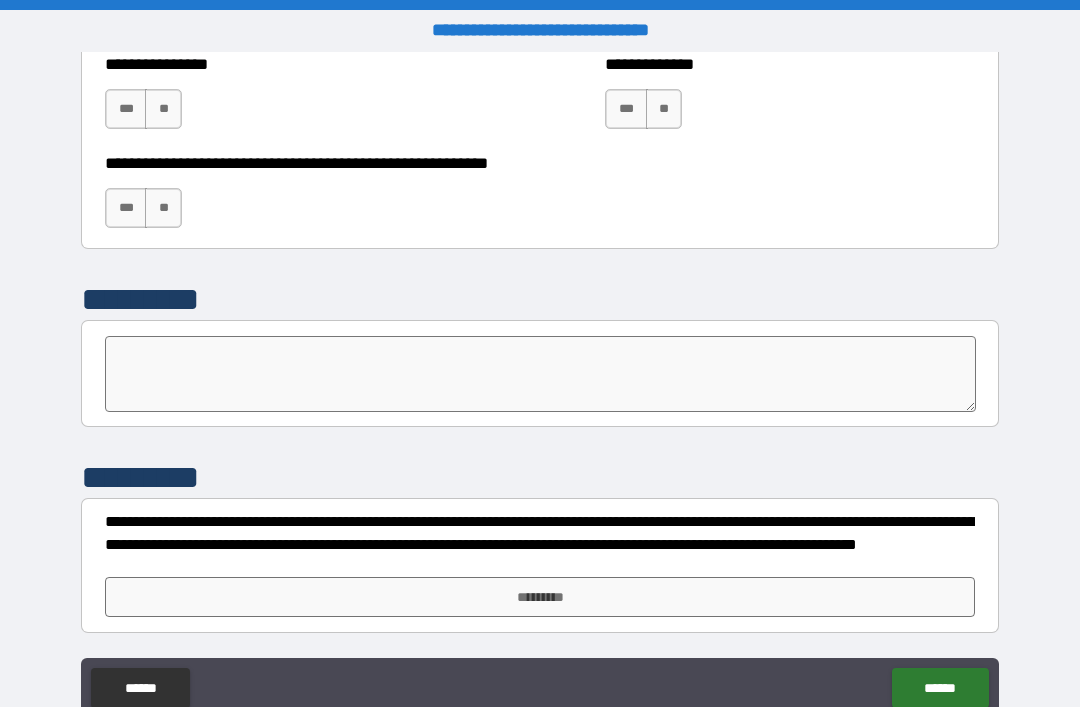 click on "*********" at bounding box center [540, 597] 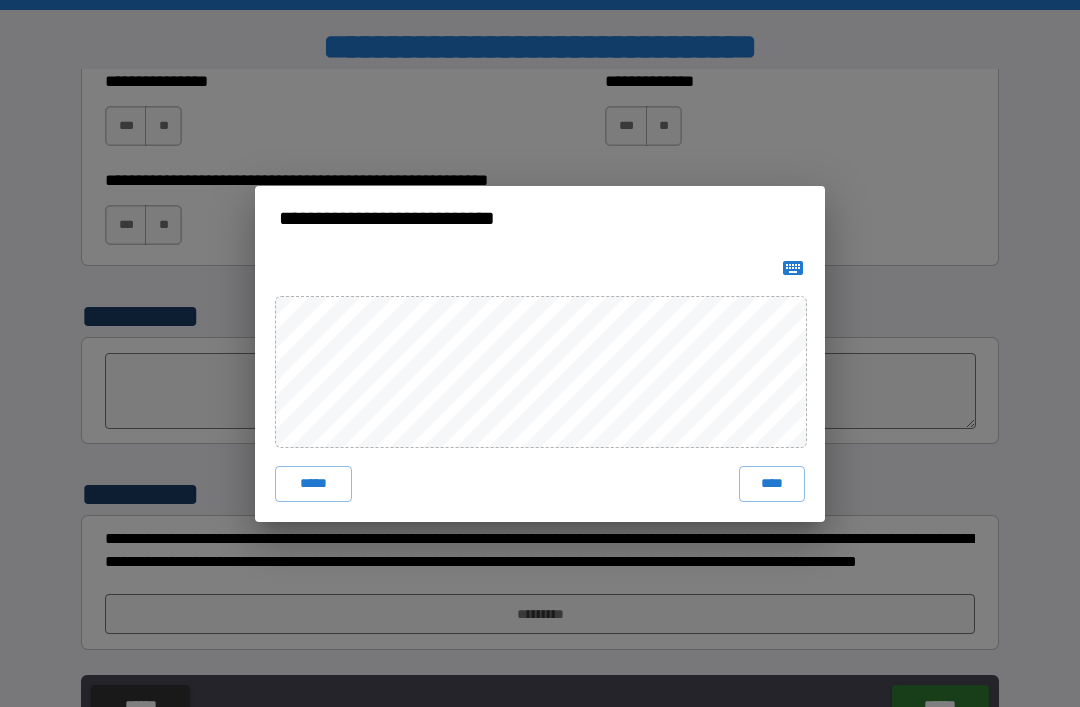 scroll, scrollTop: 6002, scrollLeft: 0, axis: vertical 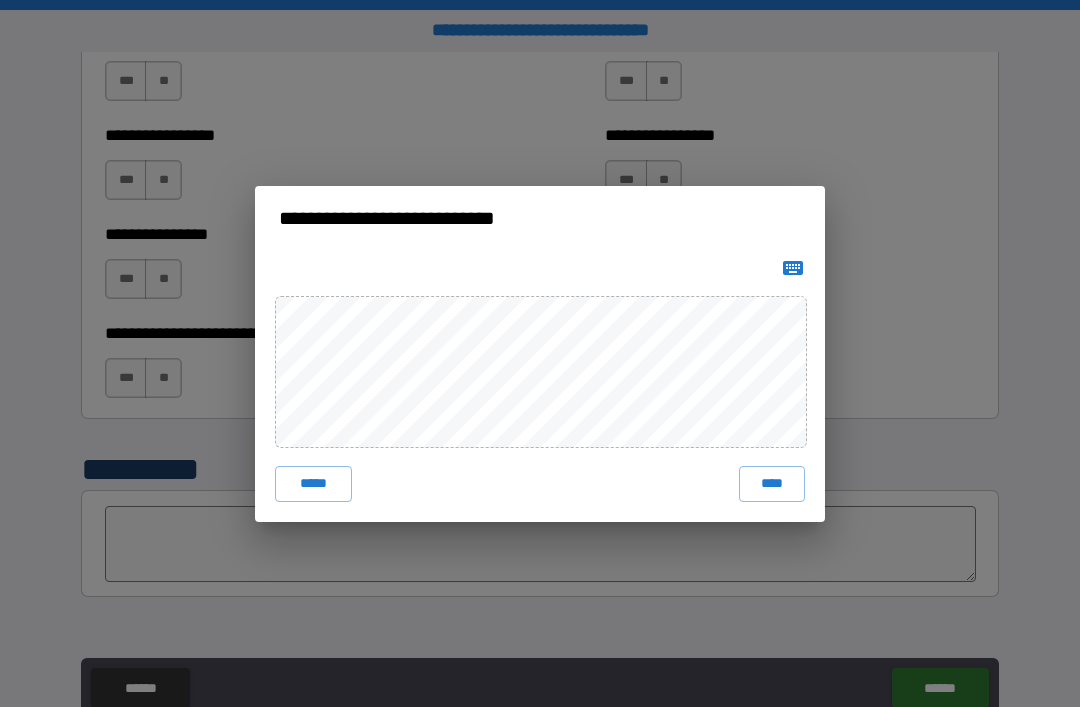 click on "****" at bounding box center (772, 484) 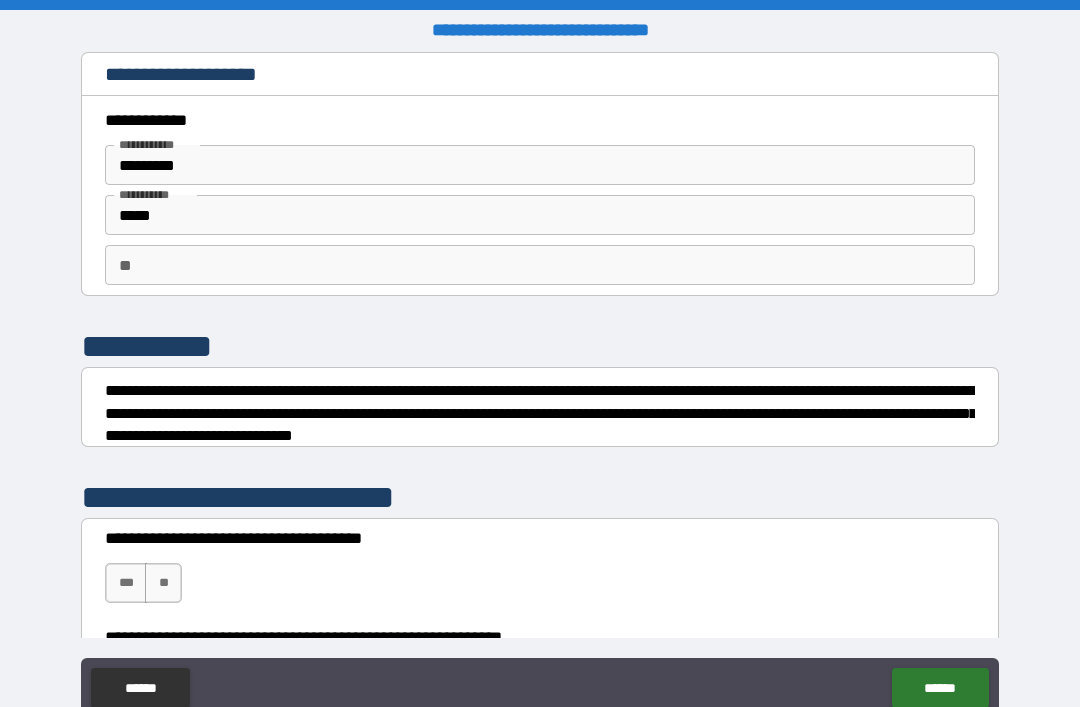 scroll, scrollTop: 0, scrollLeft: 0, axis: both 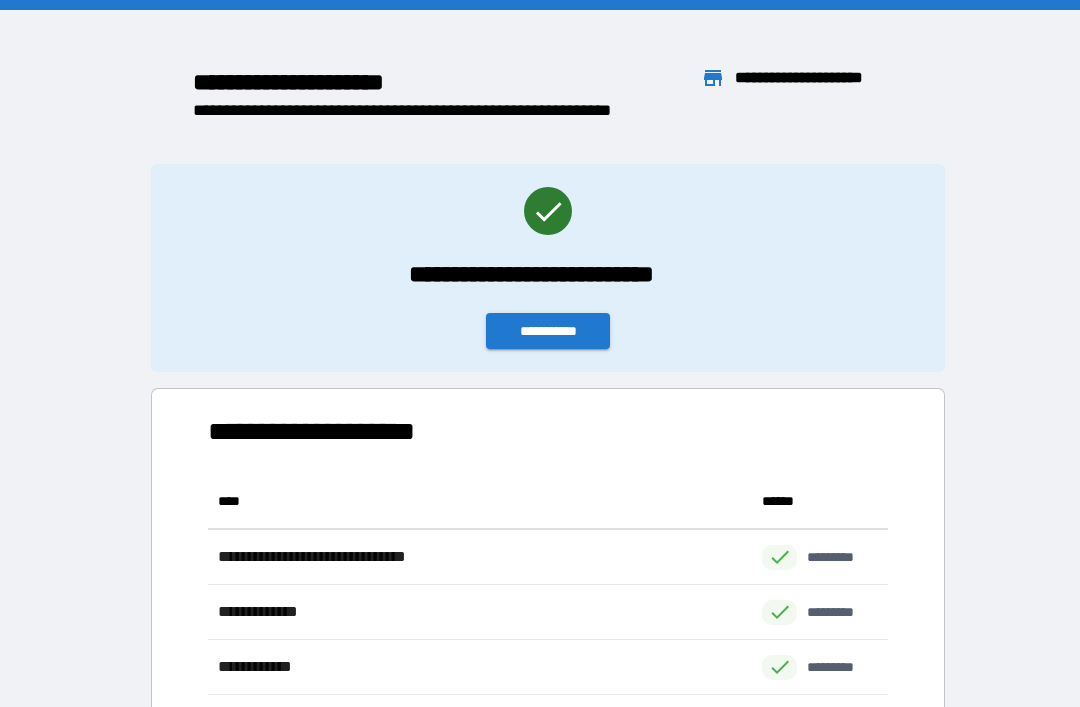 click on "**********" at bounding box center (548, 331) 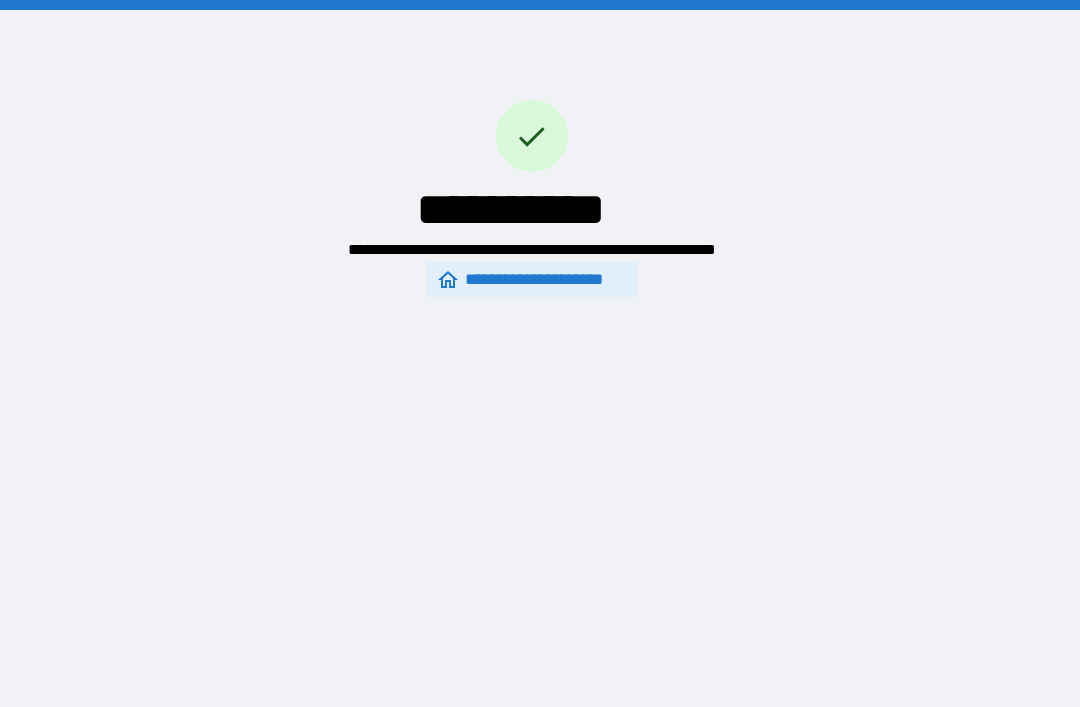 click on "**********" at bounding box center [532, 279] 